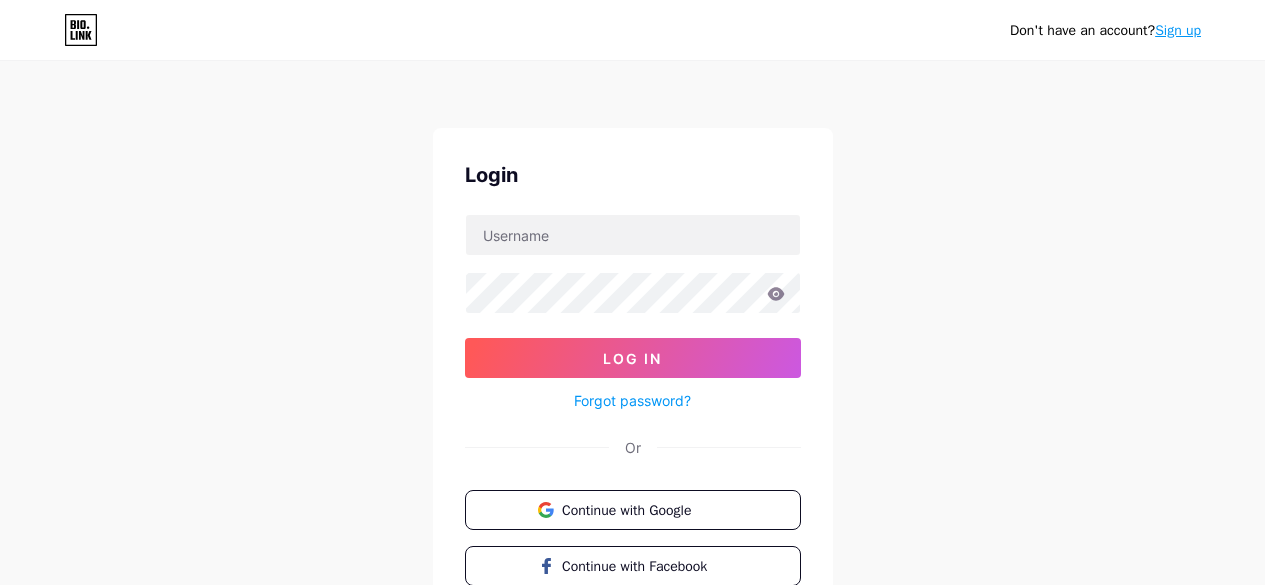 scroll, scrollTop: 0, scrollLeft: 0, axis: both 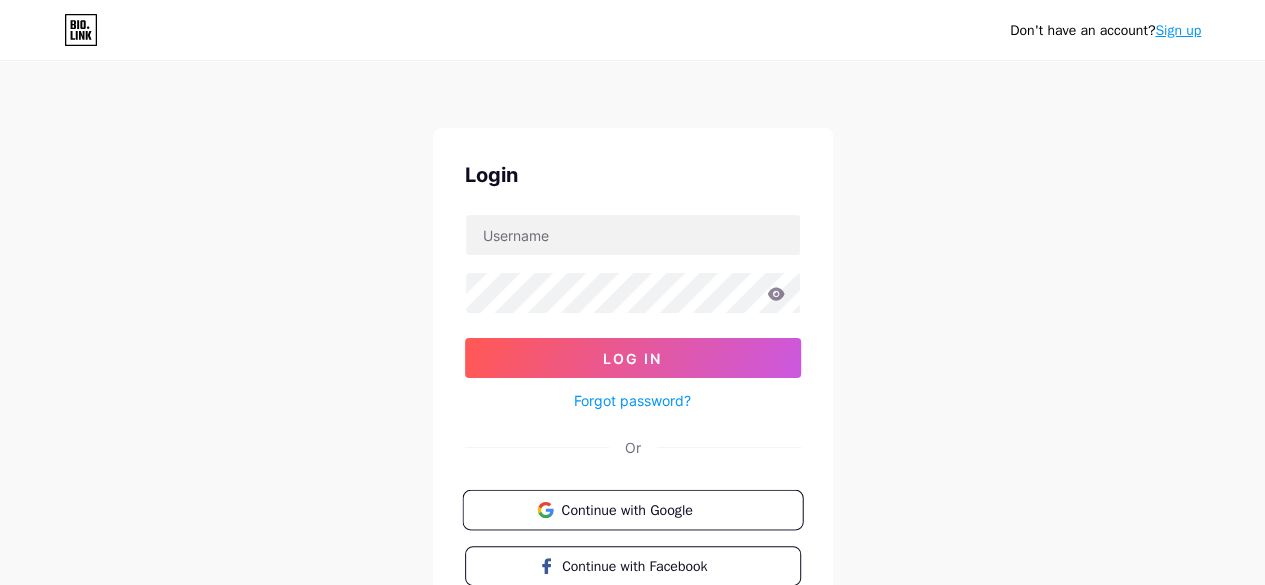 click on "Continue with Google" at bounding box center [644, 509] 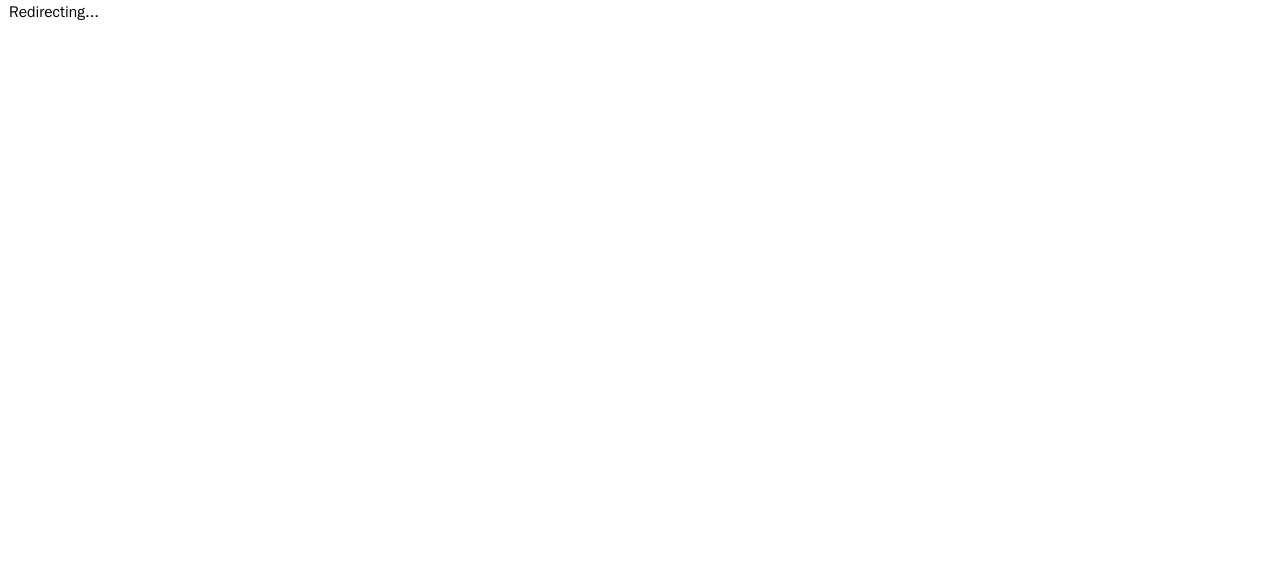 scroll, scrollTop: 0, scrollLeft: 0, axis: both 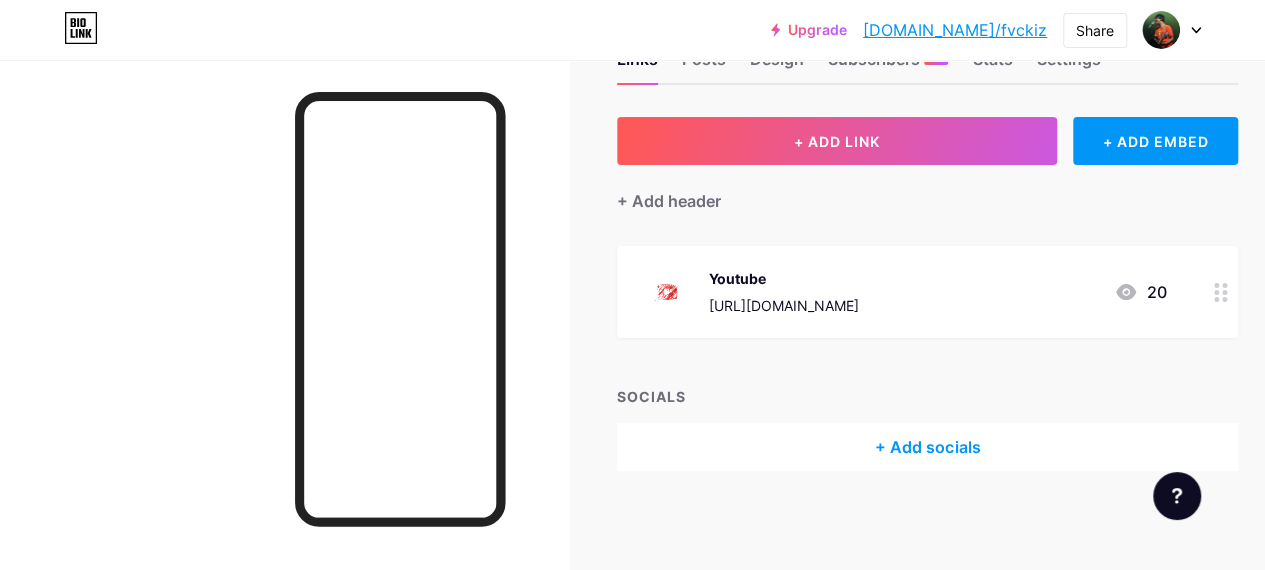 click on "+ Add socials" at bounding box center [927, 447] 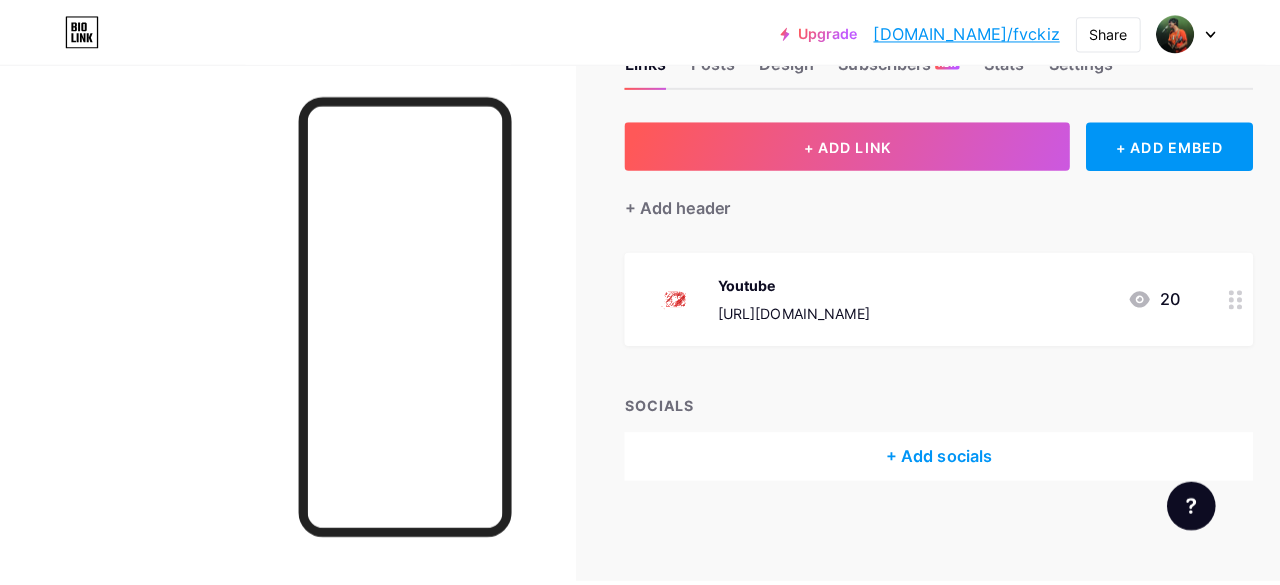 scroll, scrollTop: 54, scrollLeft: 0, axis: vertical 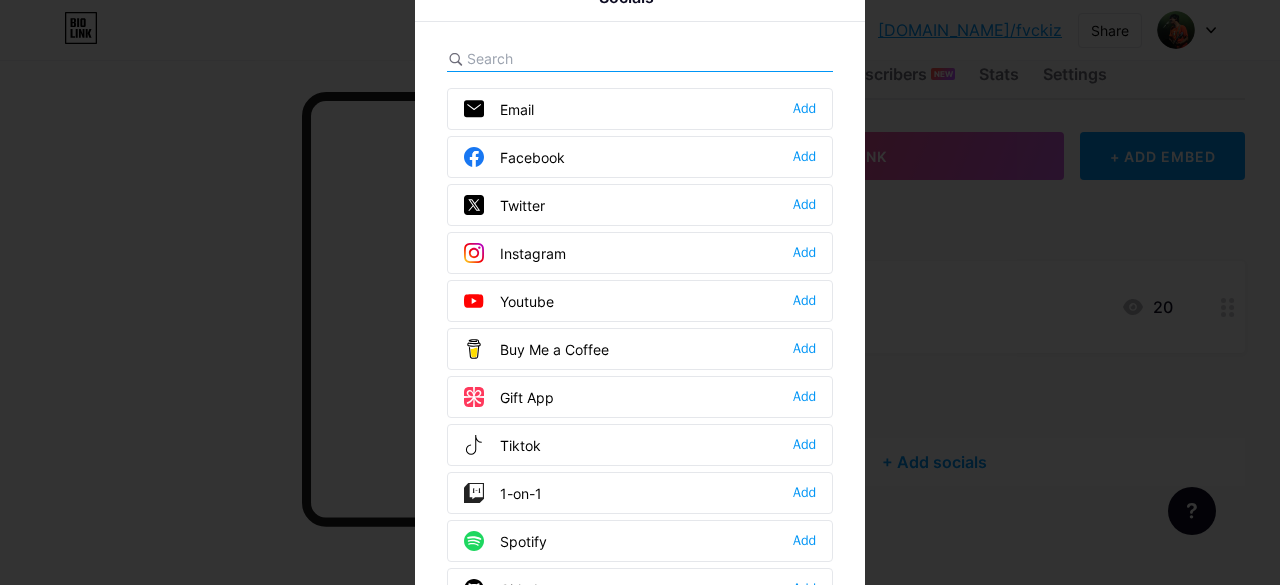 click at bounding box center [577, 58] 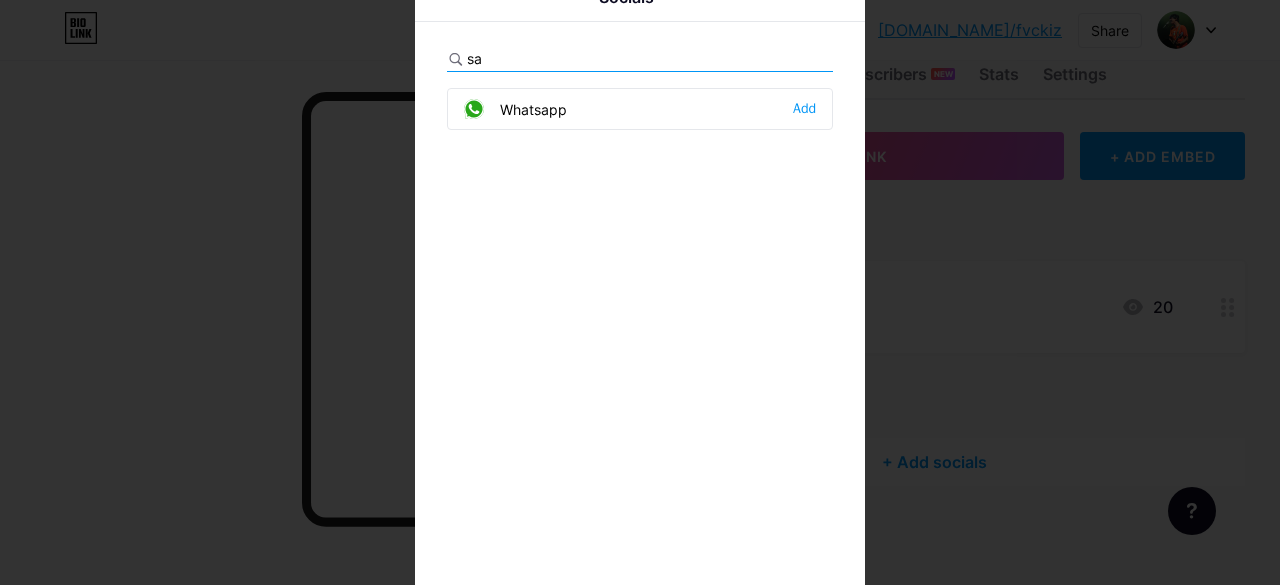 type on "s" 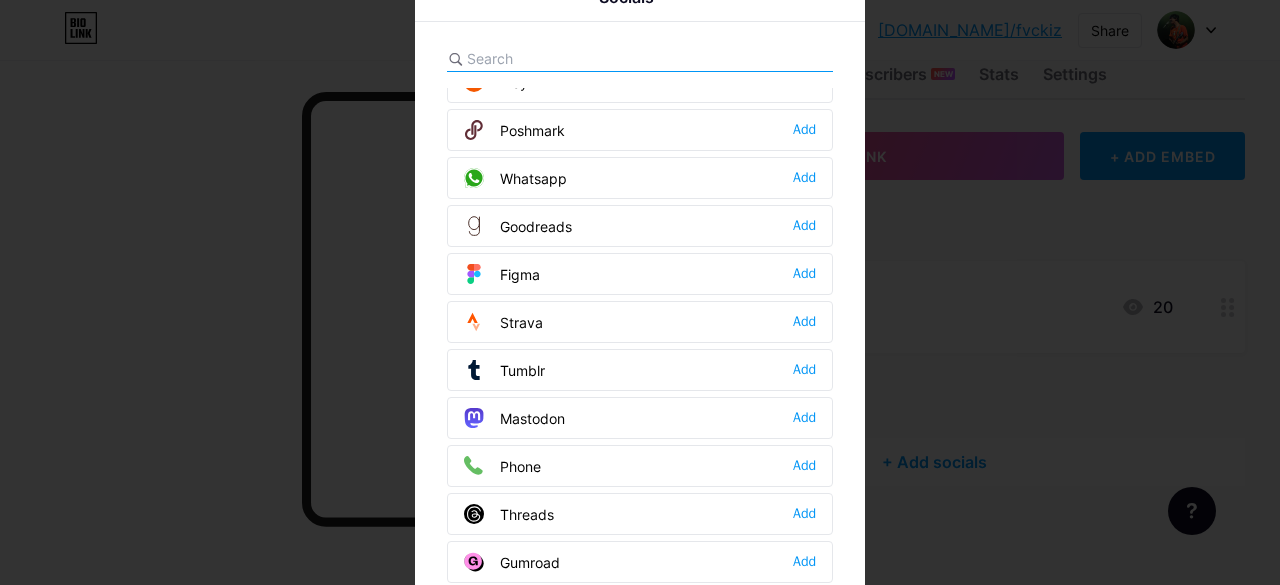 scroll, scrollTop: 1772, scrollLeft: 0, axis: vertical 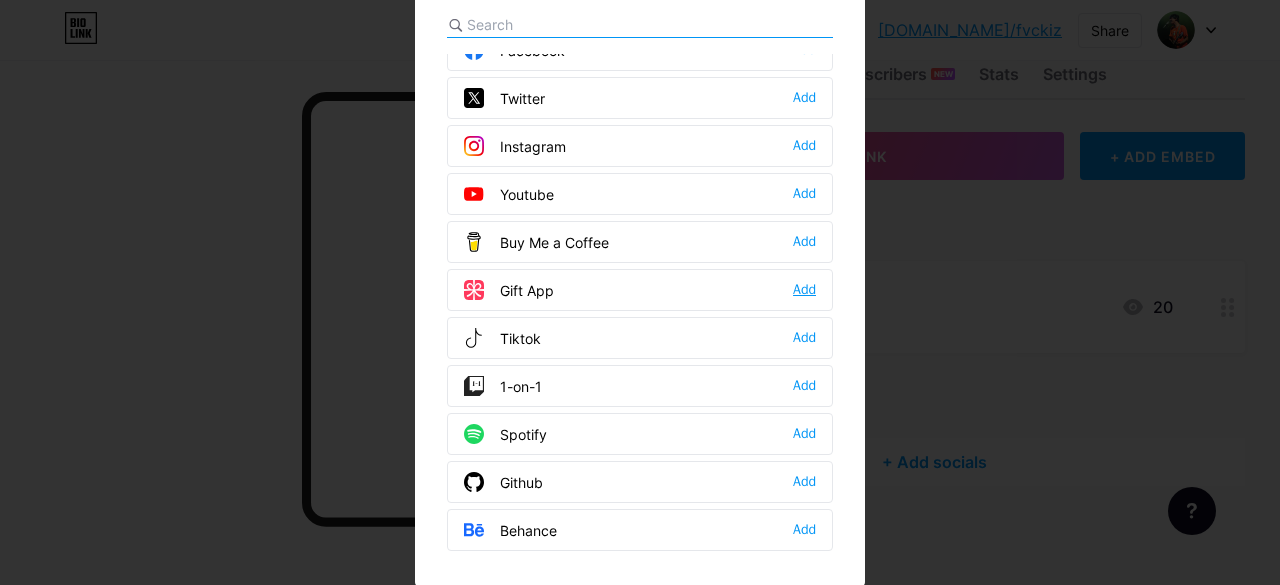 type 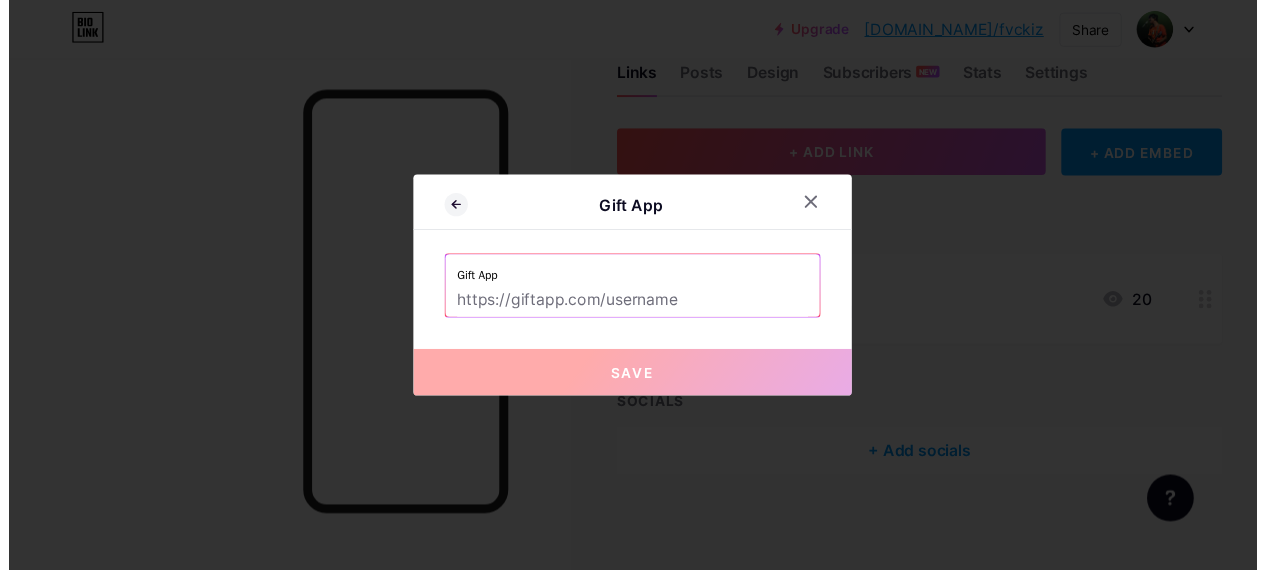 scroll, scrollTop: 0, scrollLeft: 0, axis: both 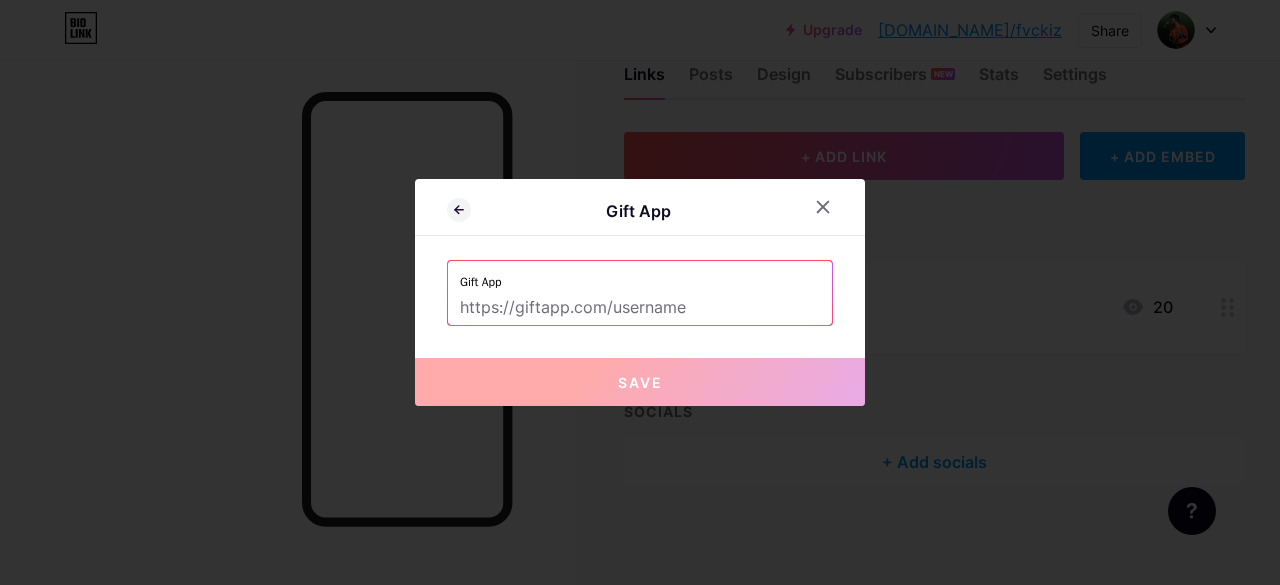 click at bounding box center (640, 308) 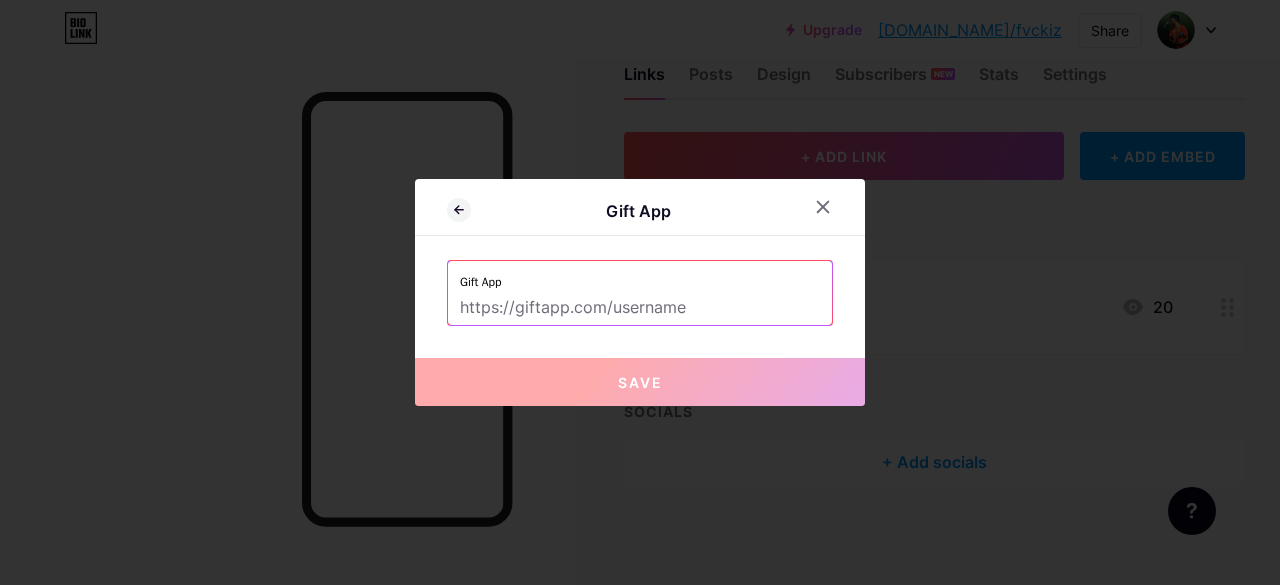 type on "Faiz M Fitrandika" 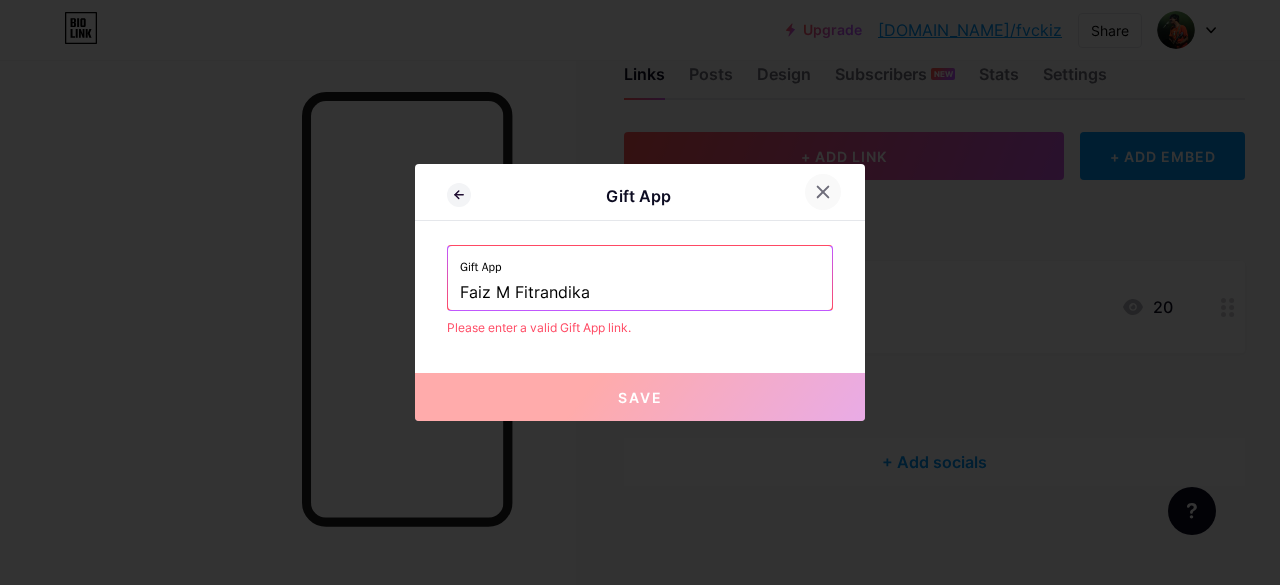 click at bounding box center (823, 192) 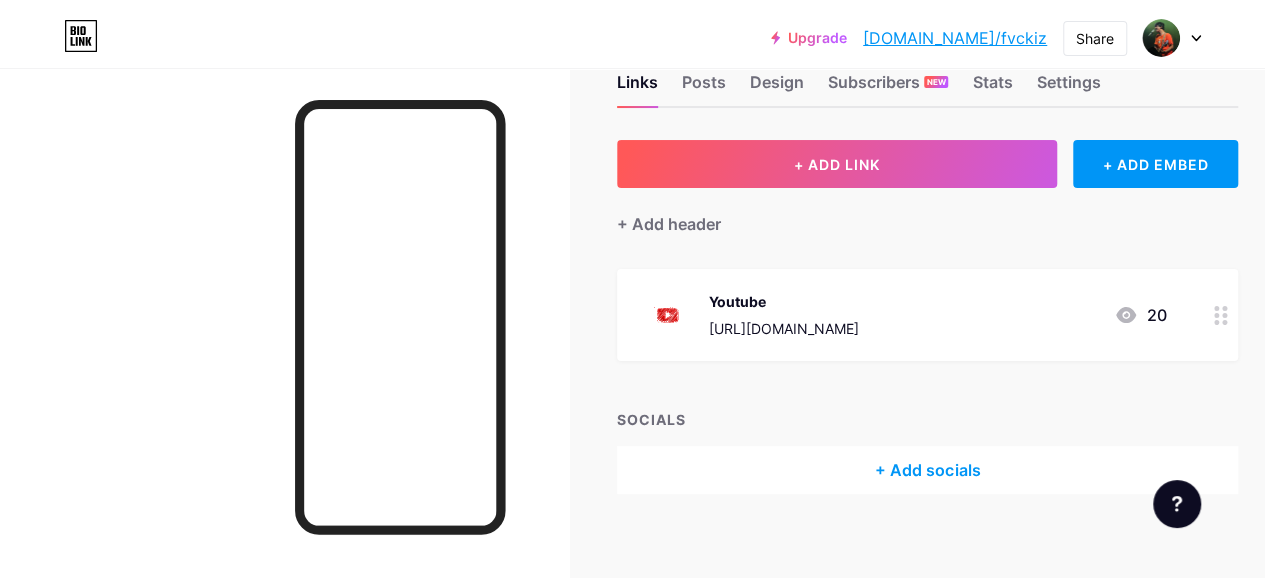 scroll, scrollTop: 0, scrollLeft: 0, axis: both 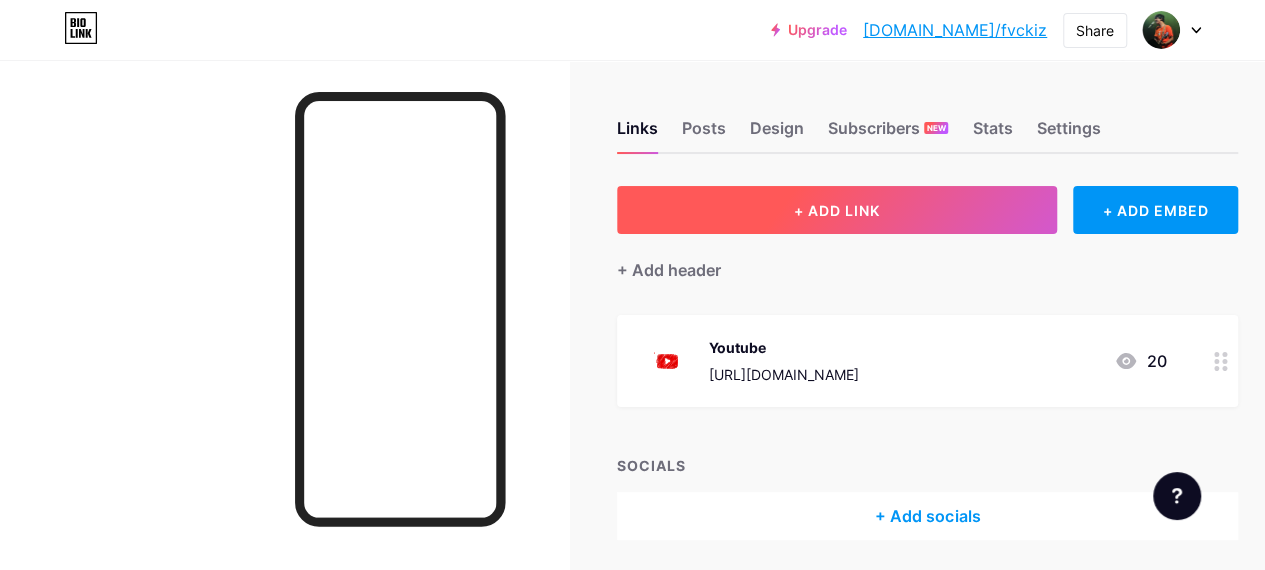 click on "+ ADD LINK" at bounding box center (837, 210) 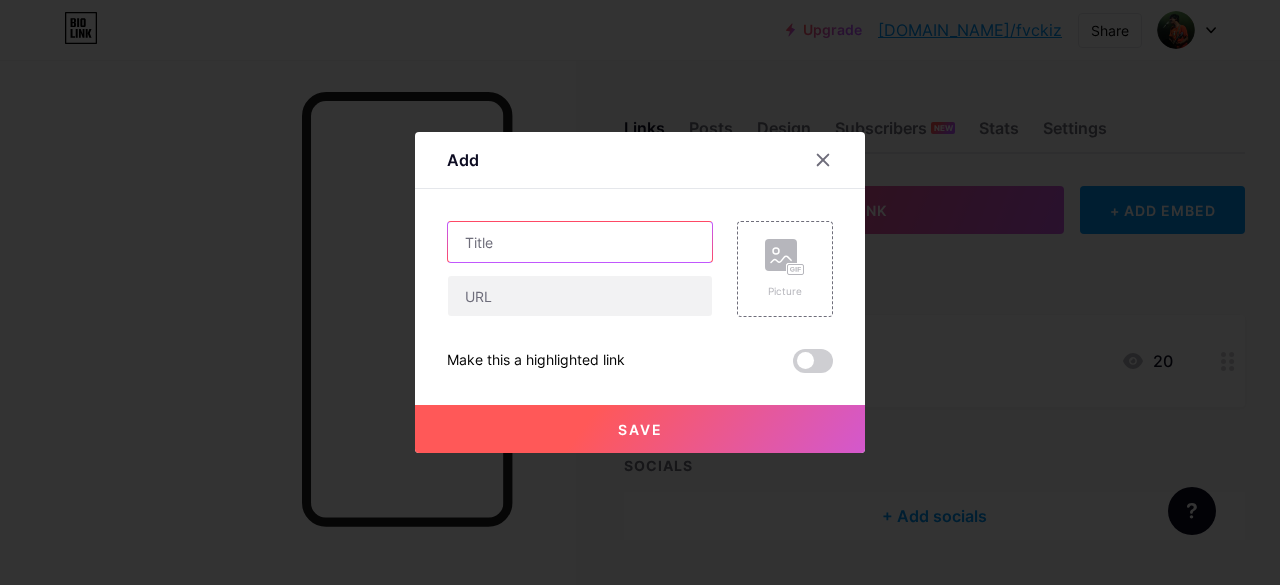 click at bounding box center (580, 242) 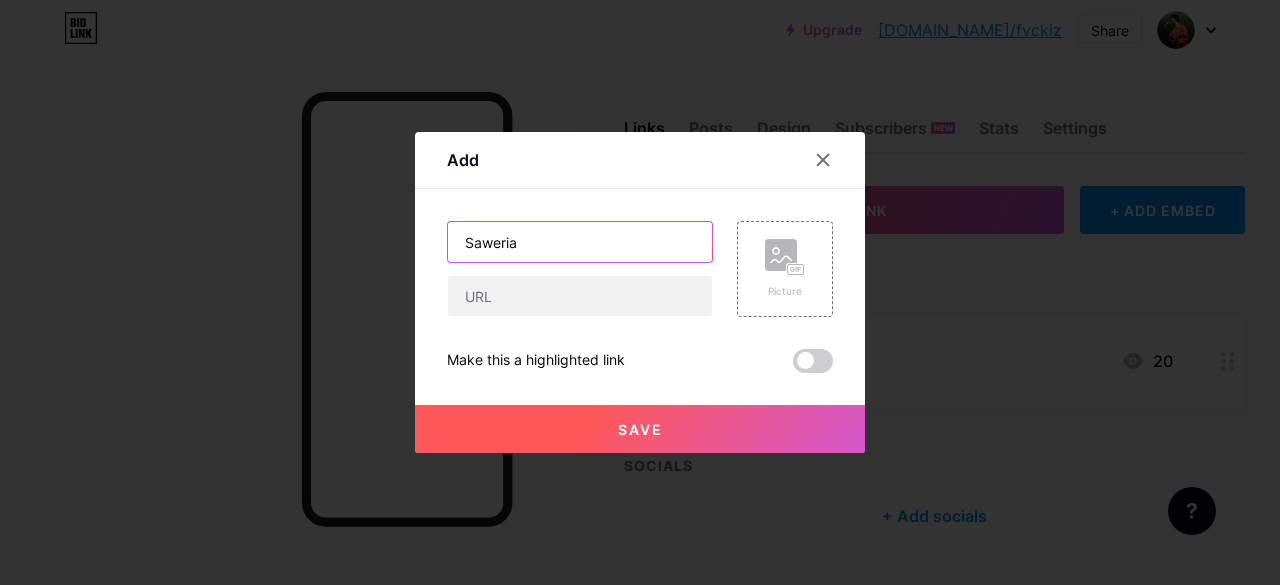 type on "Saweria" 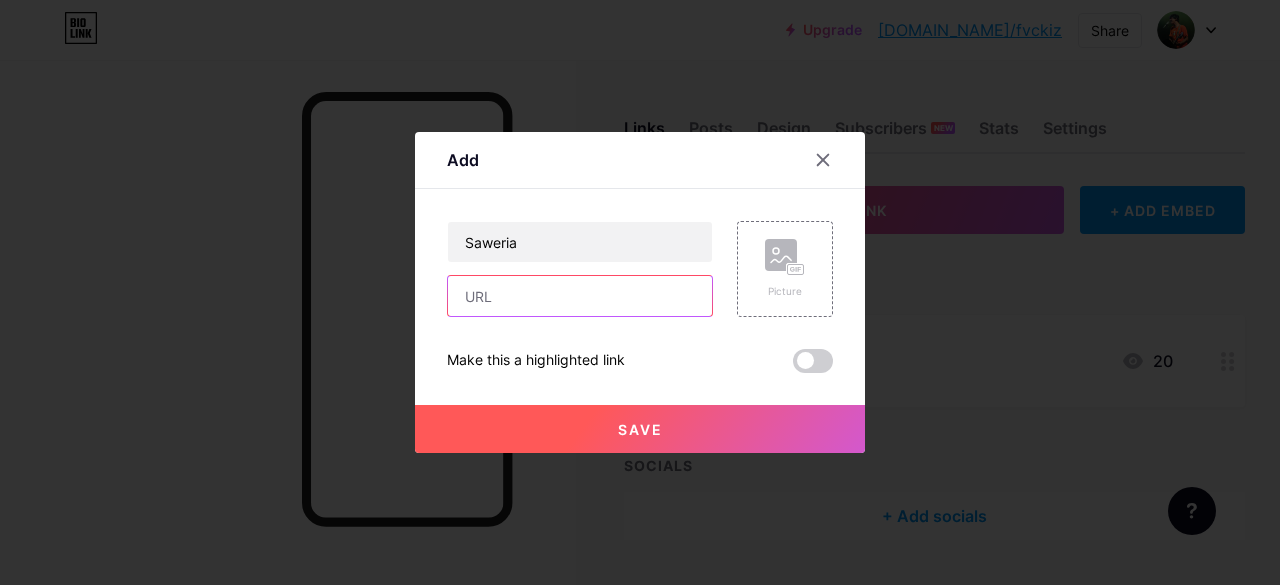 click at bounding box center (580, 296) 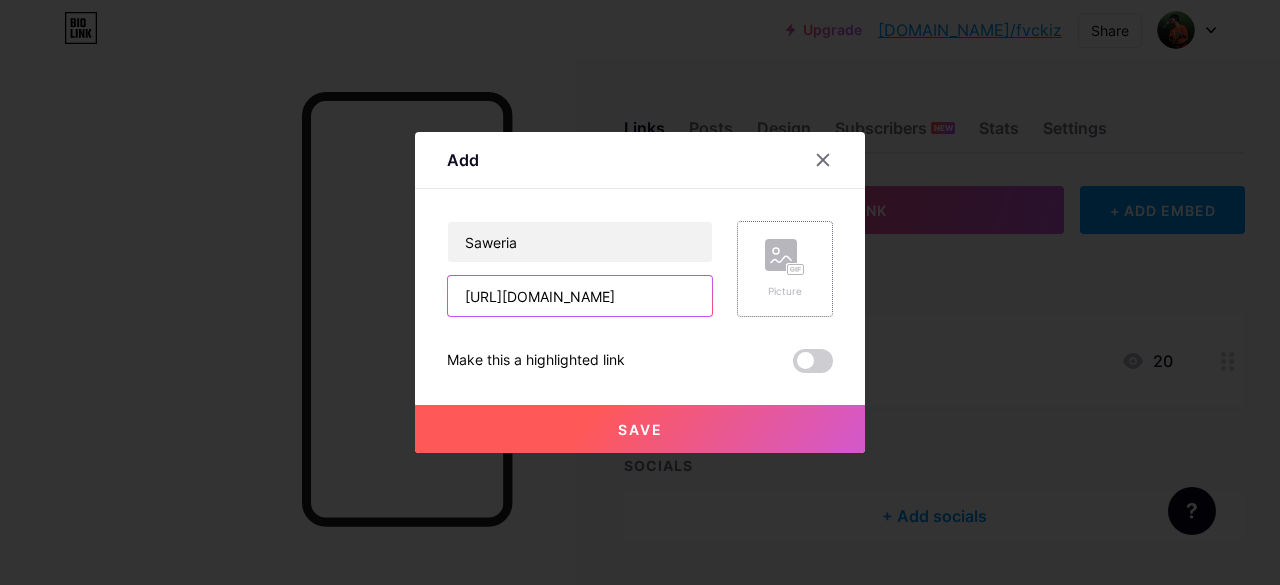 type on "[URL][DOMAIN_NAME]" 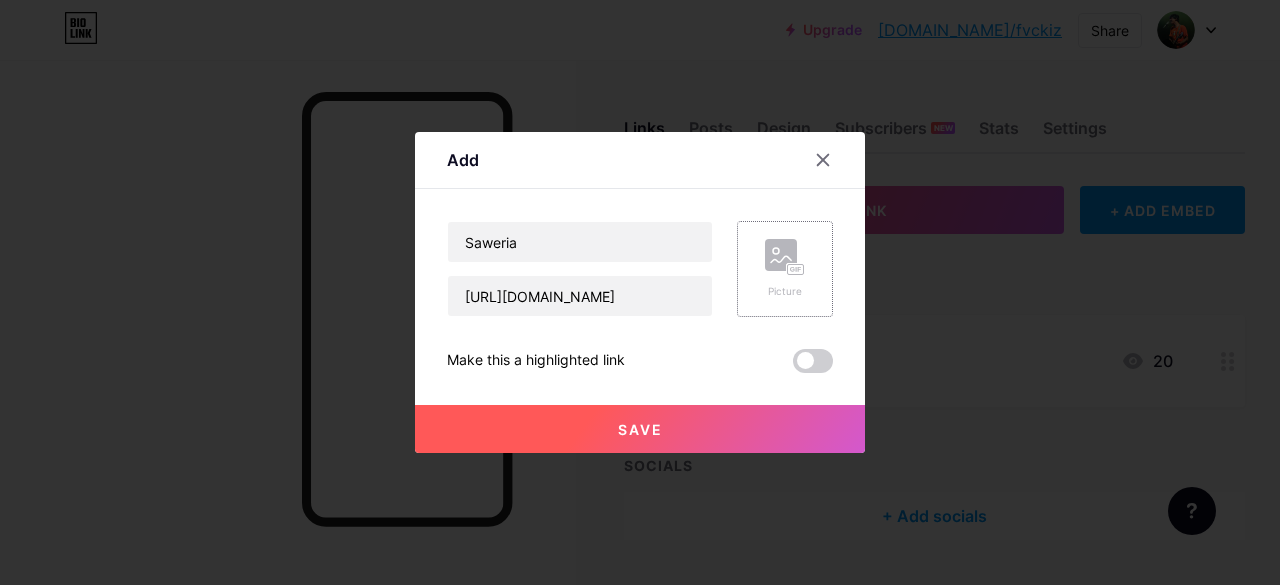 click on "Picture" at bounding box center [785, 291] 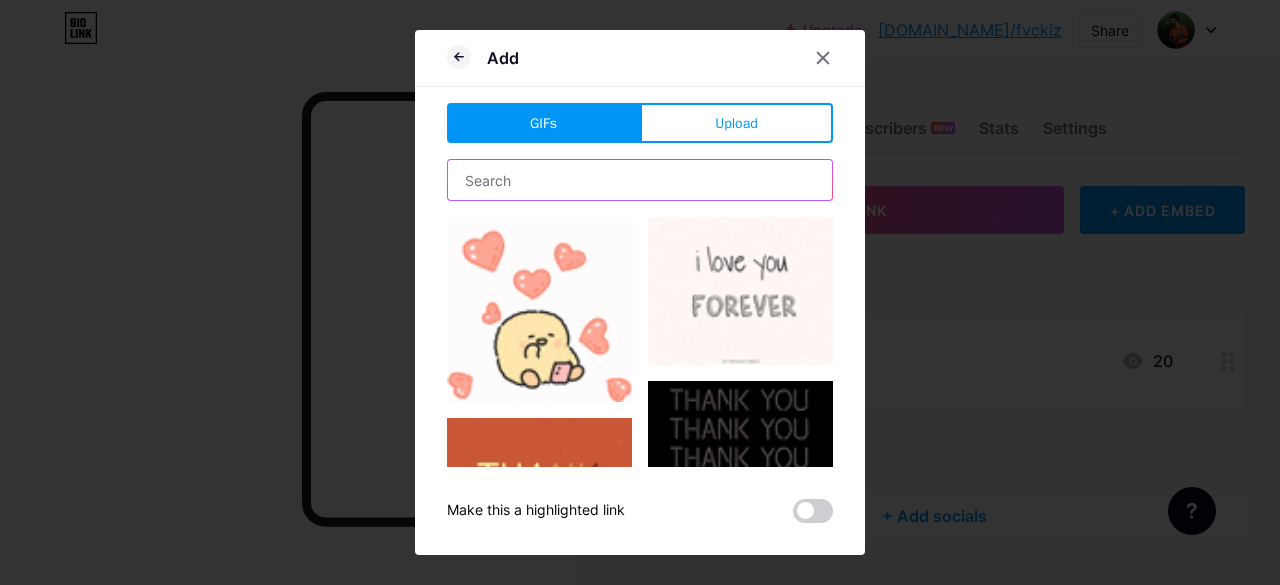 click at bounding box center (640, 180) 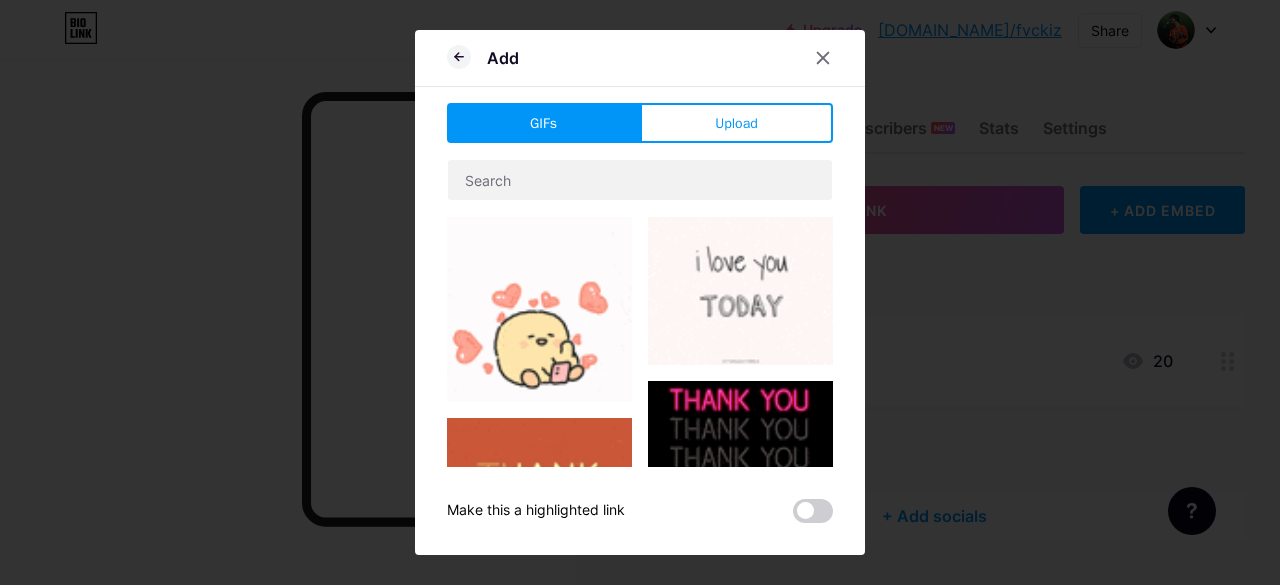 click on "Add" at bounding box center [640, 63] 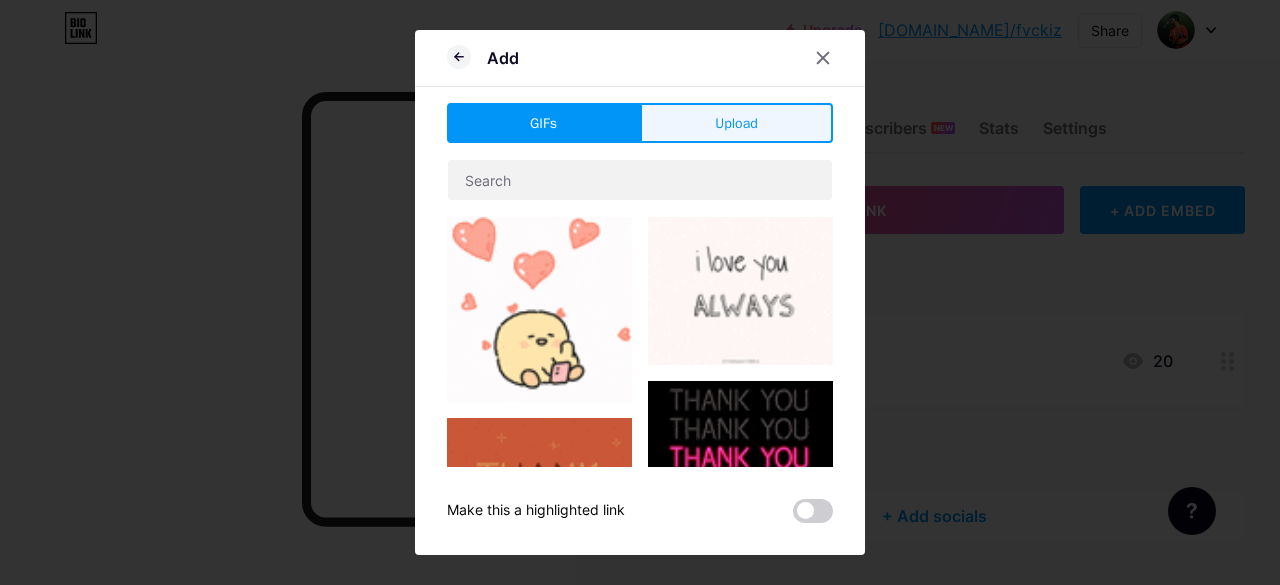 click on "Upload" at bounding box center [736, 123] 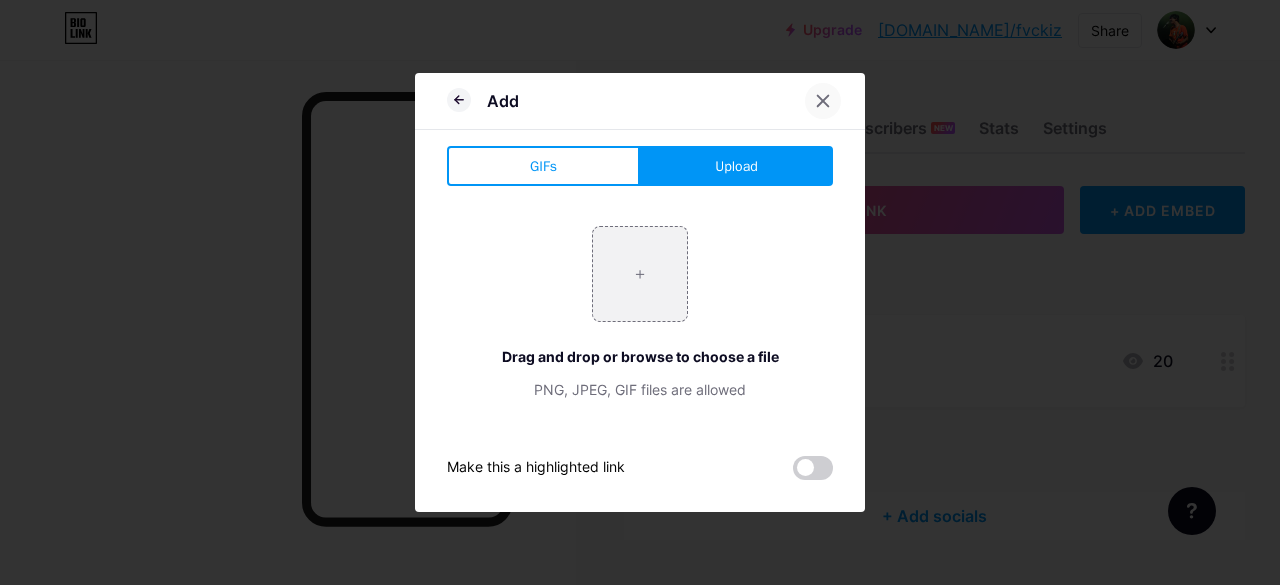 click at bounding box center (823, 101) 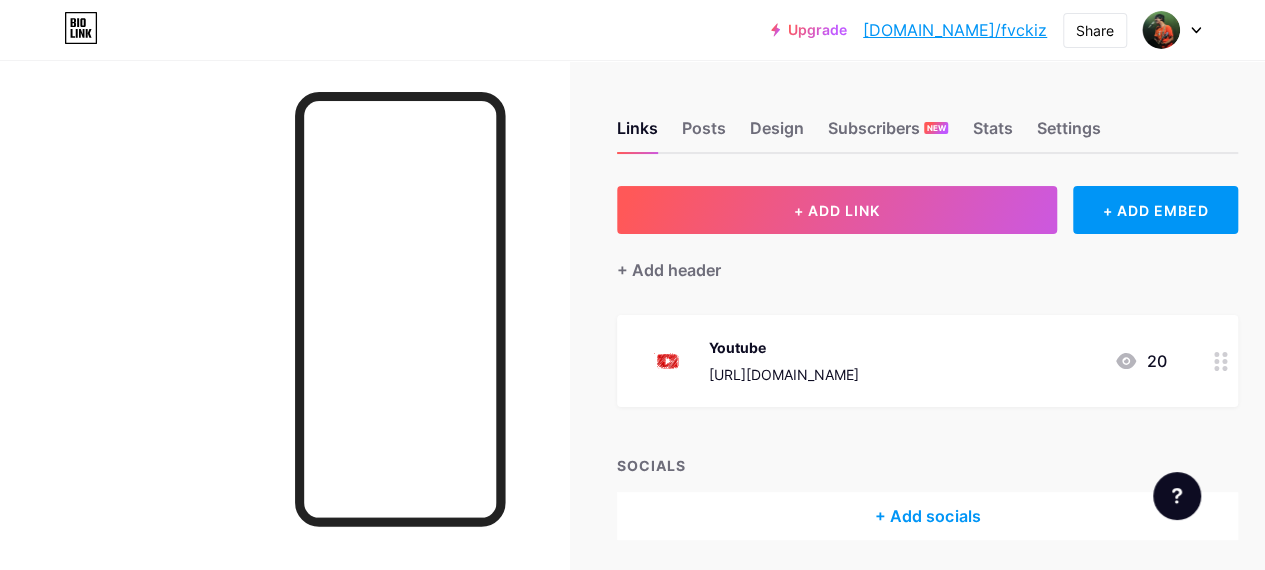 click on "20" at bounding box center [1140, 361] 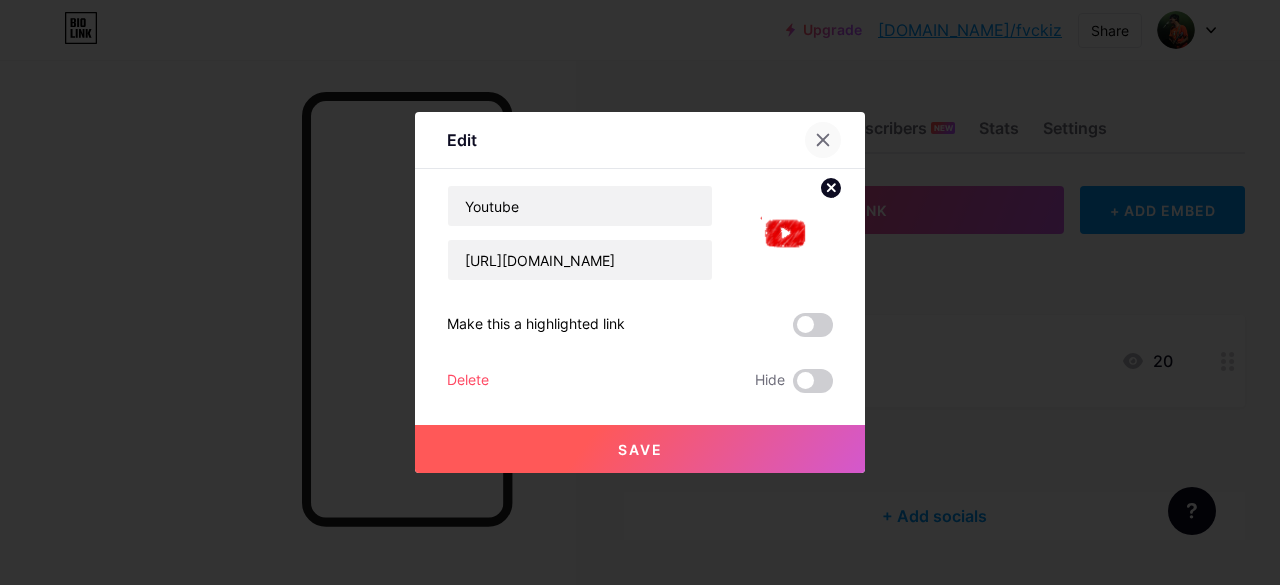 click at bounding box center [823, 140] 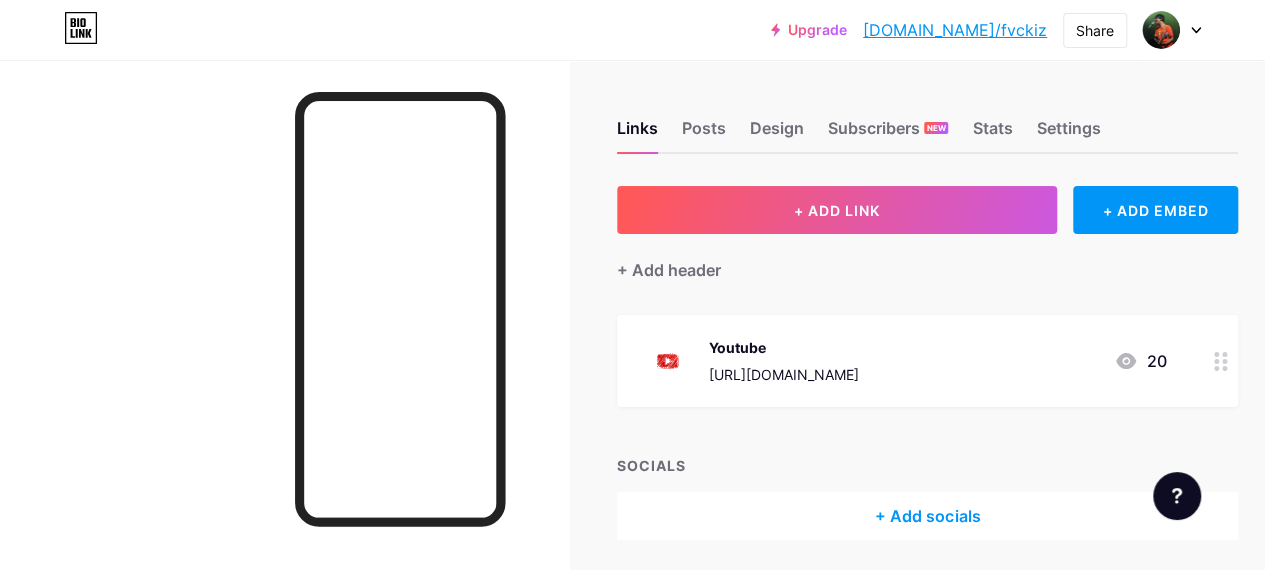 click 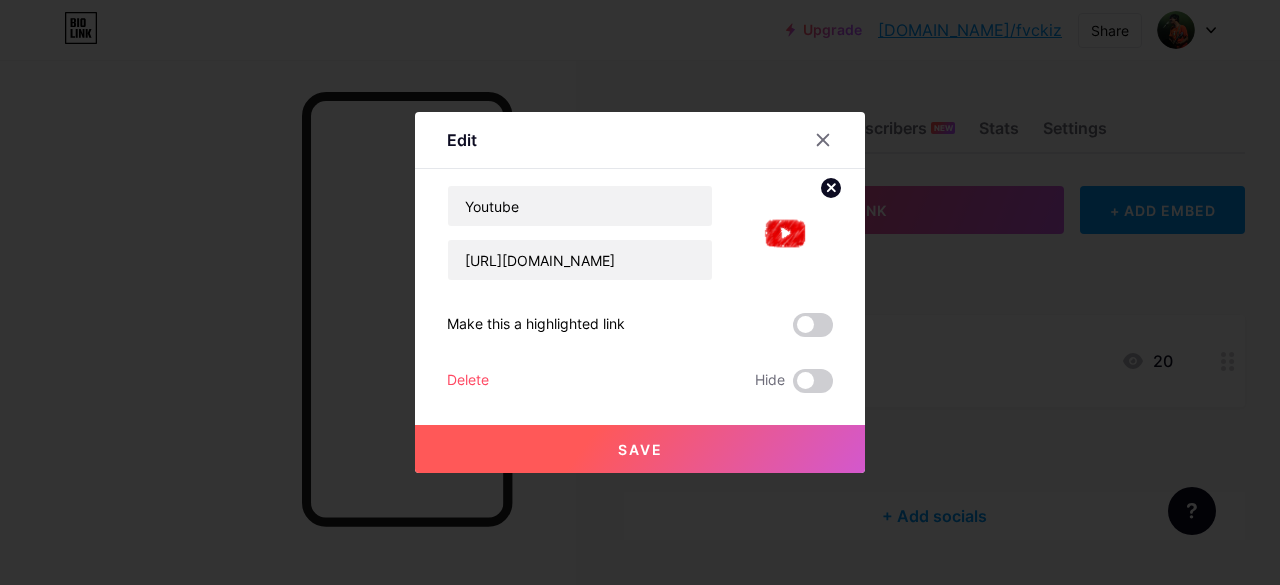 click 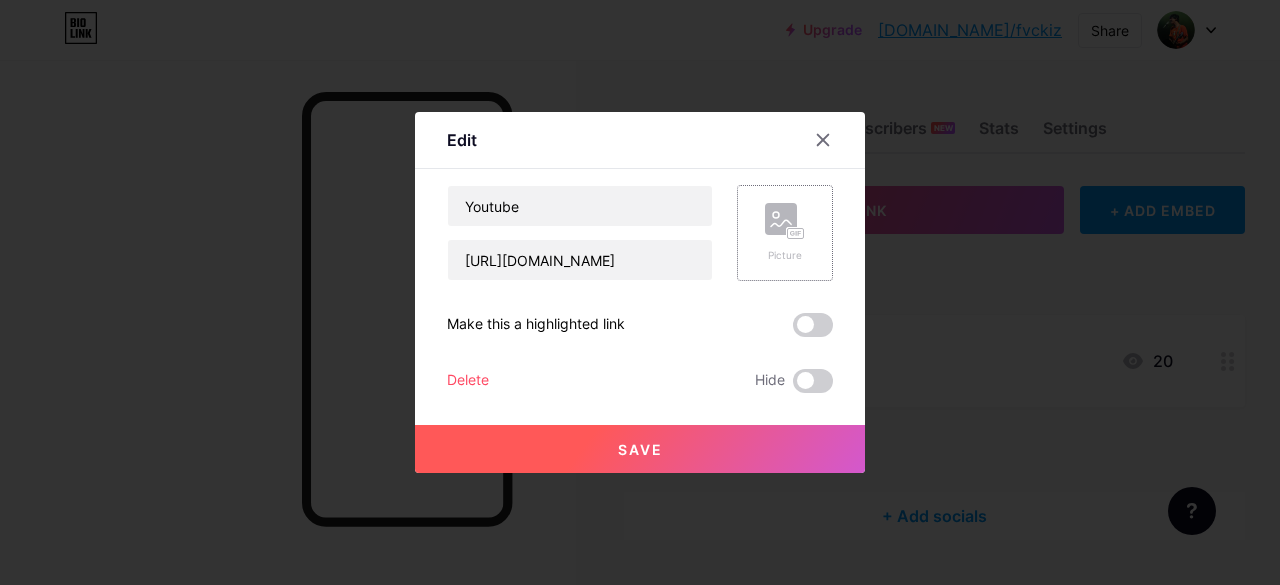 click 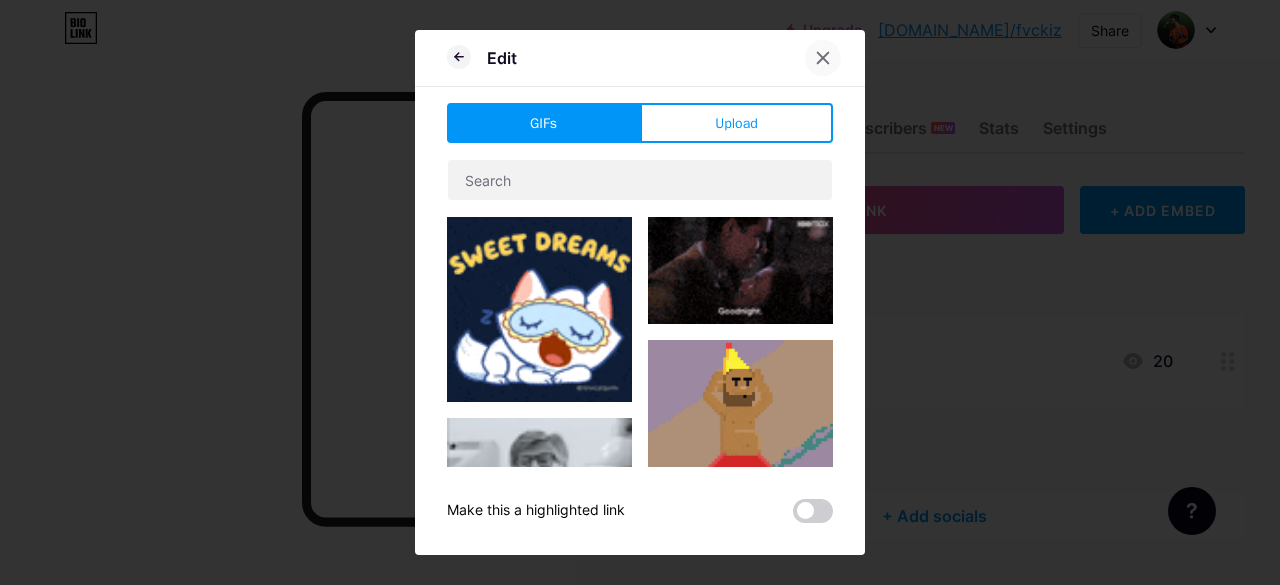 click at bounding box center (823, 58) 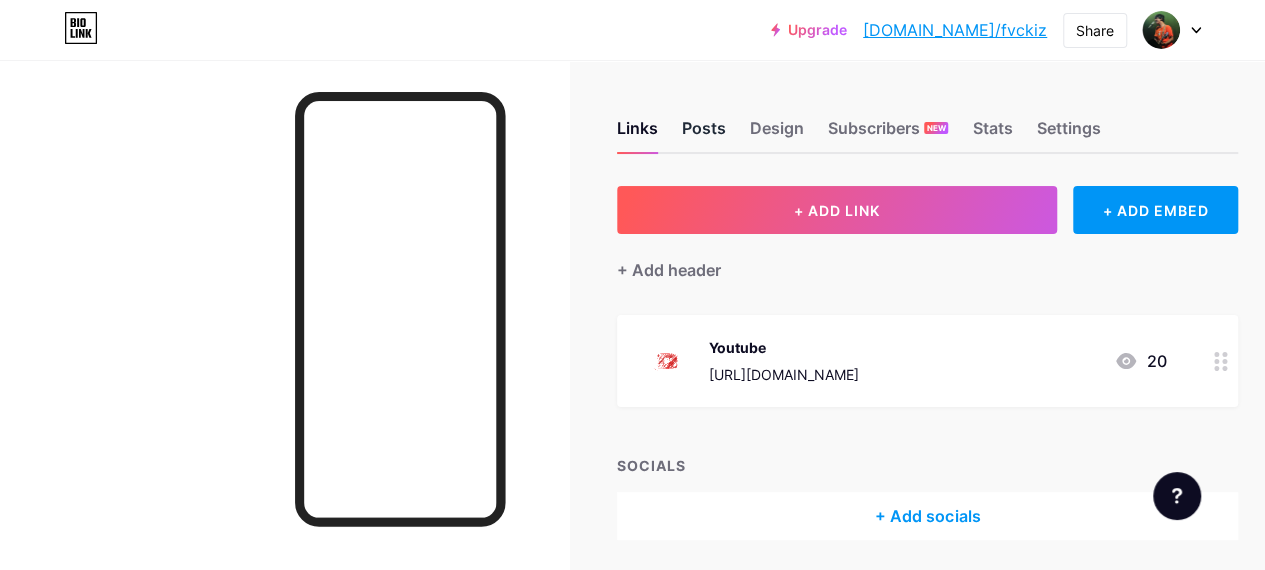 click on "Posts" at bounding box center [704, 134] 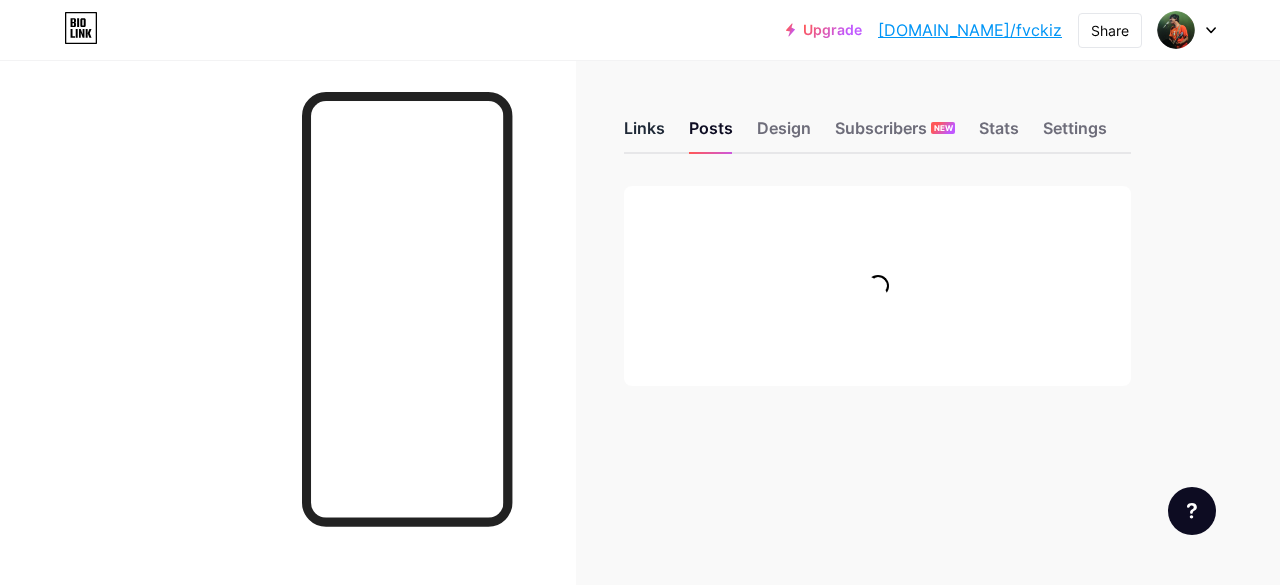 click on "Links" at bounding box center [644, 134] 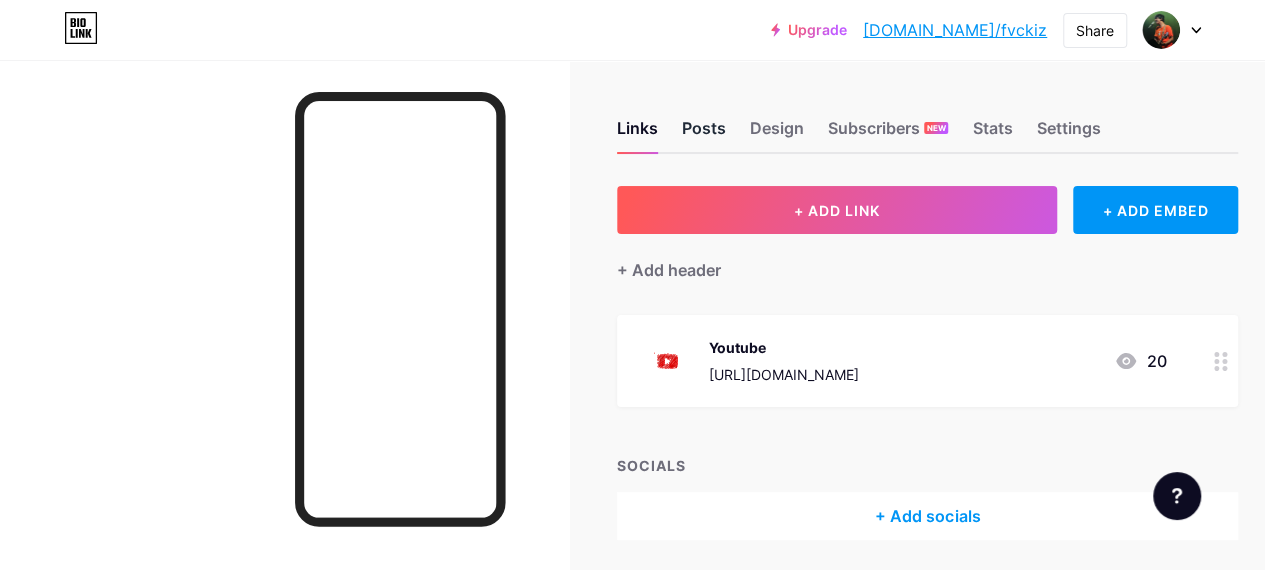 click on "Posts" at bounding box center (704, 134) 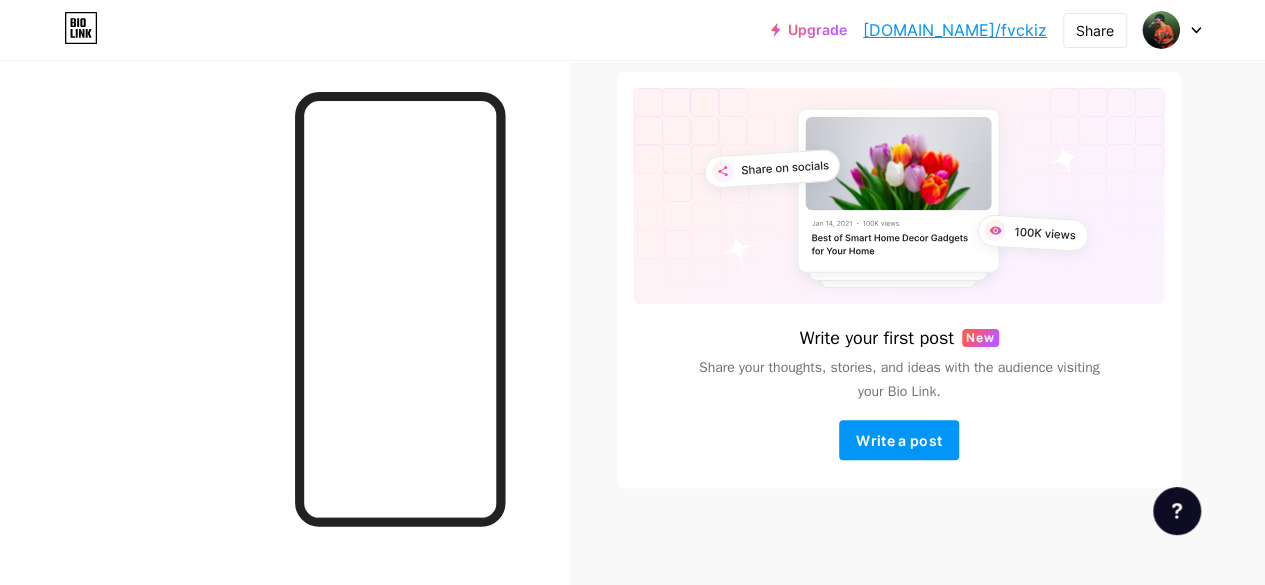 scroll, scrollTop: 0, scrollLeft: 0, axis: both 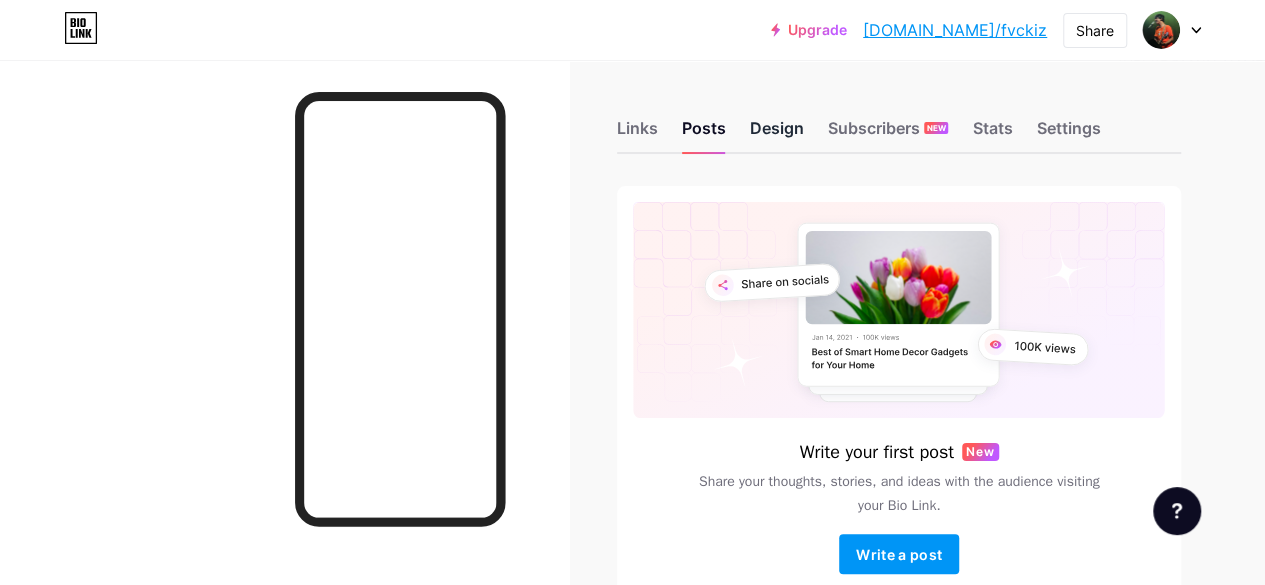click on "Design" at bounding box center [777, 134] 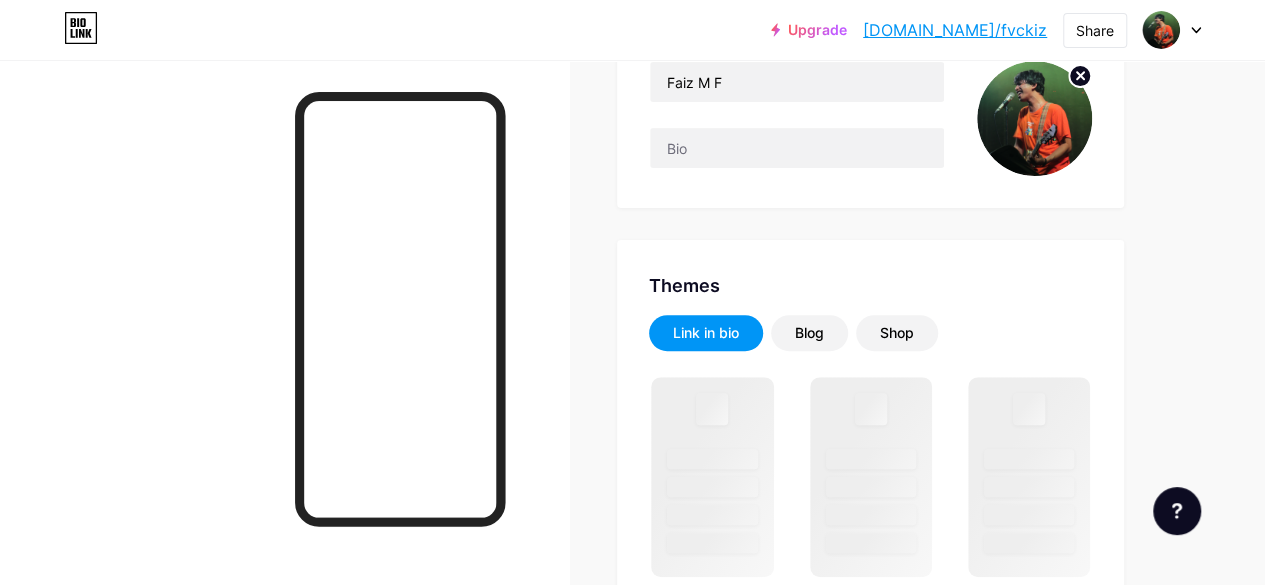scroll, scrollTop: 220, scrollLeft: 0, axis: vertical 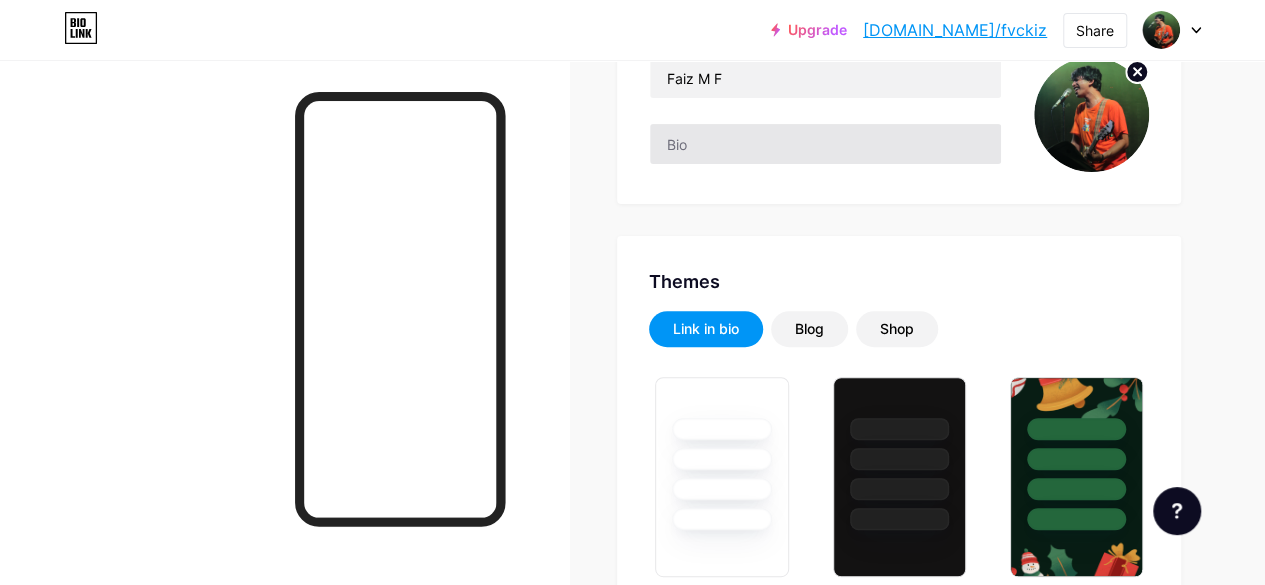 type on "#ffffff" 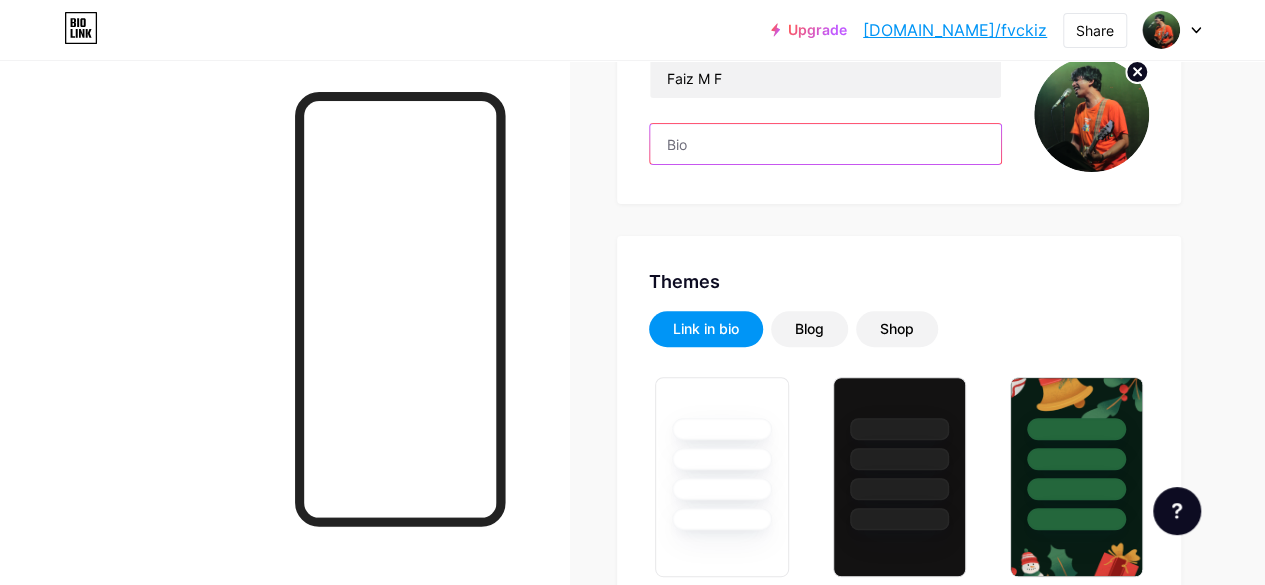 click at bounding box center (825, 144) 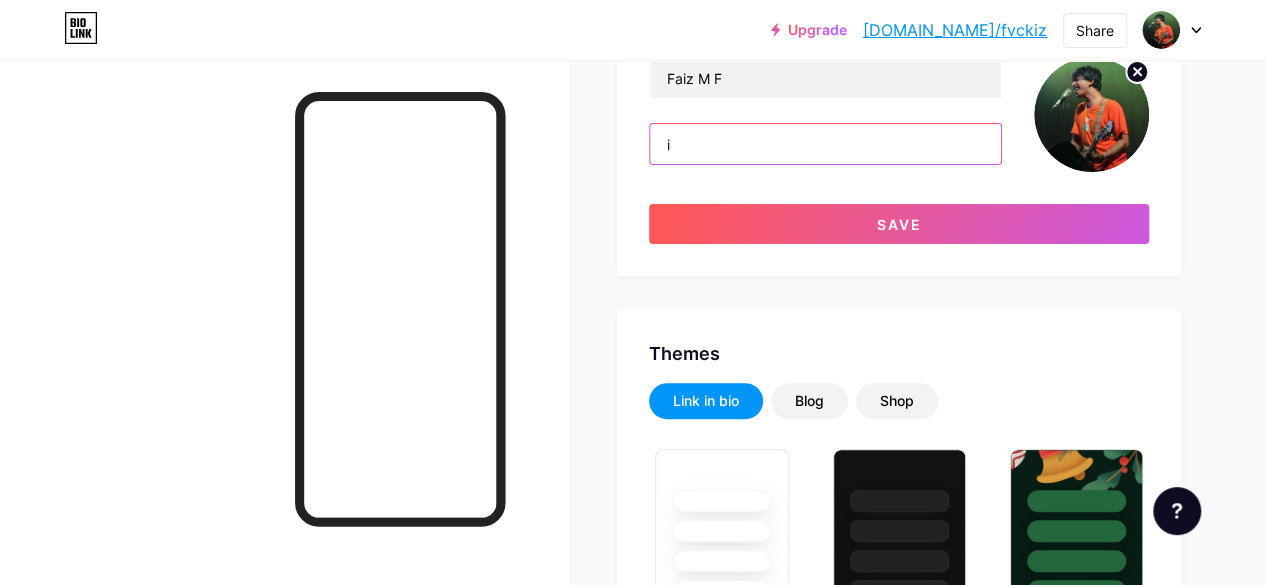 type on "i" 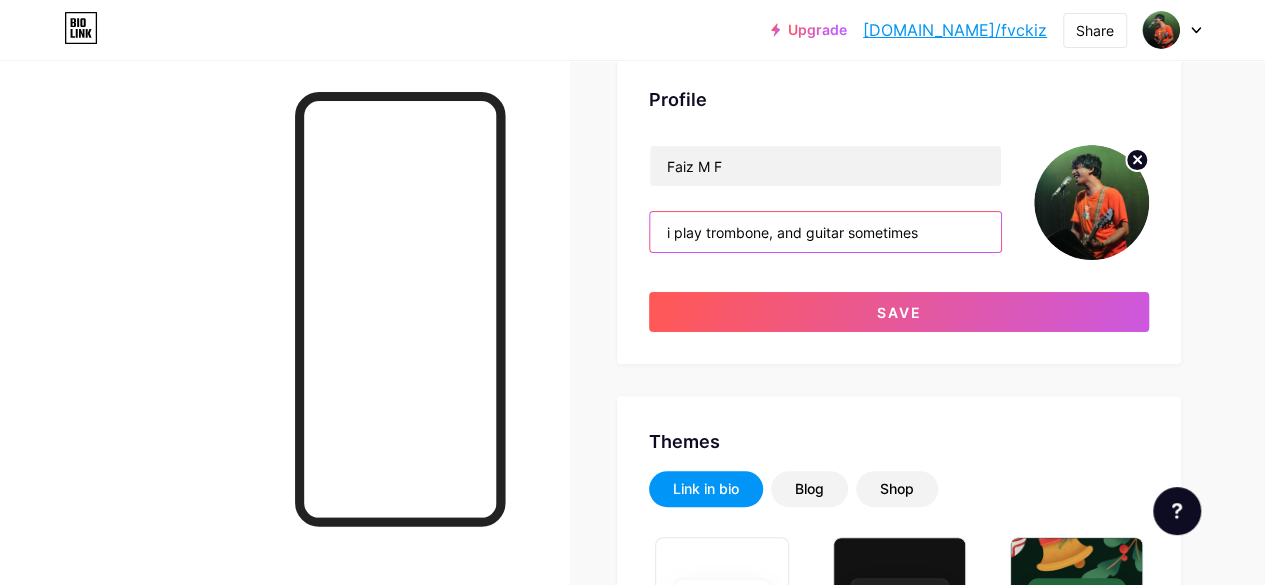 scroll, scrollTop: 127, scrollLeft: 0, axis: vertical 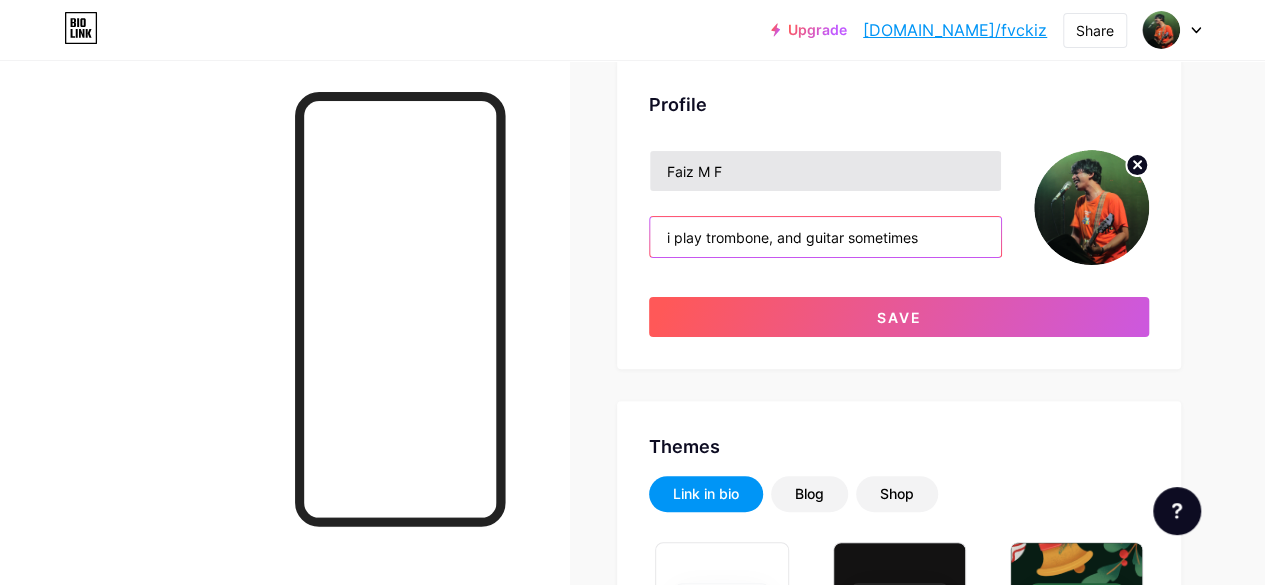 type on "i play trombone, and guitar sometimes" 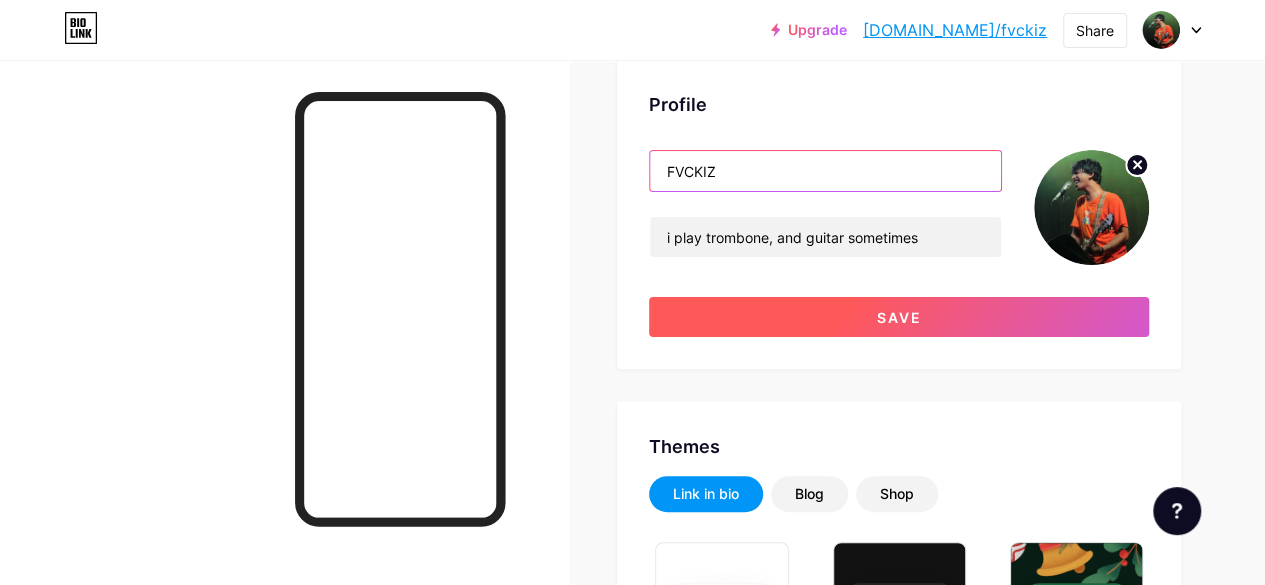 type on "FVCKIZ" 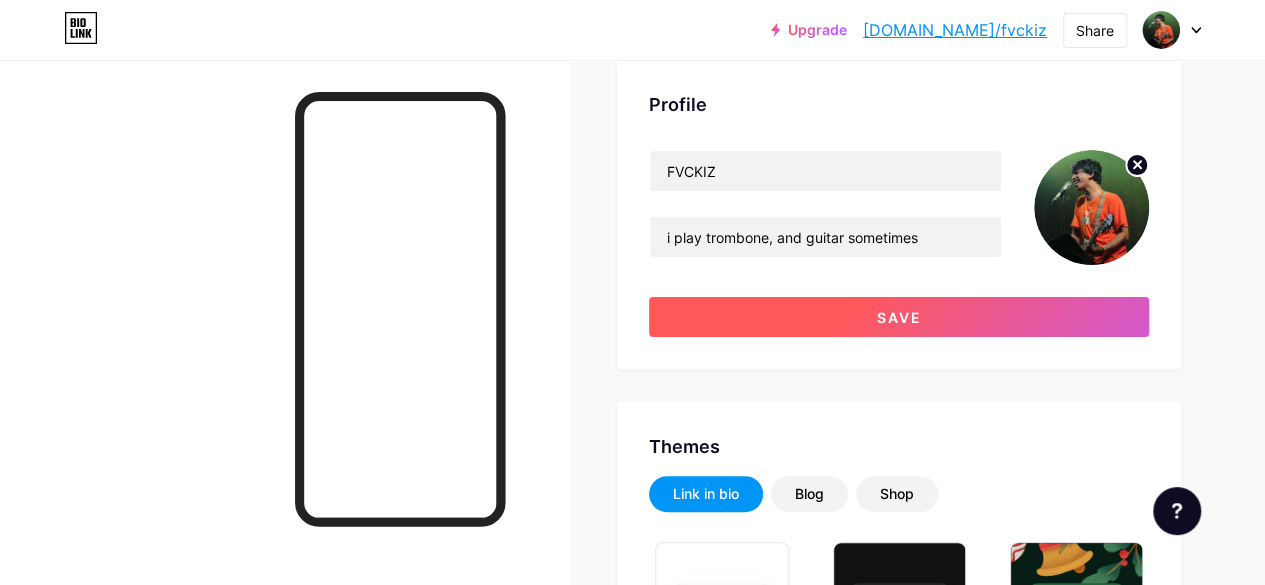 click on "Save" at bounding box center [899, 317] 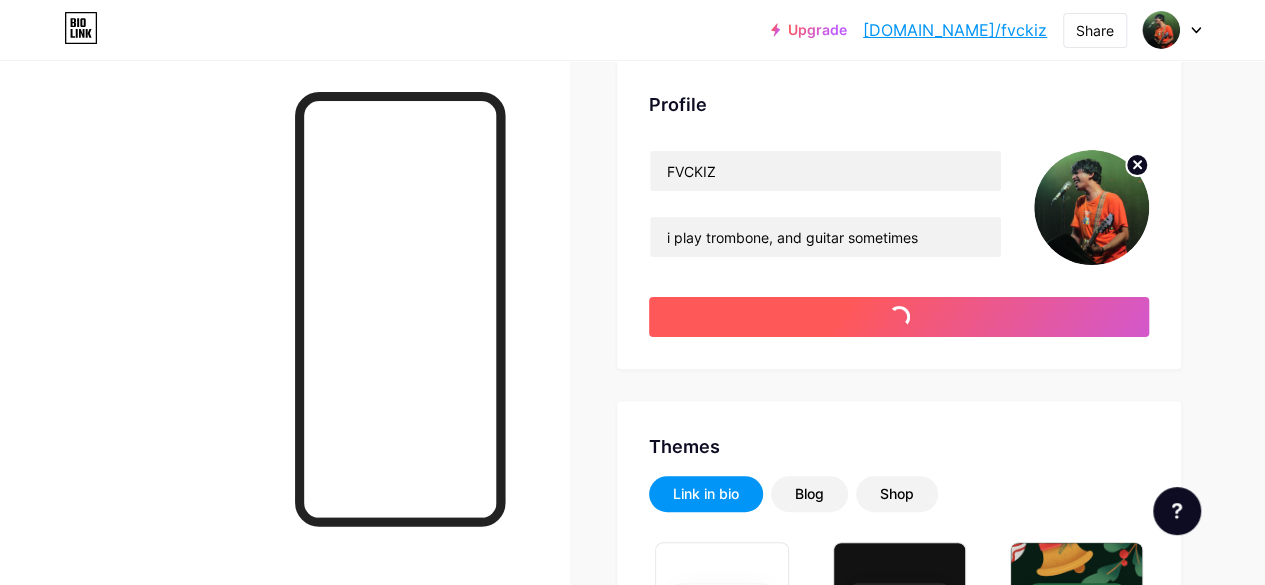 type on "#ffffff" 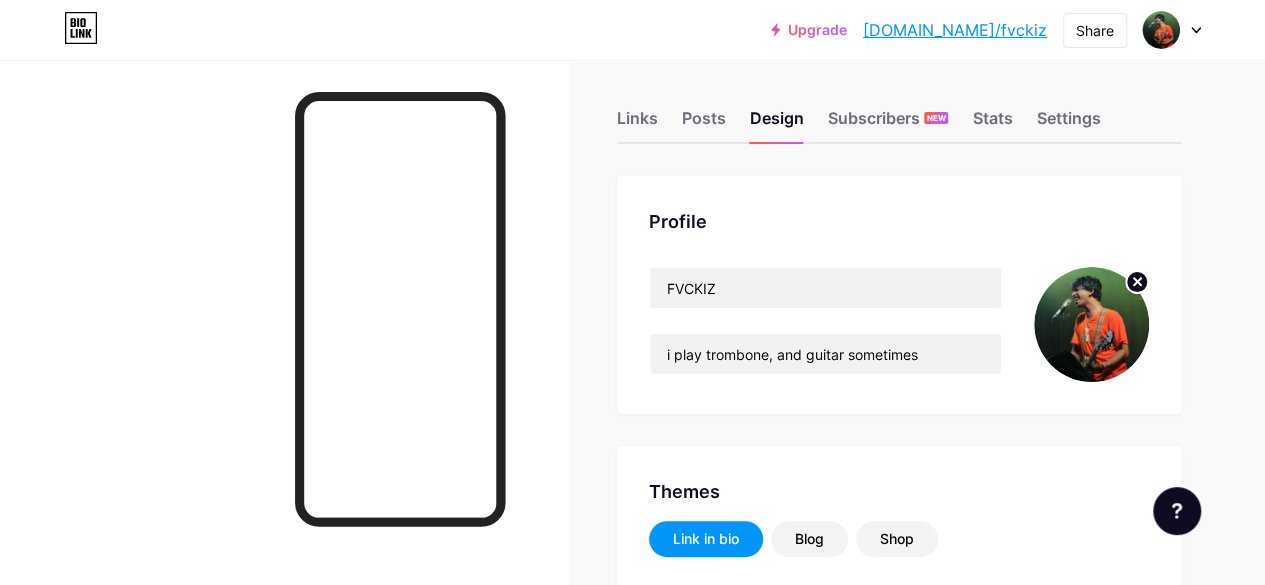 scroll, scrollTop: 0, scrollLeft: 0, axis: both 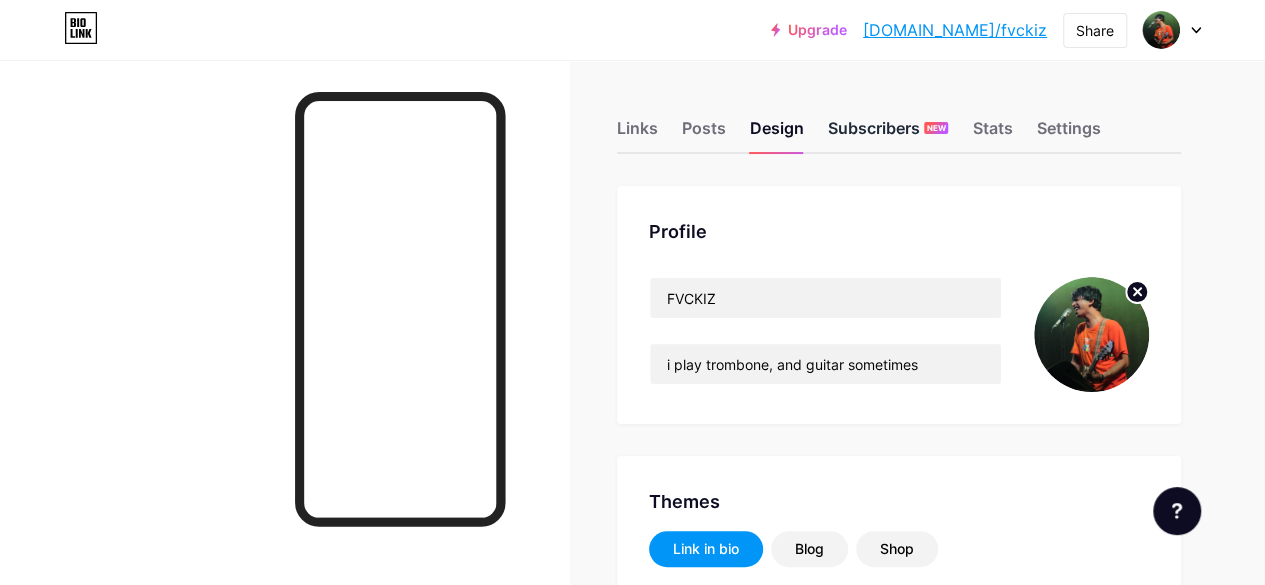 click on "Subscribers
NEW" at bounding box center [888, 134] 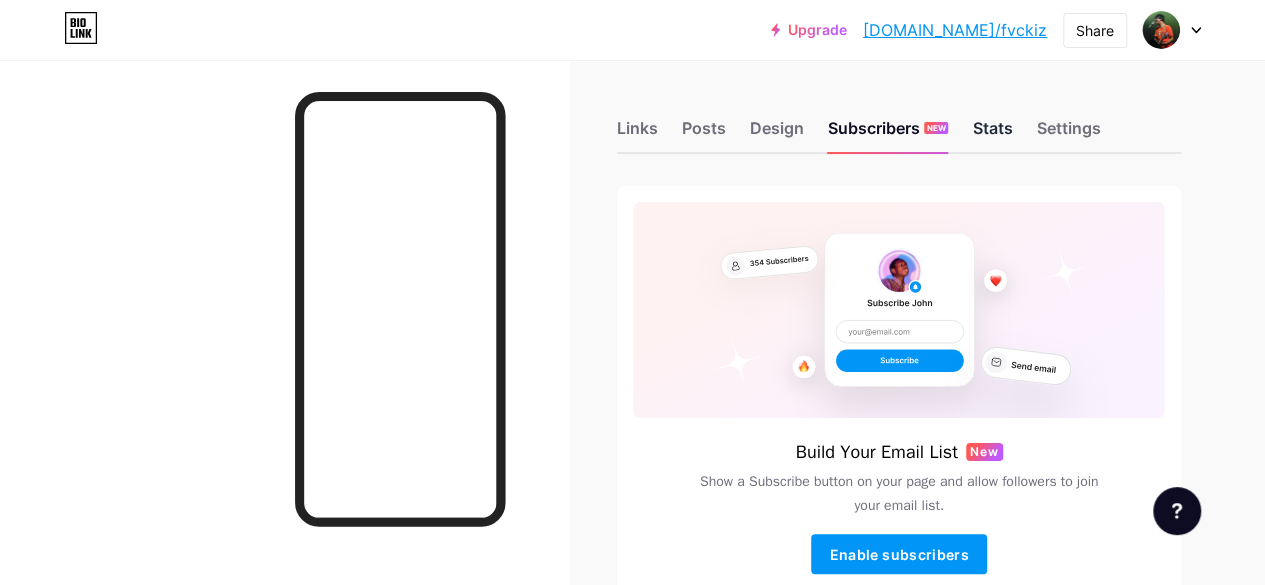 click on "Stats" at bounding box center (992, 134) 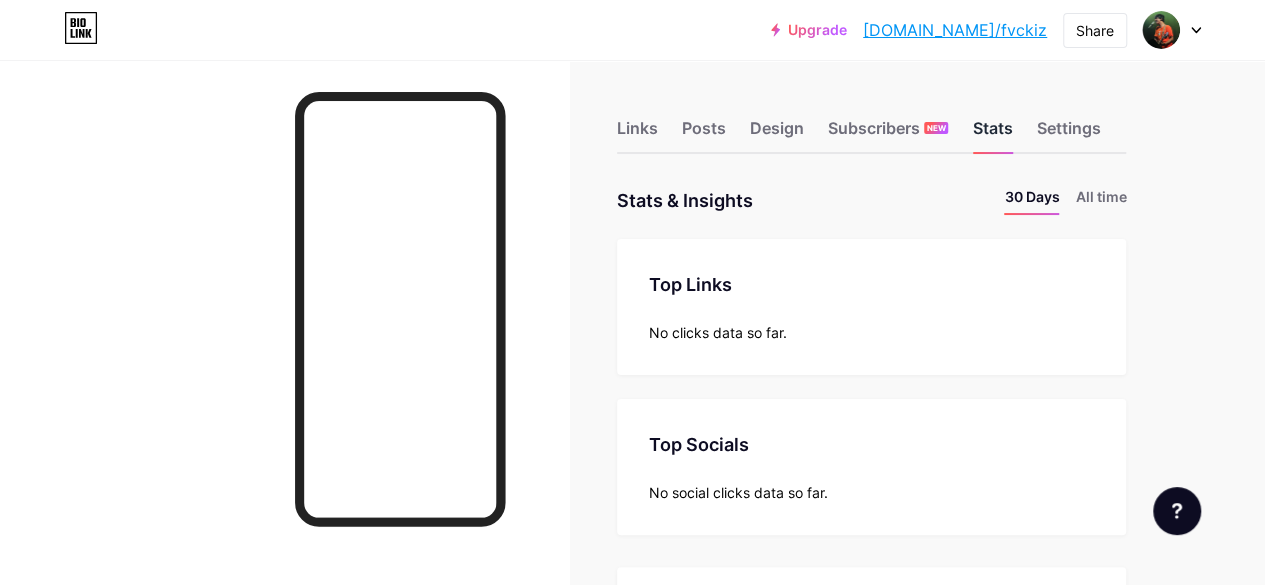 scroll, scrollTop: 999414, scrollLeft: 998735, axis: both 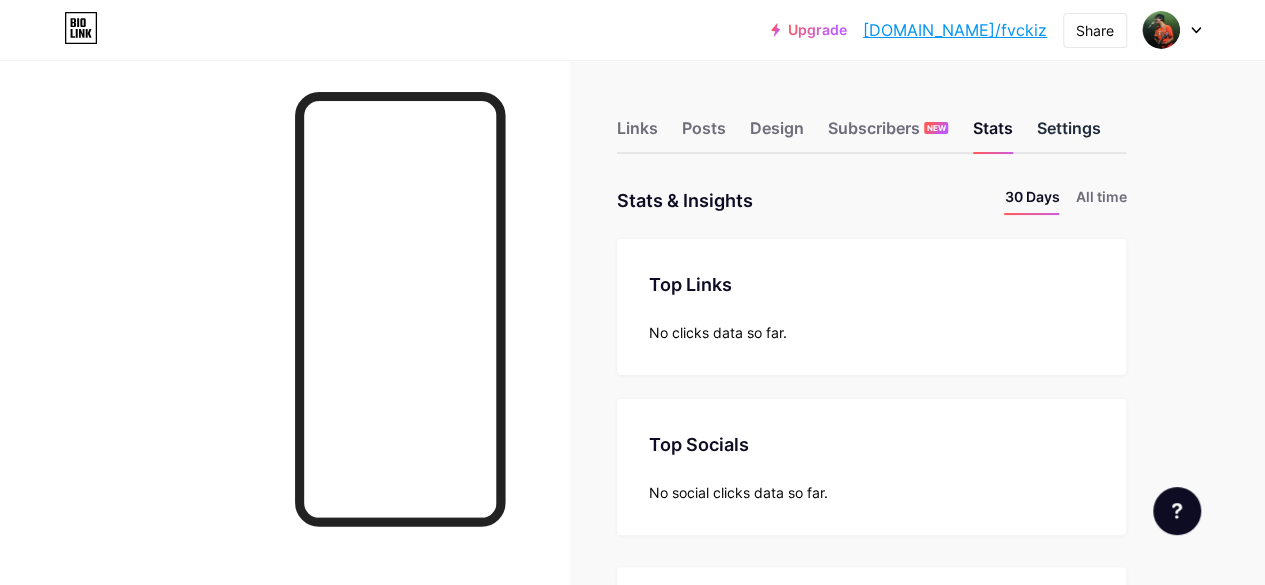 click on "Settings" at bounding box center [1068, 134] 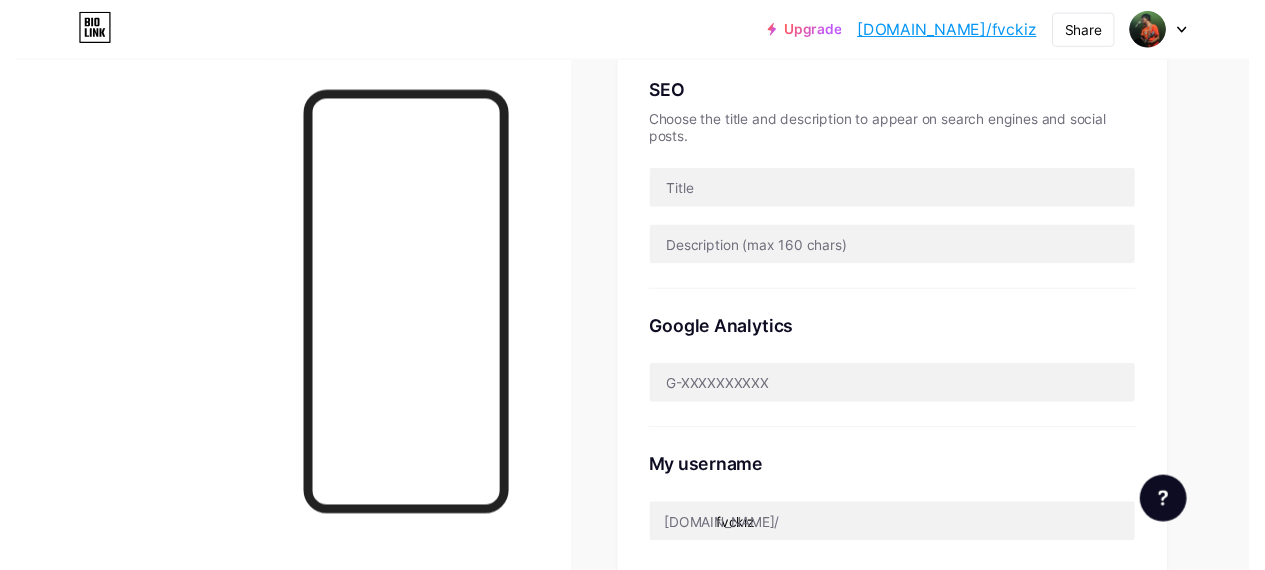 scroll, scrollTop: 0, scrollLeft: 0, axis: both 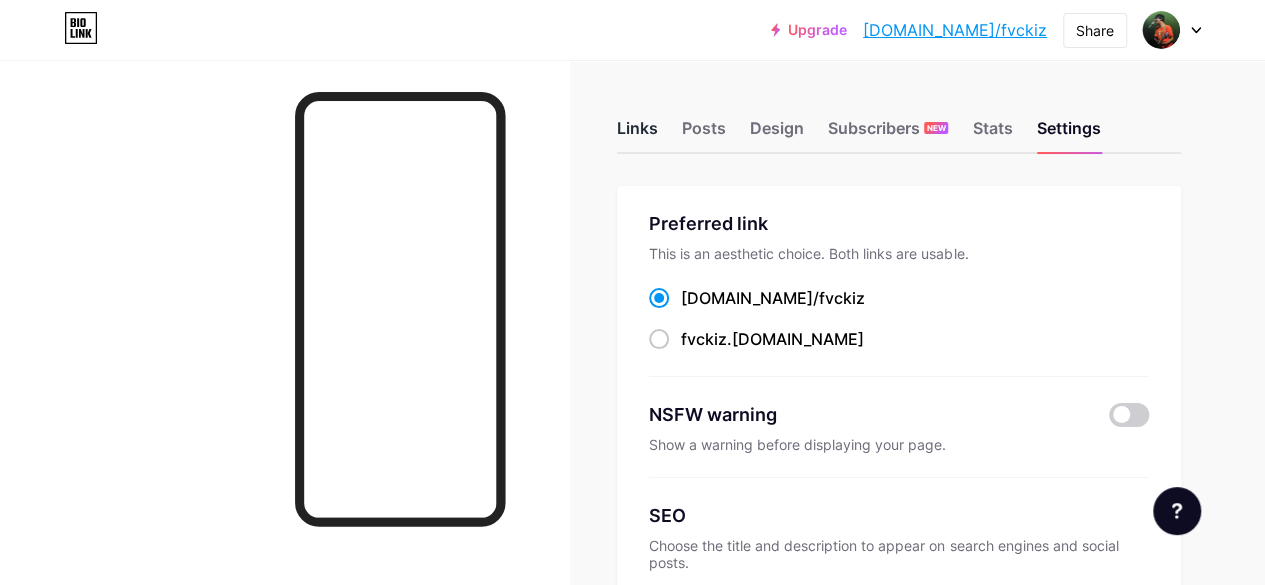 click on "Links" at bounding box center [637, 134] 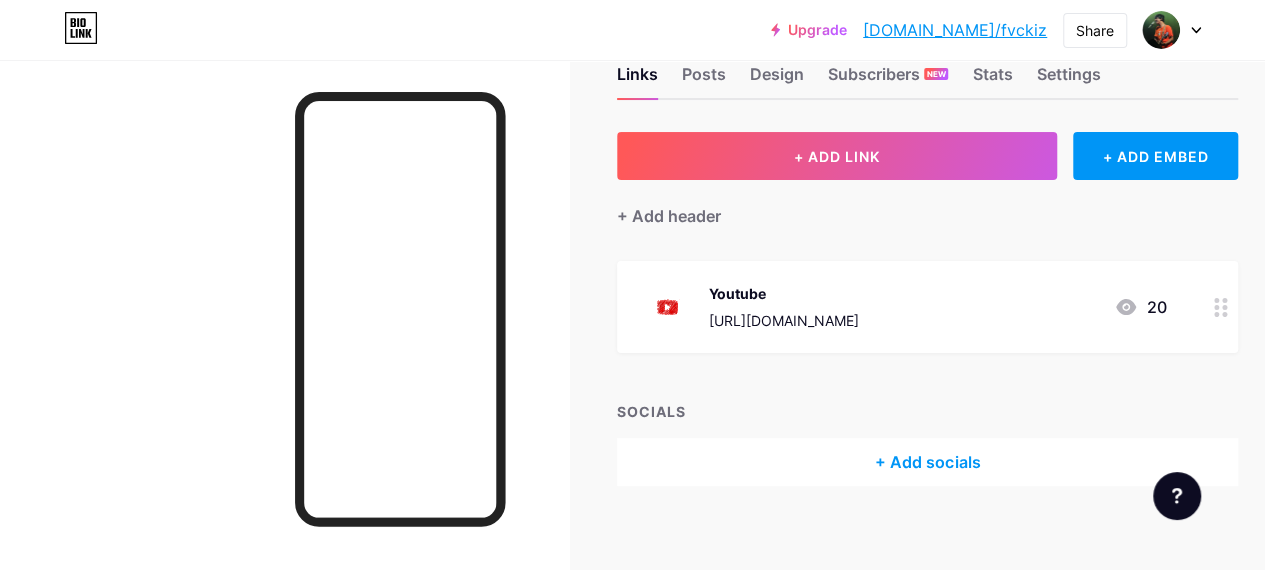 scroll, scrollTop: 55, scrollLeft: 0, axis: vertical 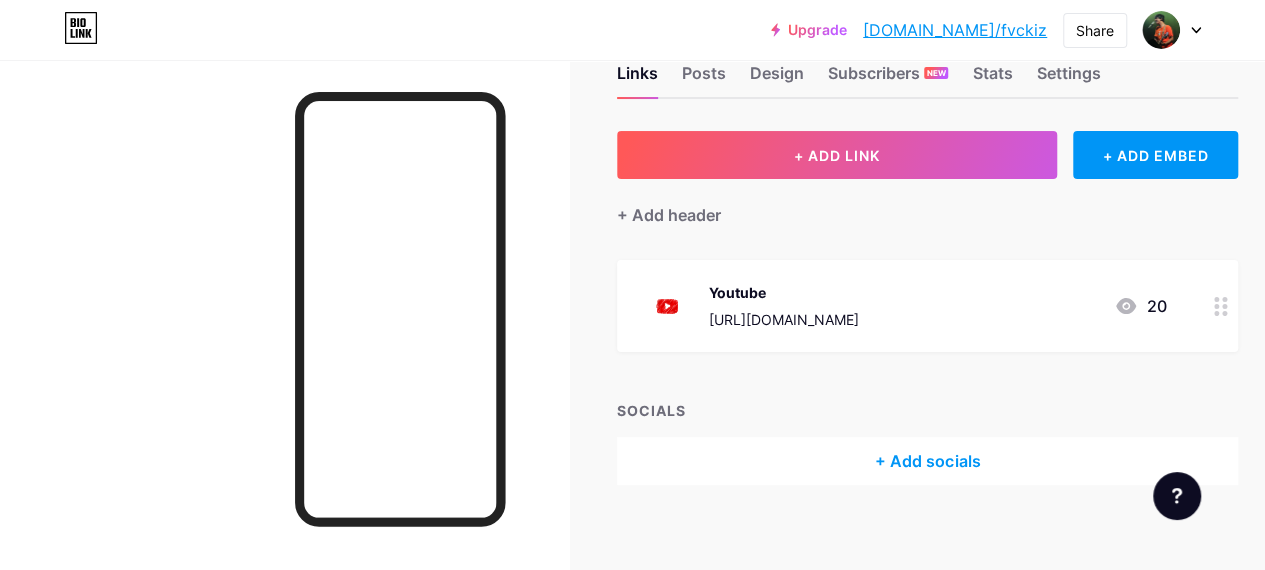 click 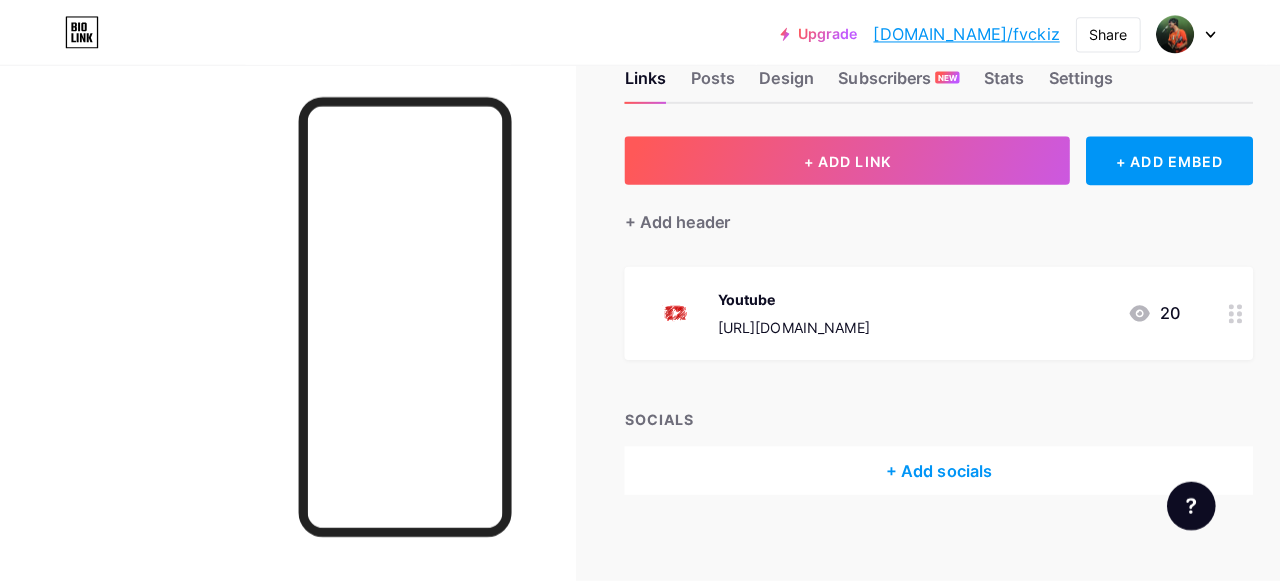 scroll, scrollTop: 54, scrollLeft: 0, axis: vertical 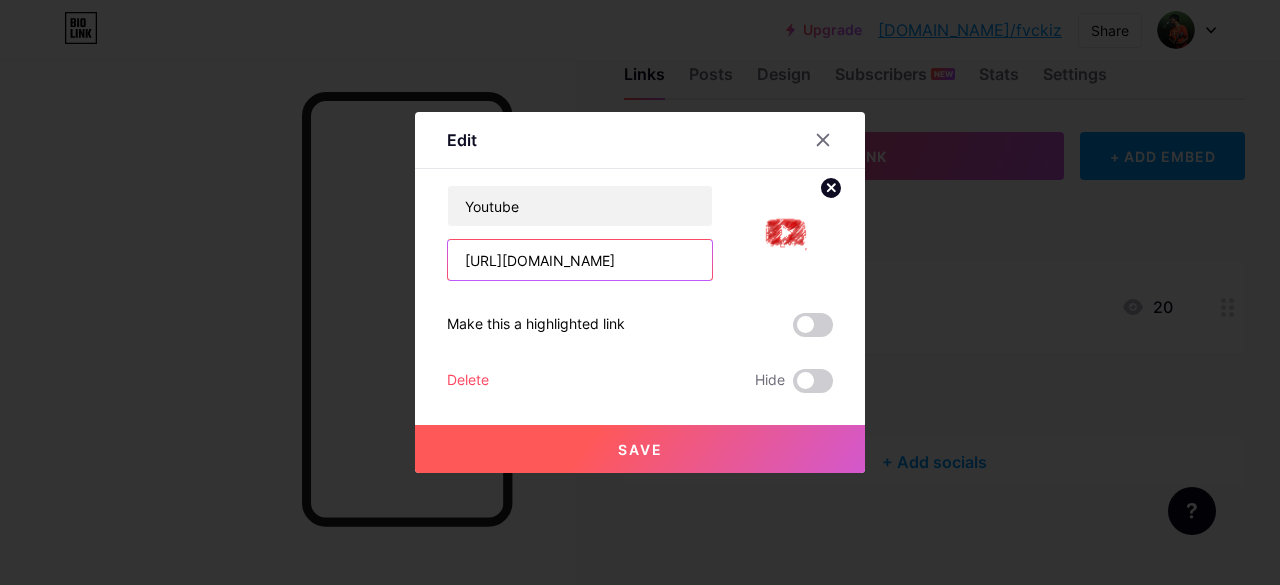 click on "[URL][DOMAIN_NAME]" at bounding box center [580, 260] 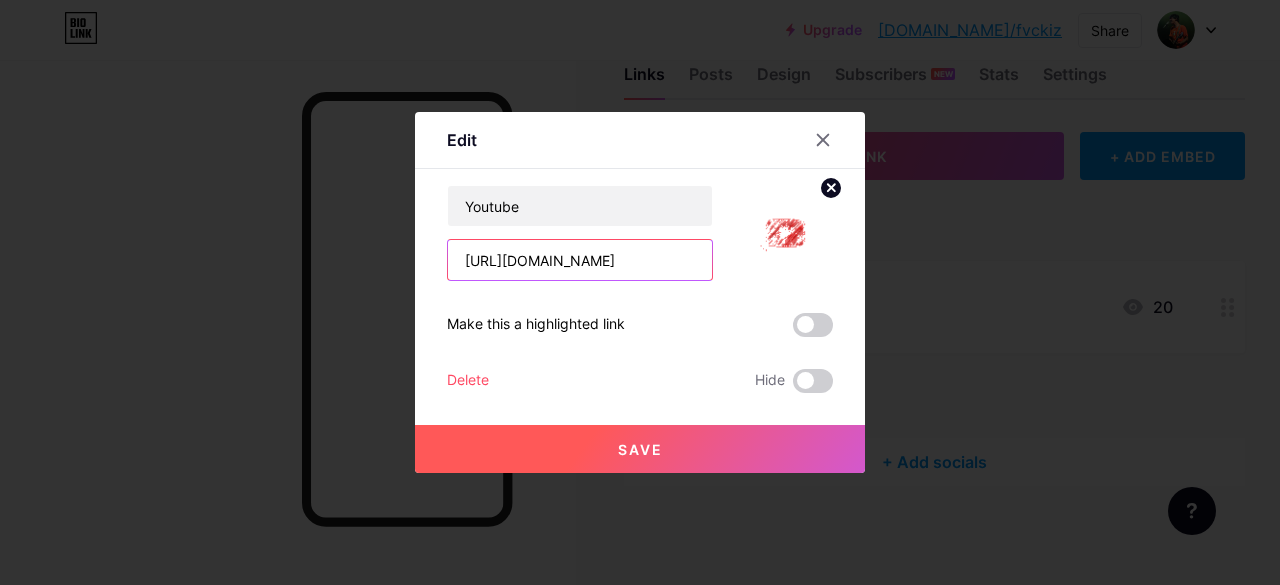 scroll, scrollTop: 0, scrollLeft: 171, axis: horizontal 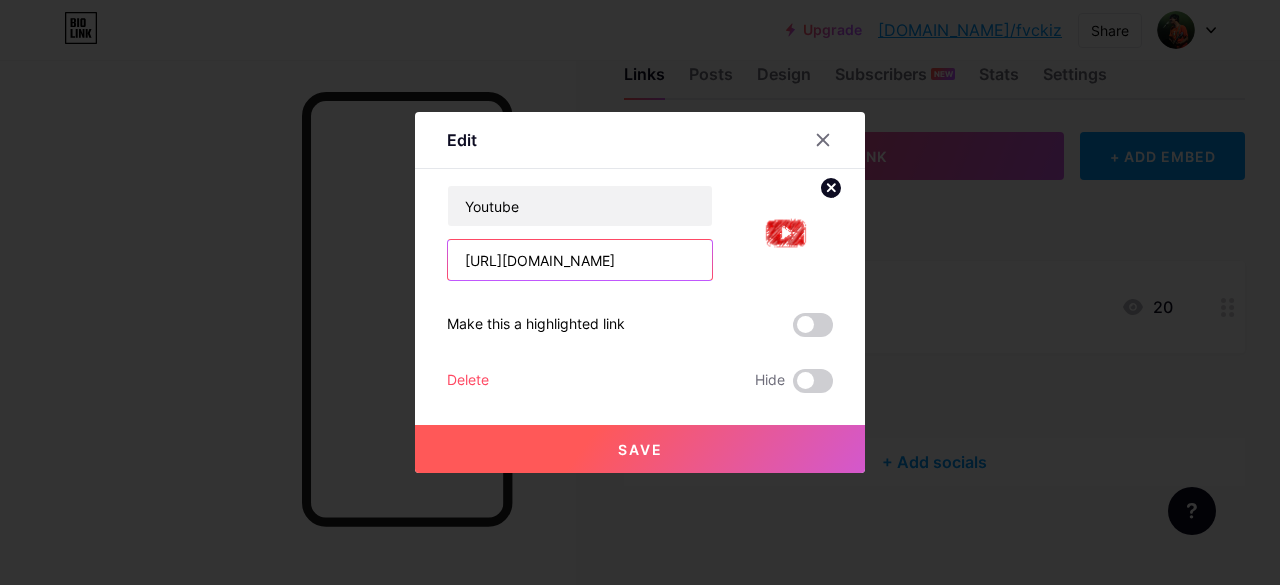 click on "[URL][DOMAIN_NAME]" at bounding box center (580, 260) 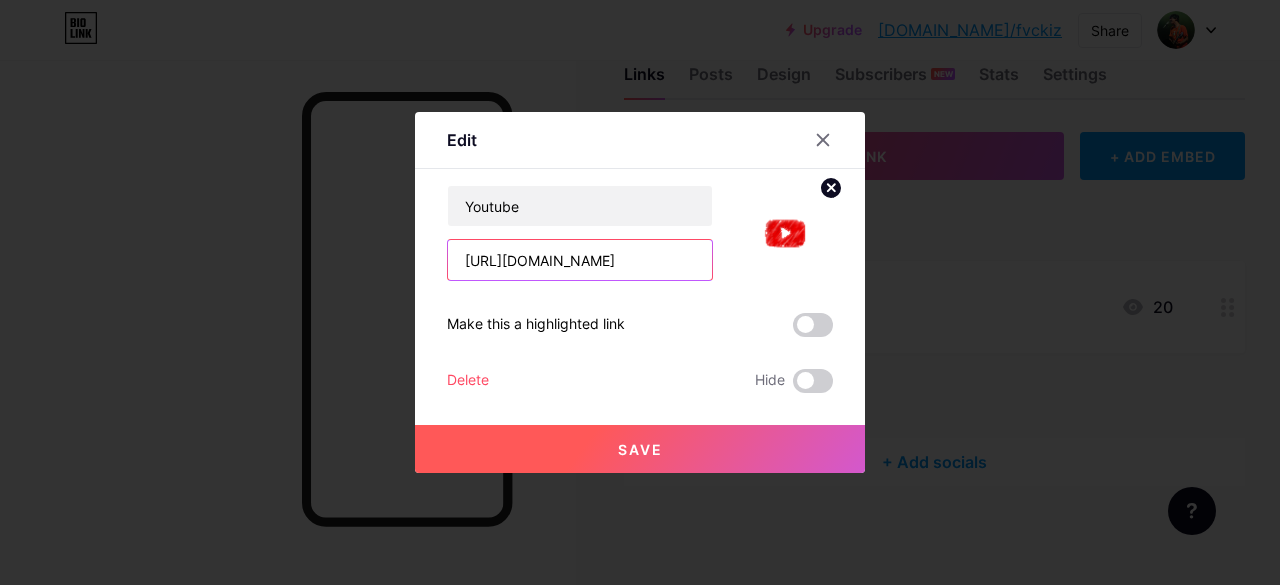 paste on "[DOMAIN_NAME][URL]" 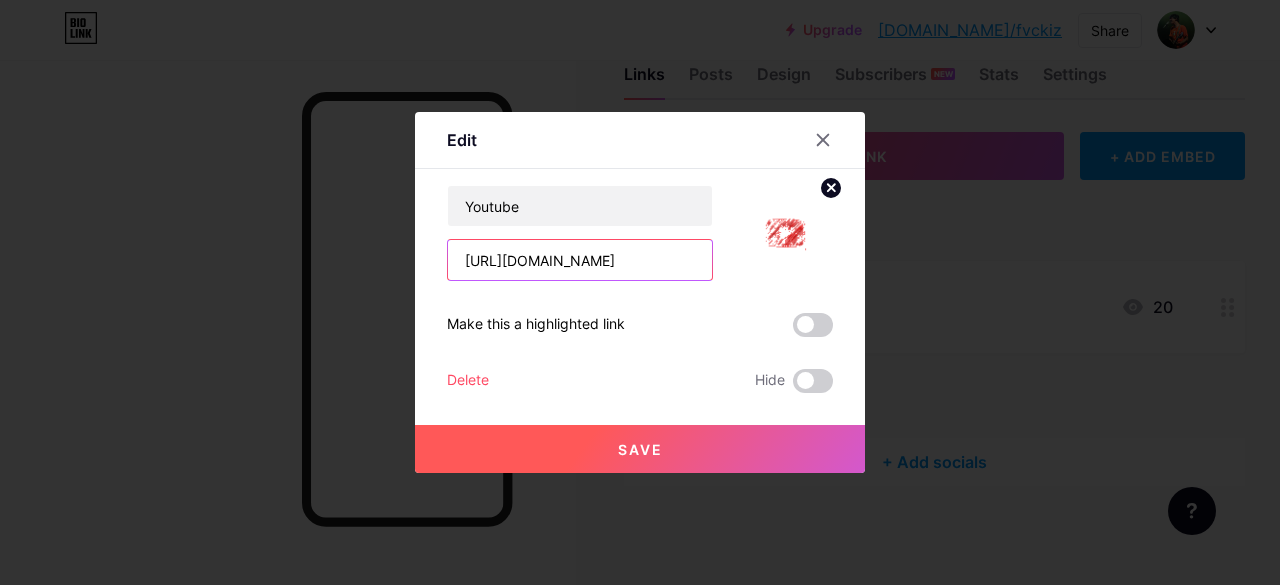 type on "[URL][DOMAIN_NAME]" 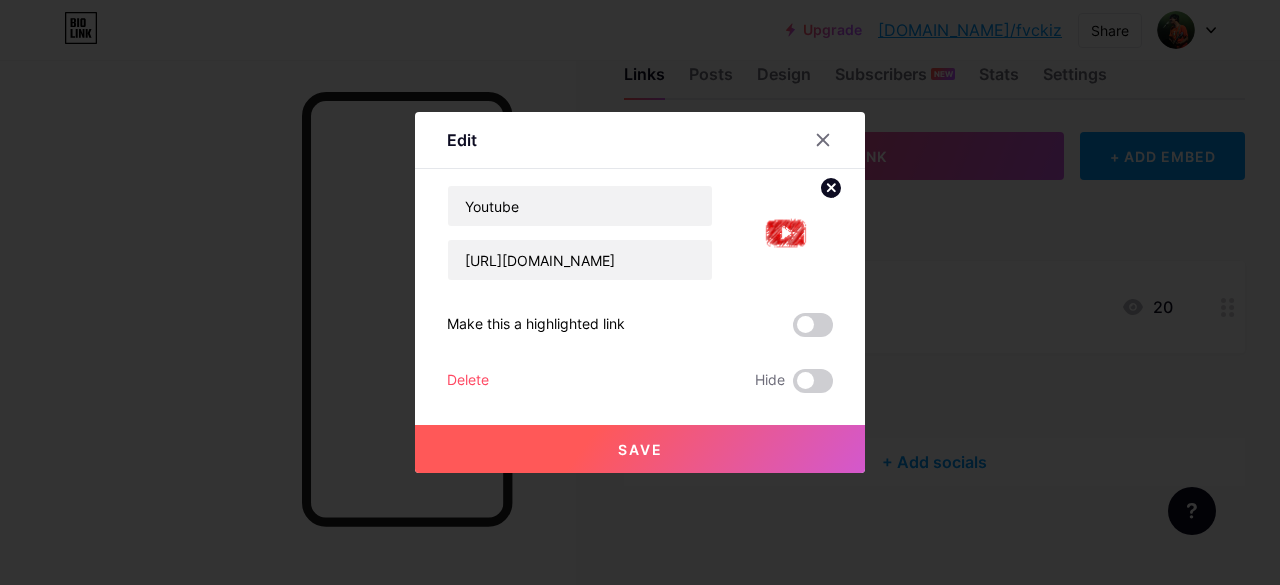 click 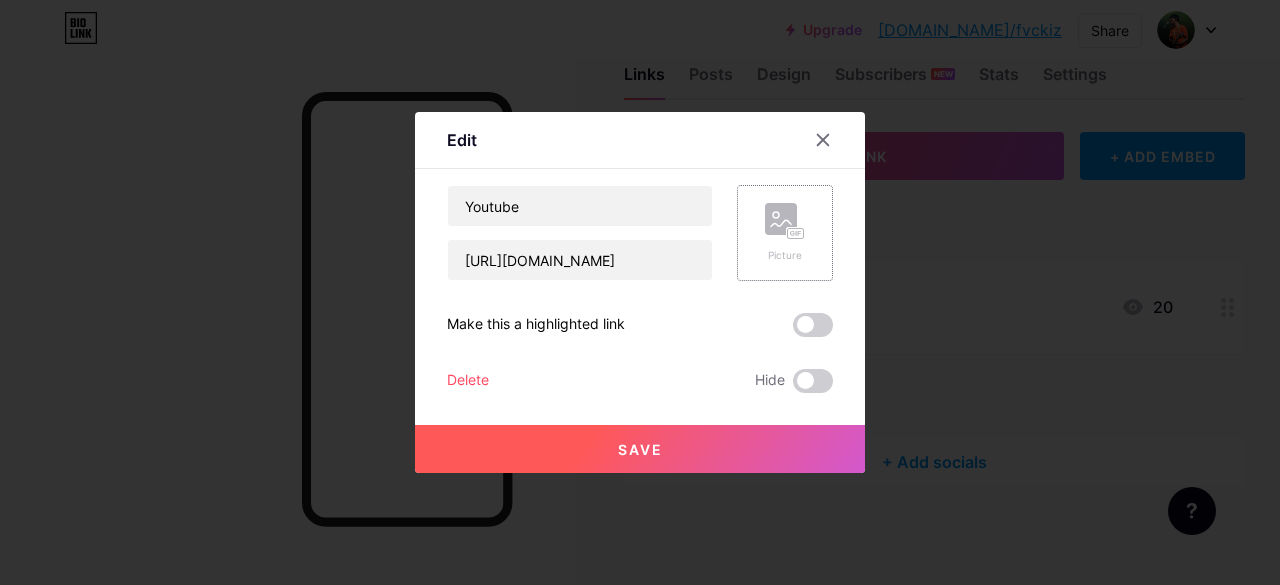 click 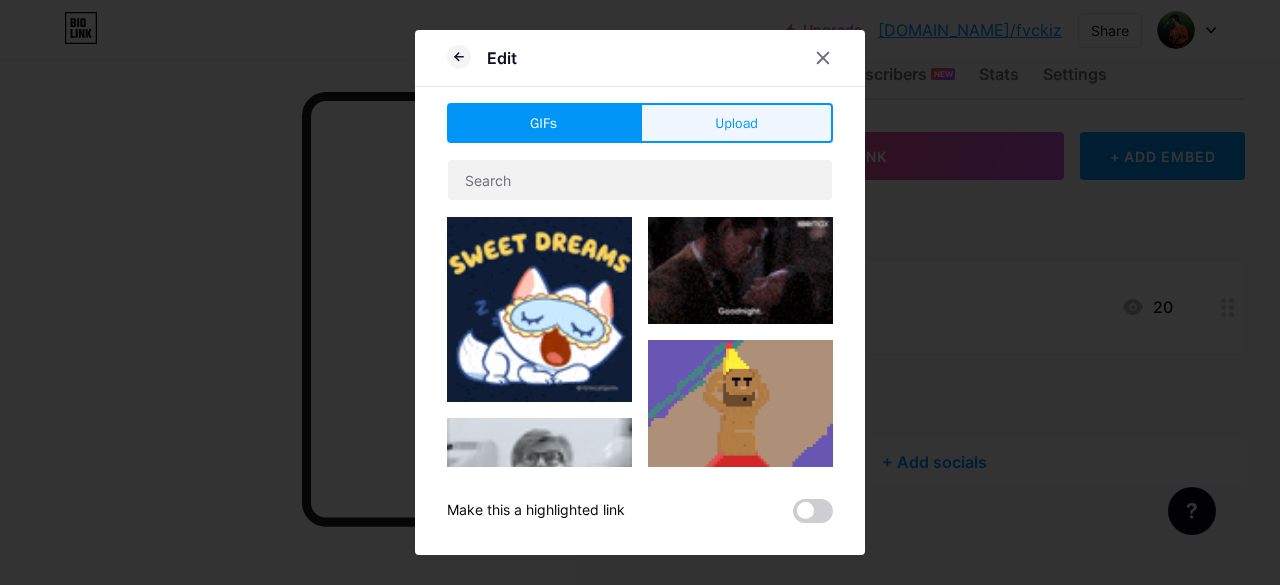 click on "Upload" at bounding box center (736, 123) 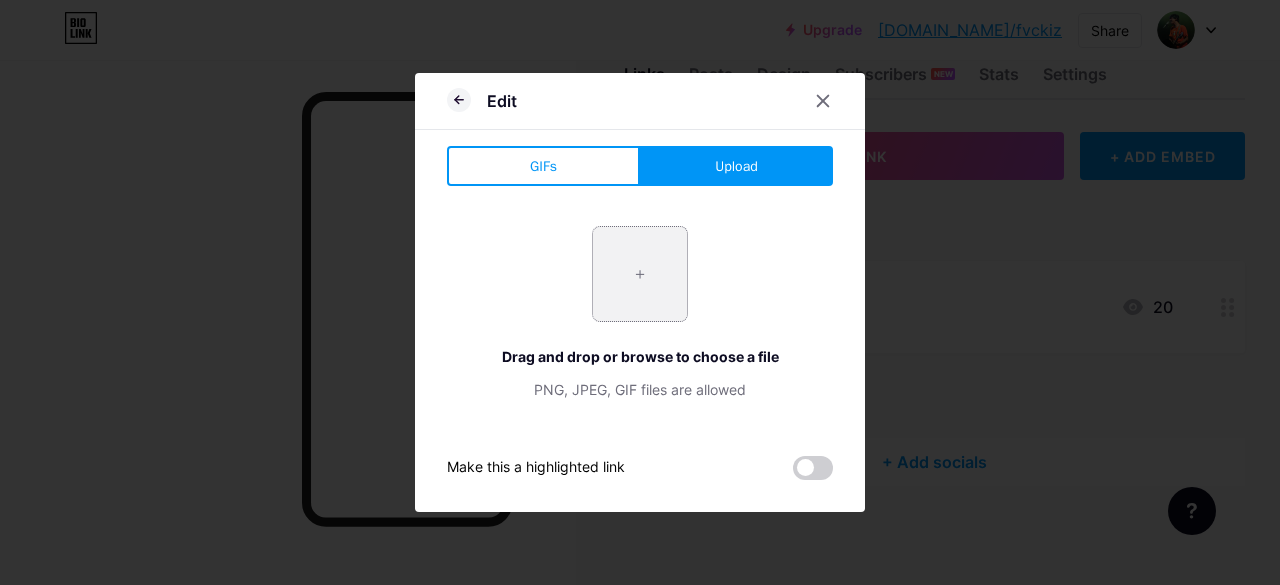 click at bounding box center (640, 274) 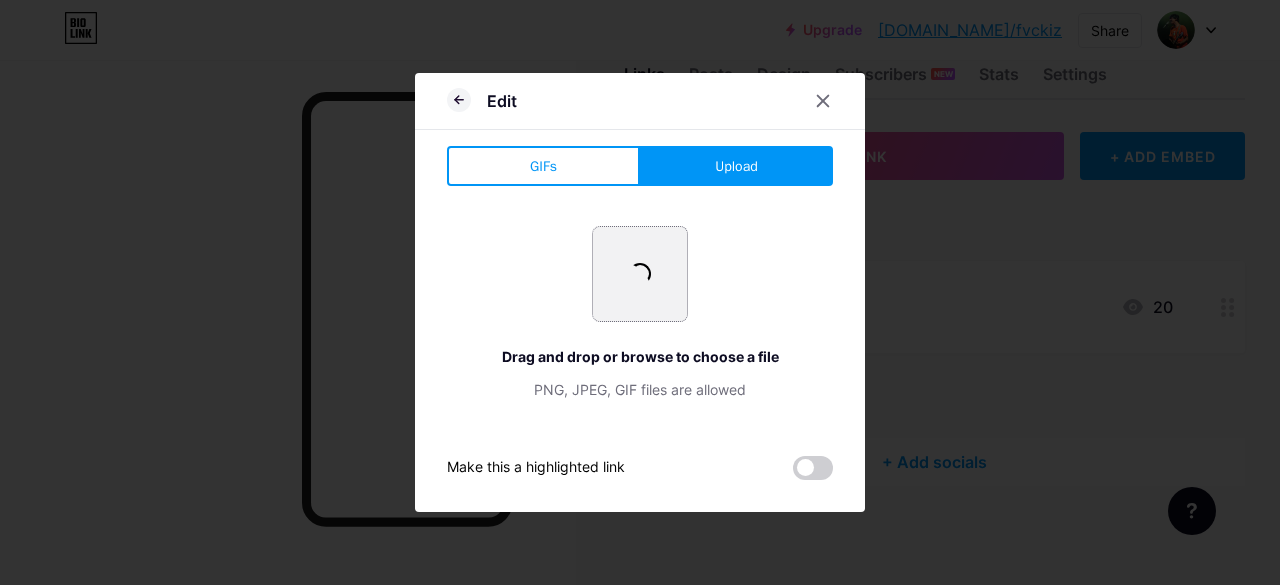 click at bounding box center (640, 274) 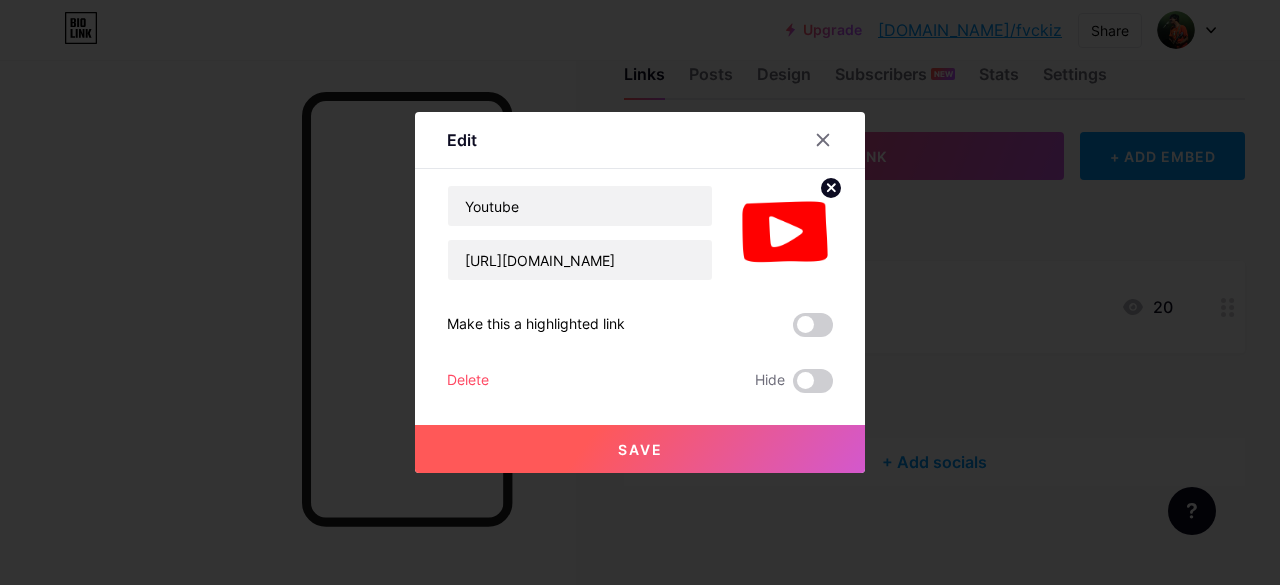 click 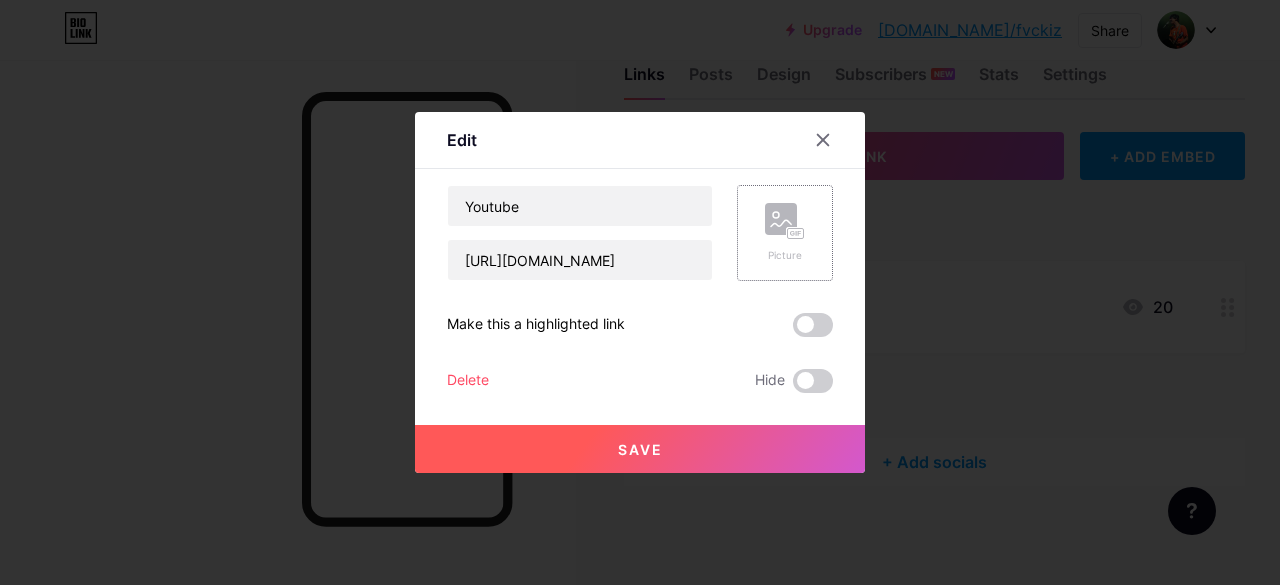 click 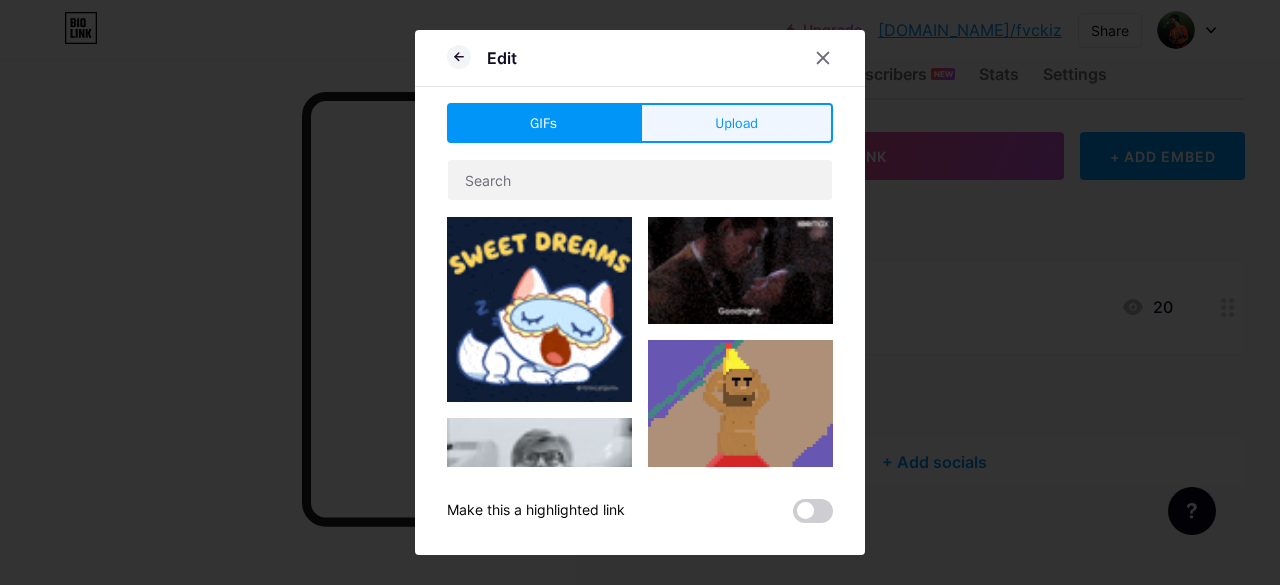 click on "Upload" at bounding box center (736, 123) 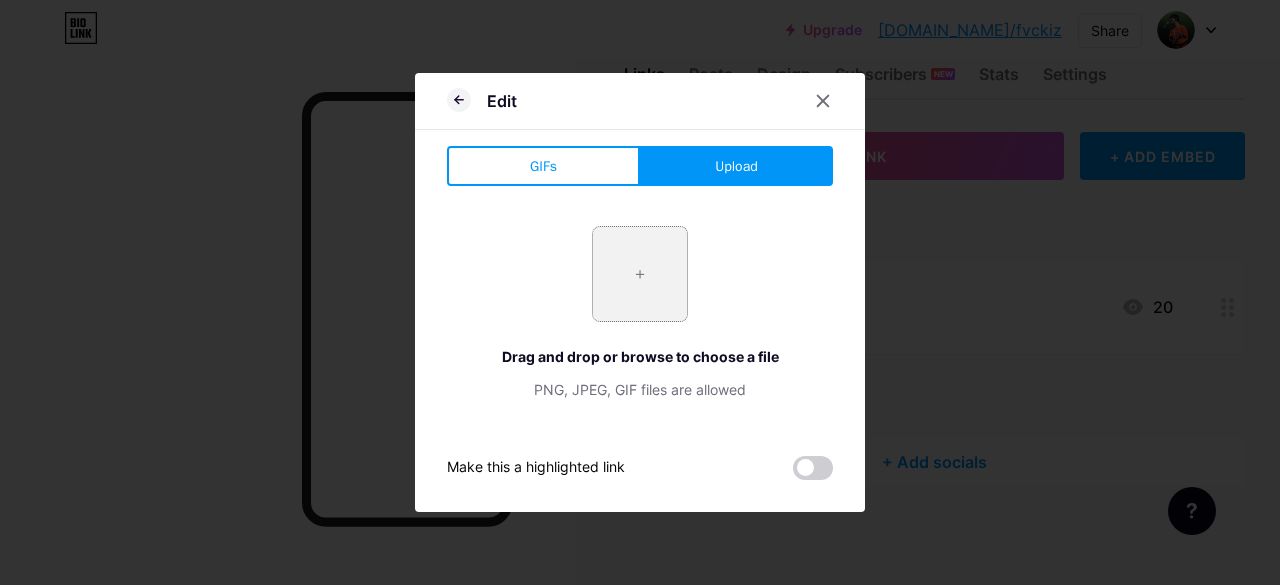 click at bounding box center [640, 274] 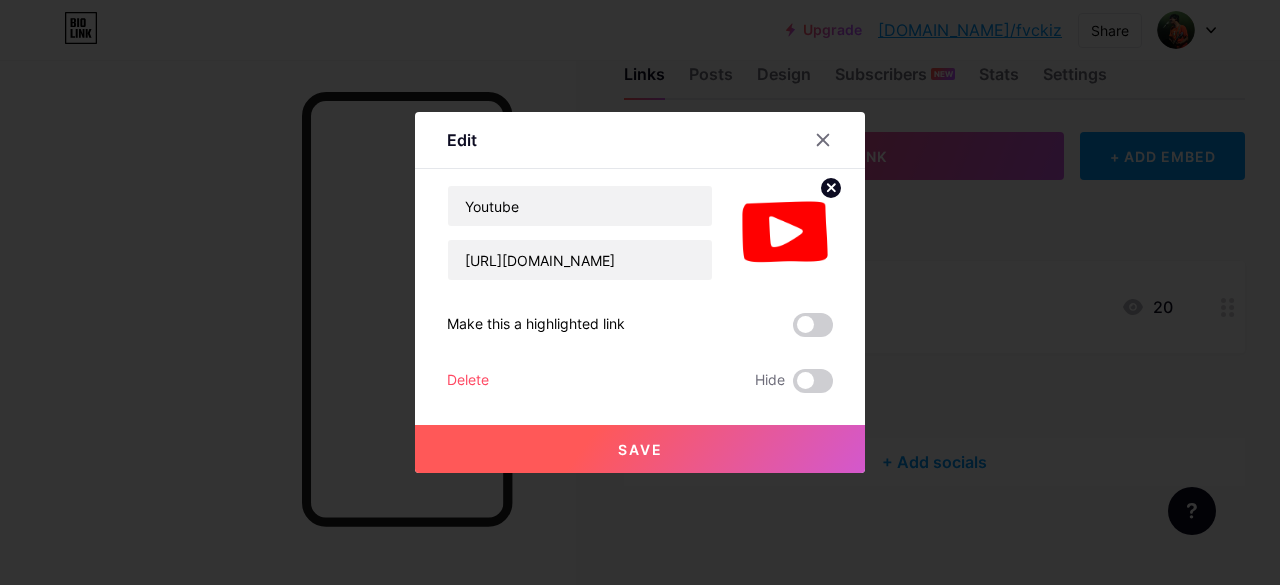 click on "Save" at bounding box center [640, 449] 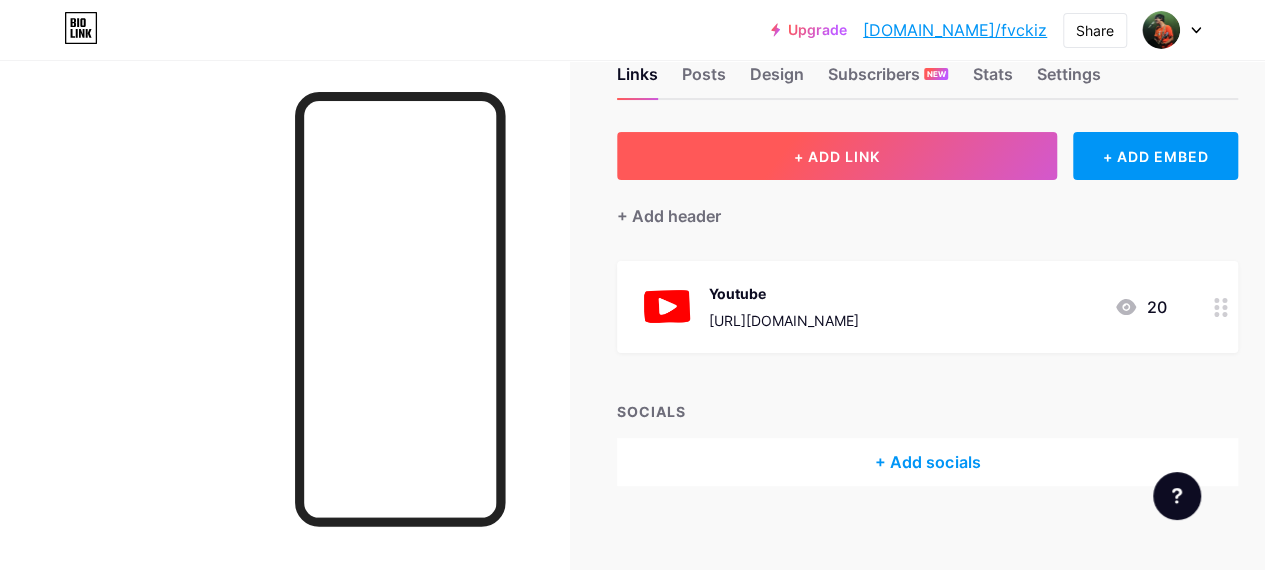 click on "+ ADD LINK" at bounding box center [837, 156] 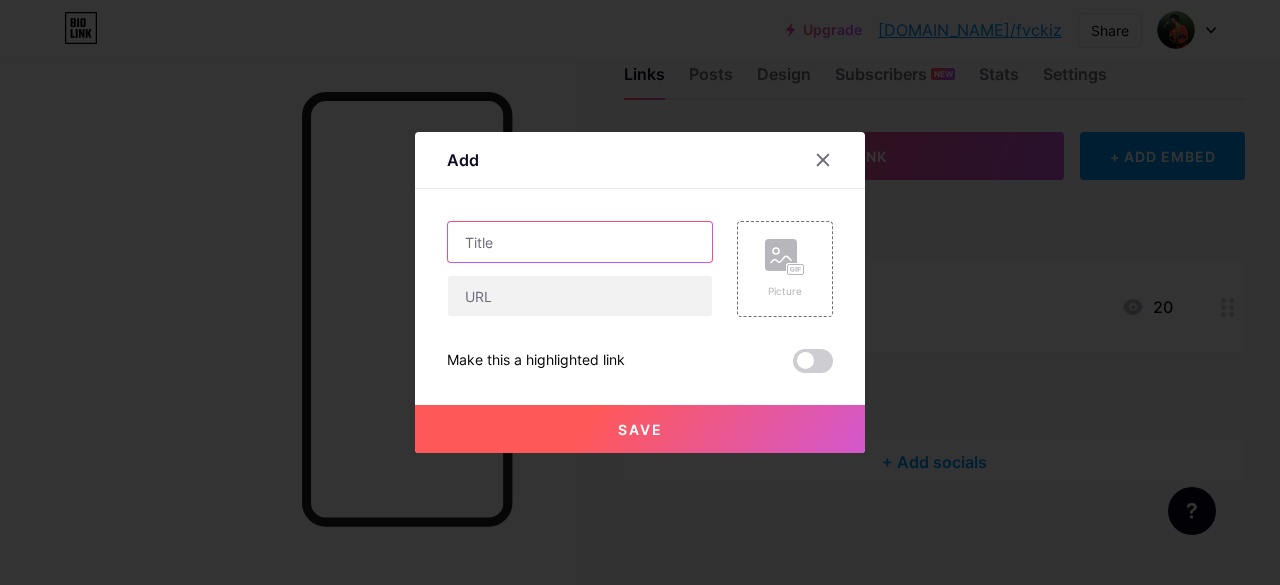 click at bounding box center [580, 242] 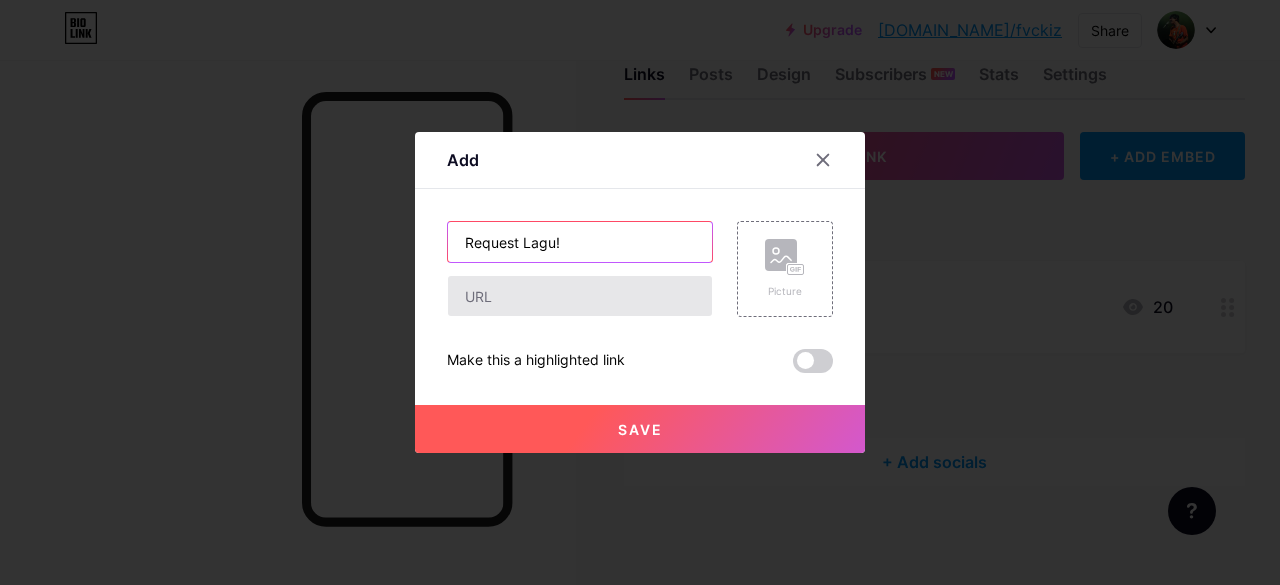type on "Request Lagu!" 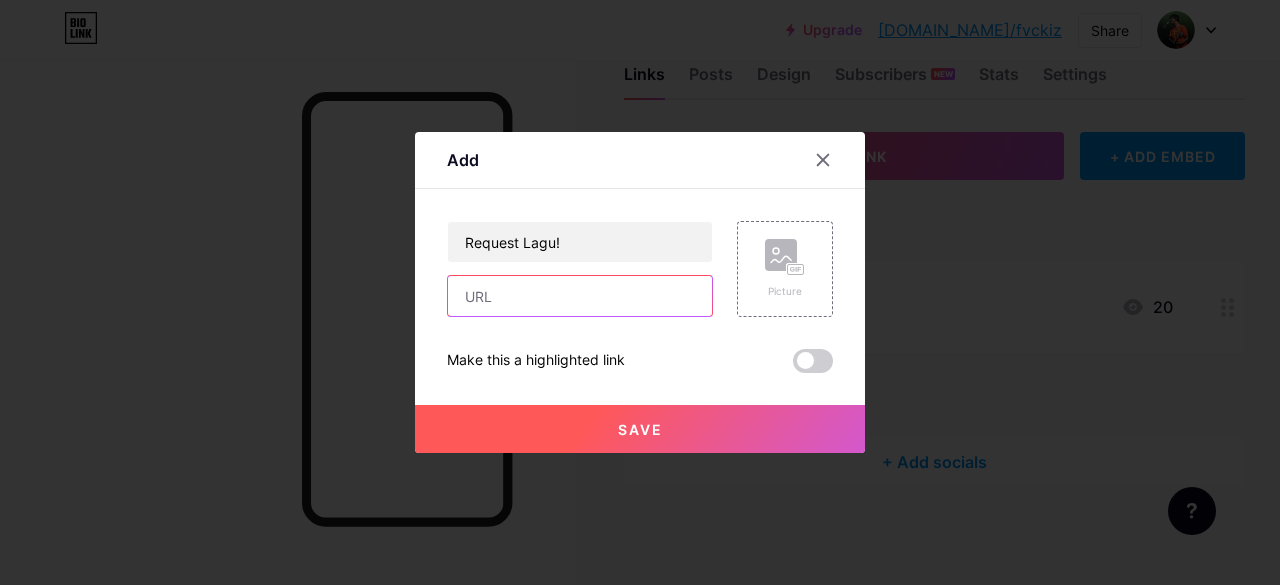 click at bounding box center (580, 296) 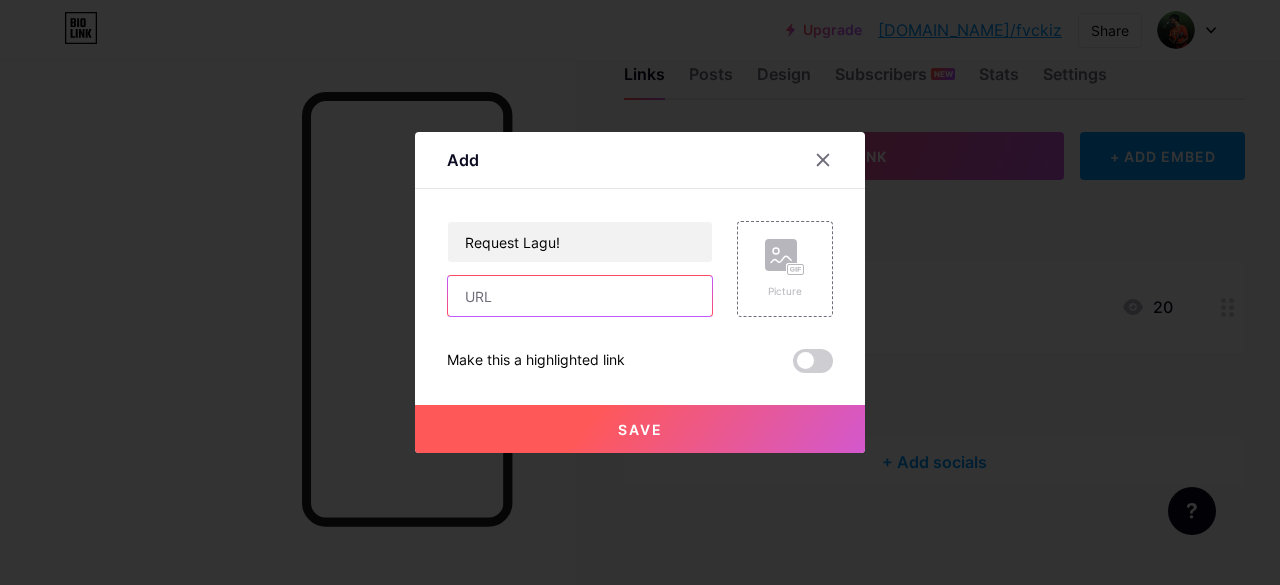 type on "[URL][DOMAIN_NAME]" 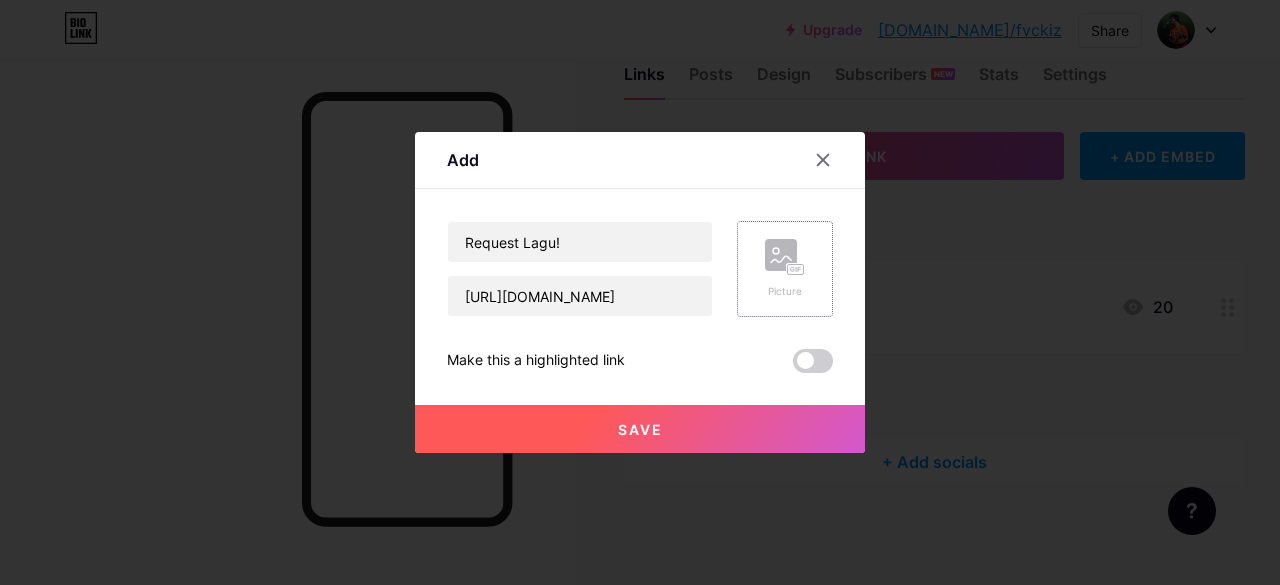 click 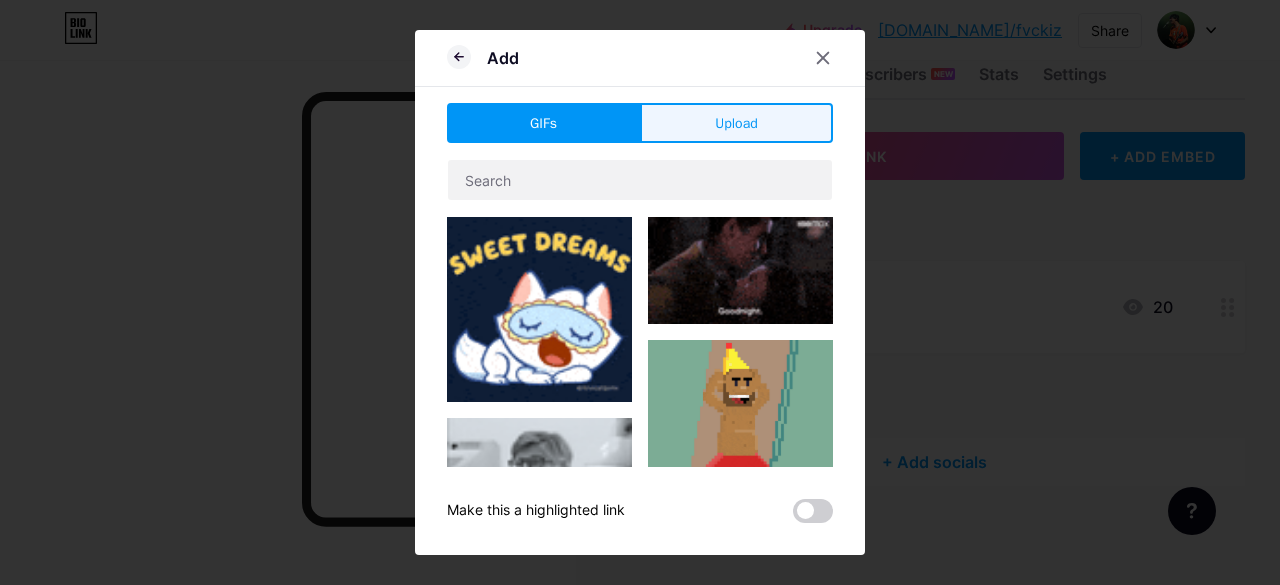 click on "Upload" at bounding box center (736, 123) 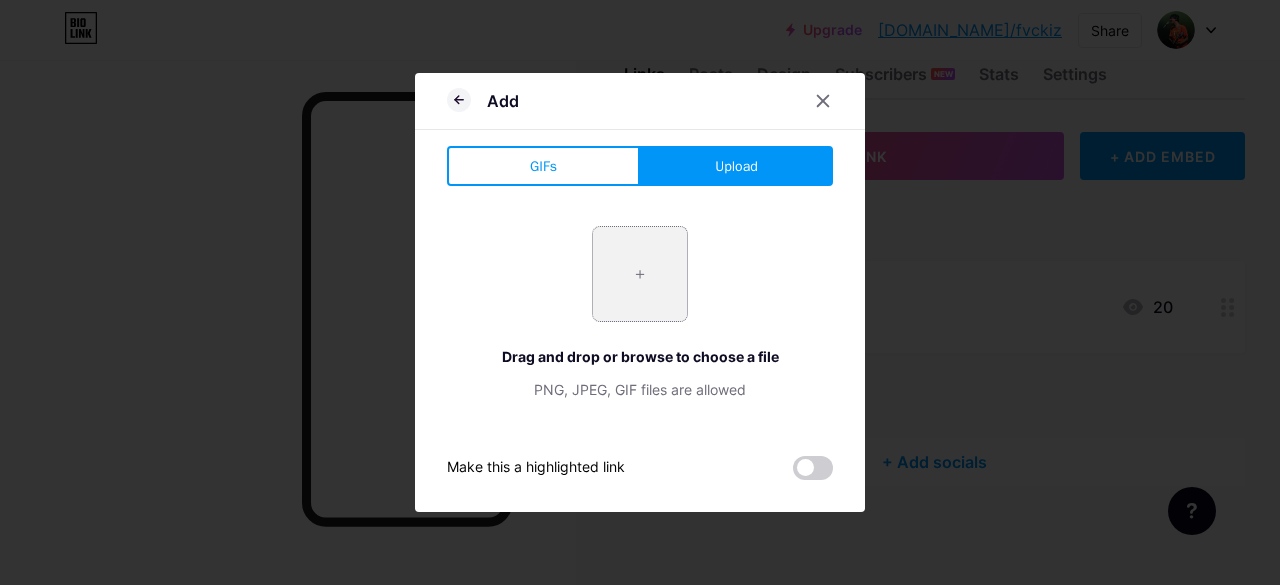 click at bounding box center (640, 274) 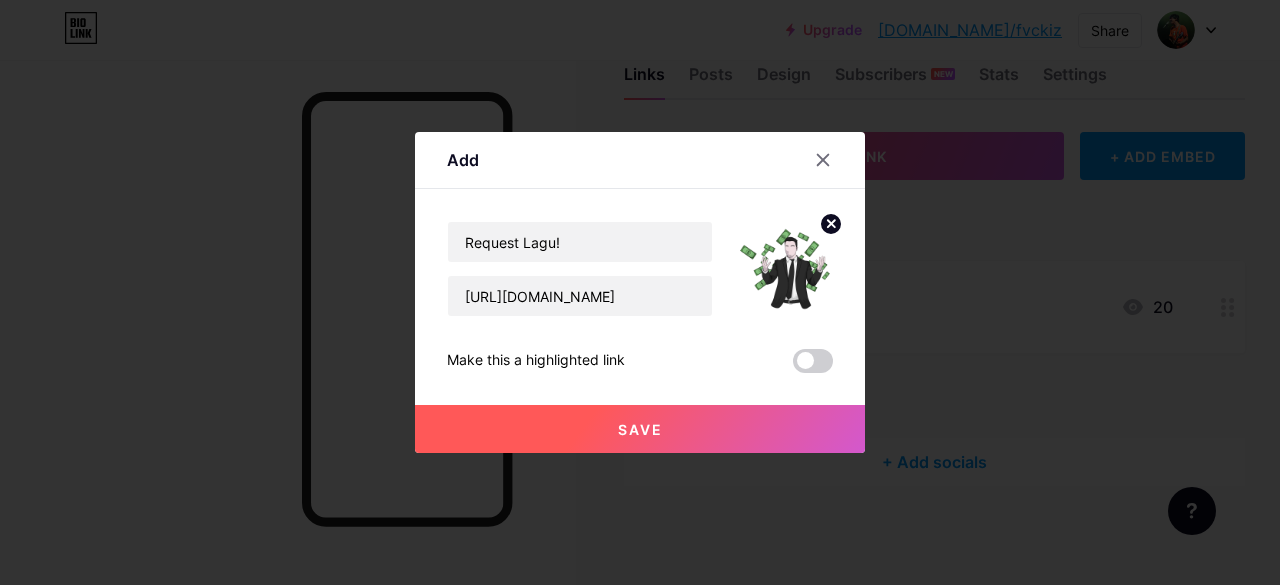 click on "Save" at bounding box center (640, 429) 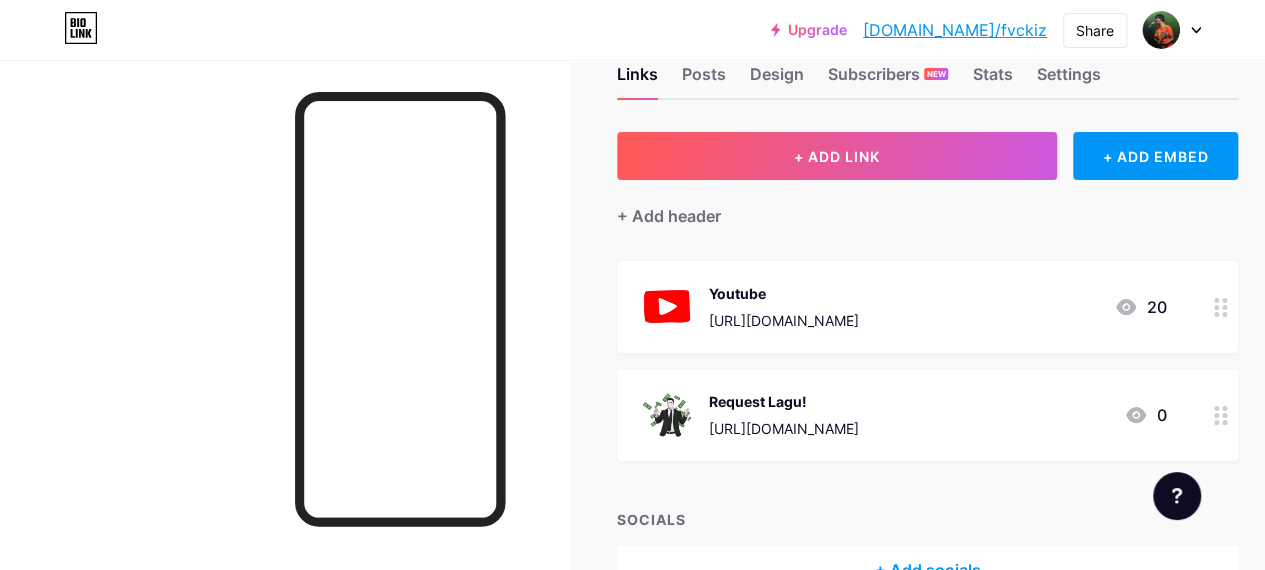 drag, startPoint x: 1064, startPoint y: 407, endPoint x: 1058, endPoint y: 311, distance: 96.18732 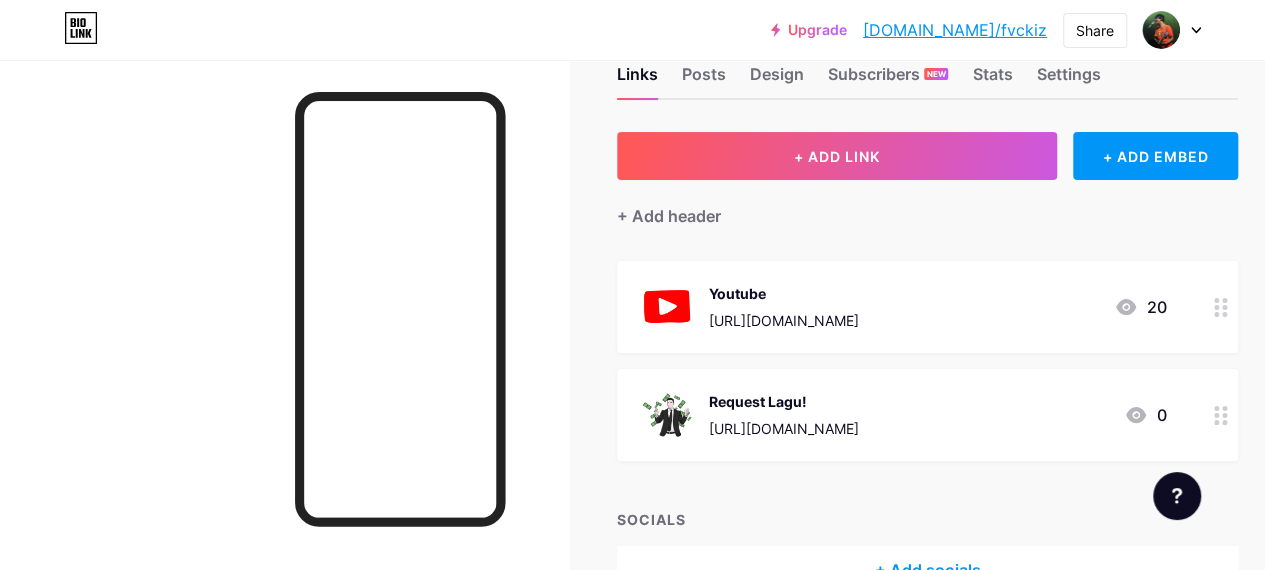 click on "Youtube
[URL][DOMAIN_NAME]
20
Request Lagu!
[URL][DOMAIN_NAME]
0" at bounding box center [927, 361] 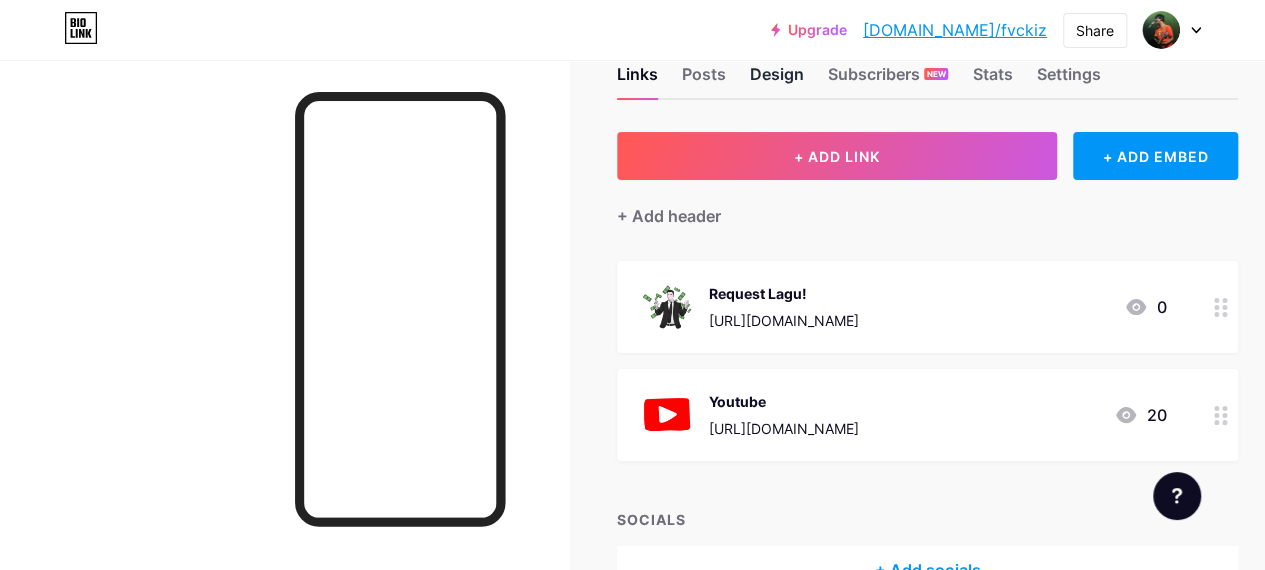click on "Design" at bounding box center (777, 80) 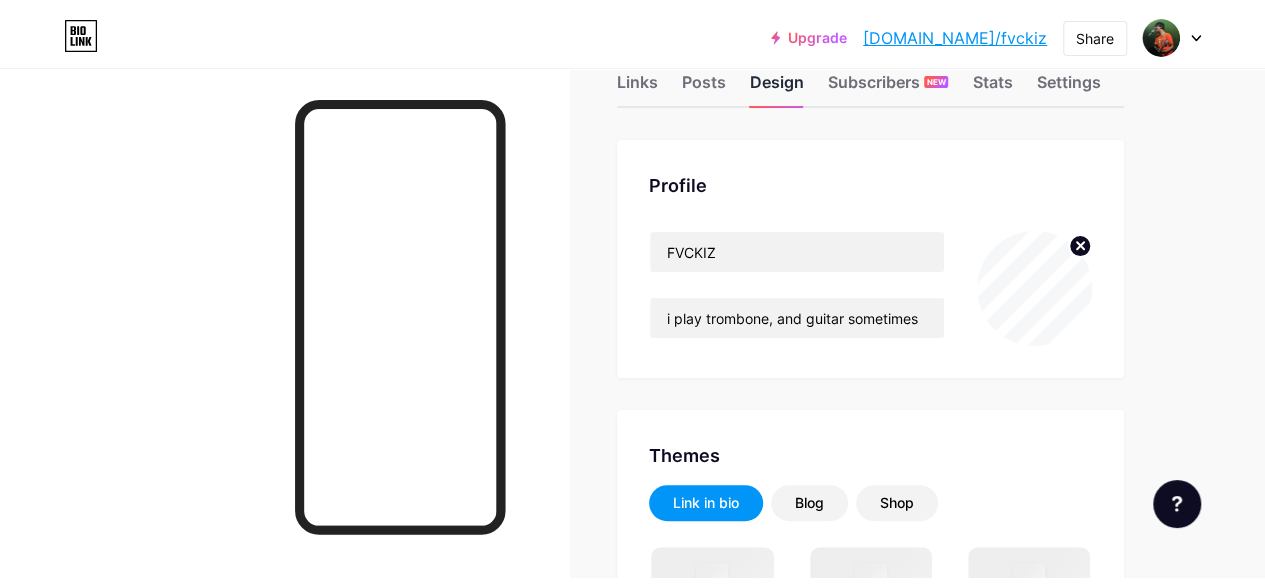 scroll, scrollTop: 0, scrollLeft: 0, axis: both 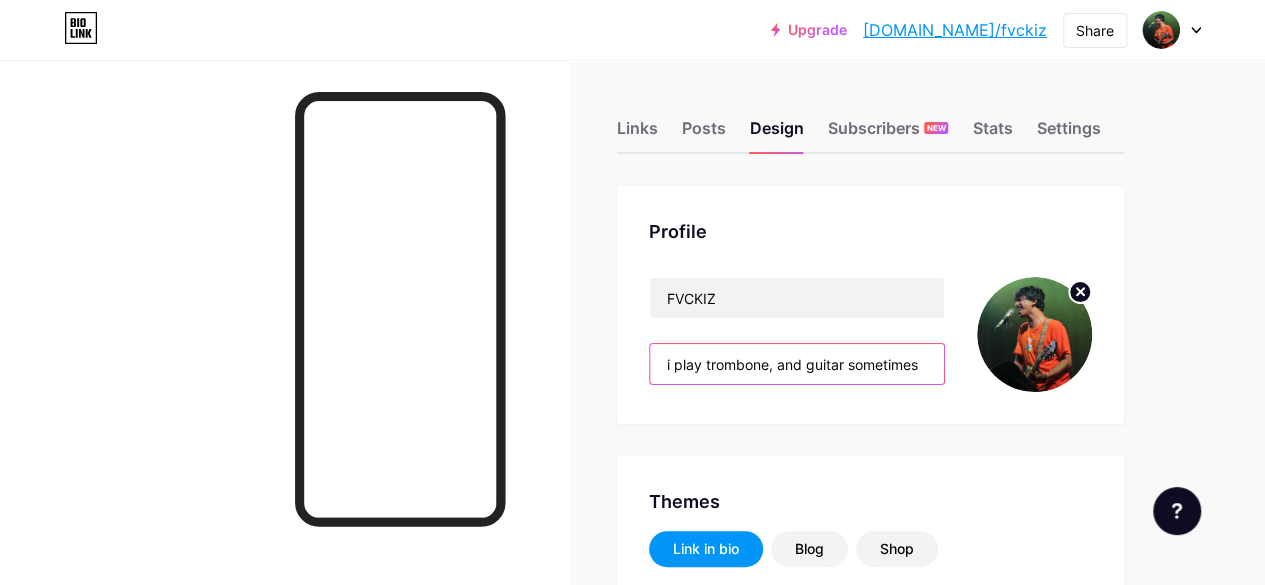 click on "i play trombone, and guitar sometimes" at bounding box center (797, 364) 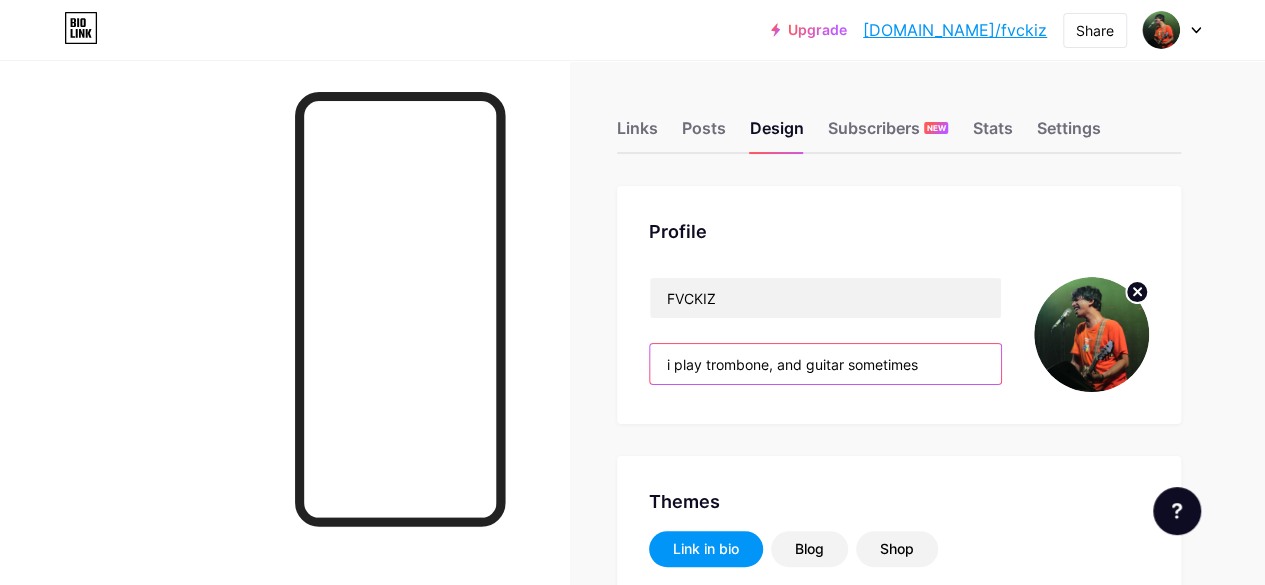 click on "i play trombone, and guitar sometimes" at bounding box center [825, 364] 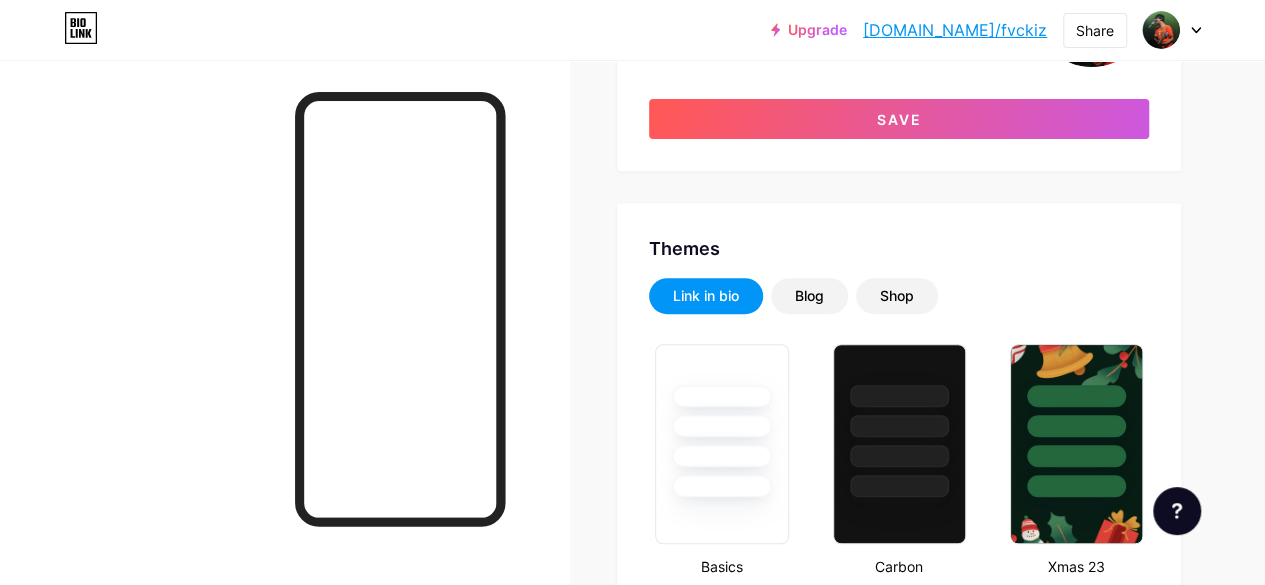 scroll, scrollTop: 329, scrollLeft: 0, axis: vertical 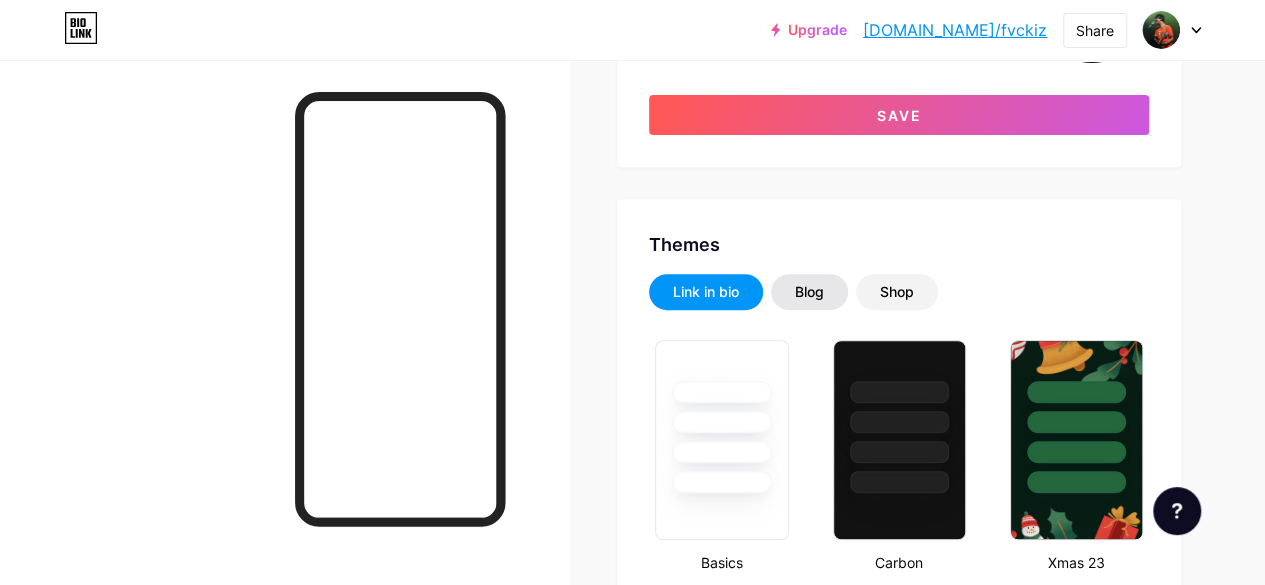 type 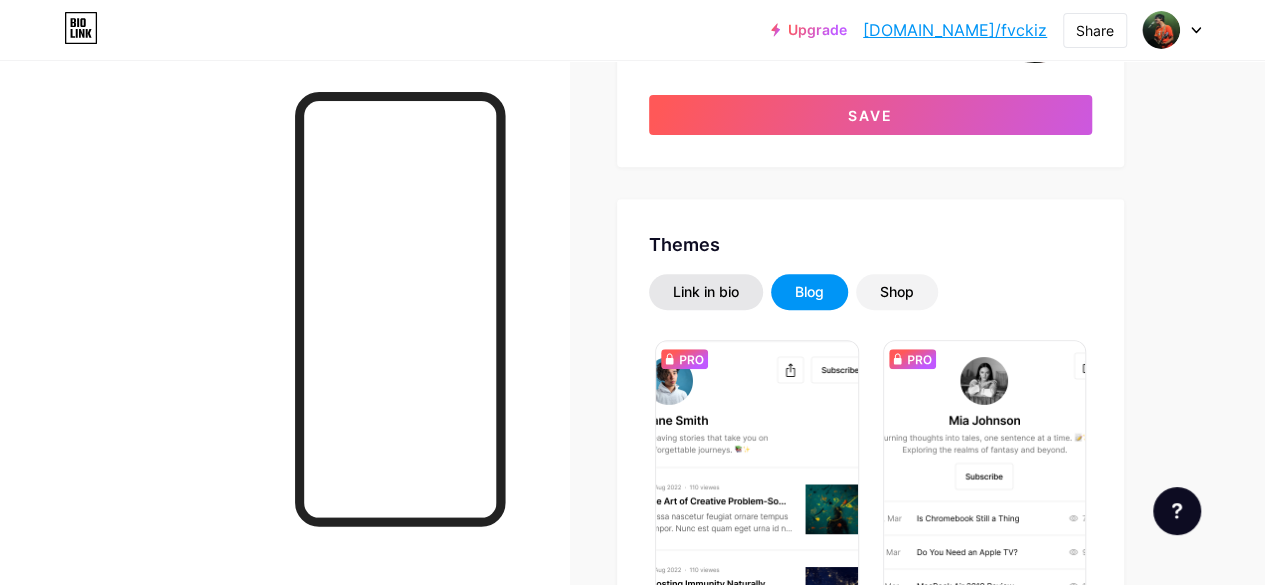click on "Link in bio" at bounding box center (706, 292) 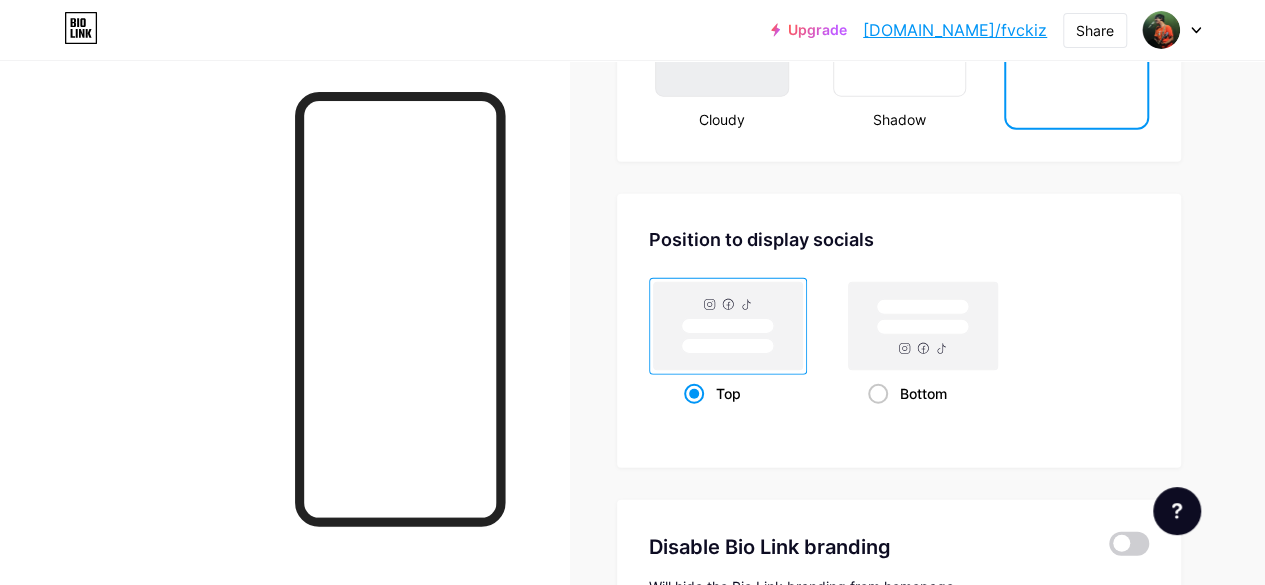 scroll, scrollTop: 2614, scrollLeft: 0, axis: vertical 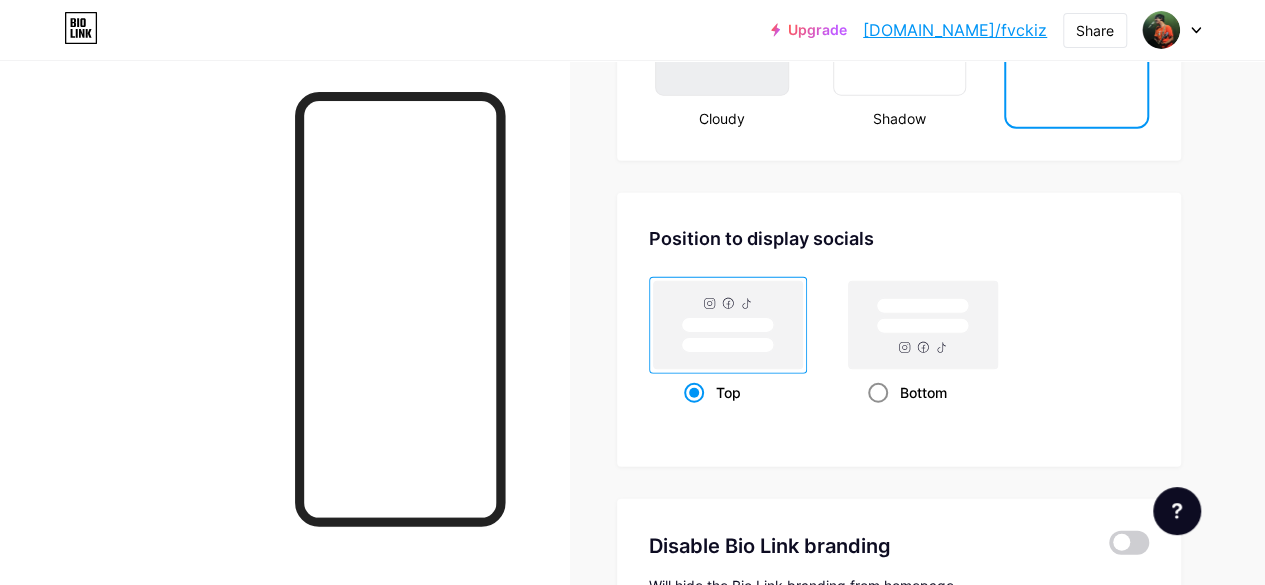 click 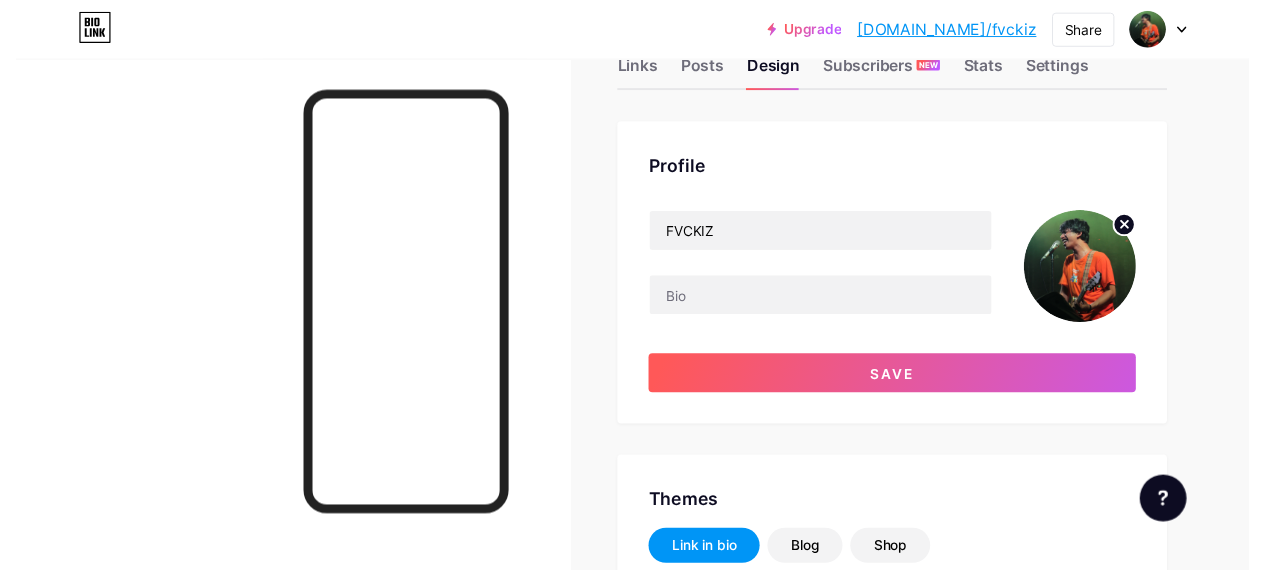 scroll, scrollTop: 0, scrollLeft: 0, axis: both 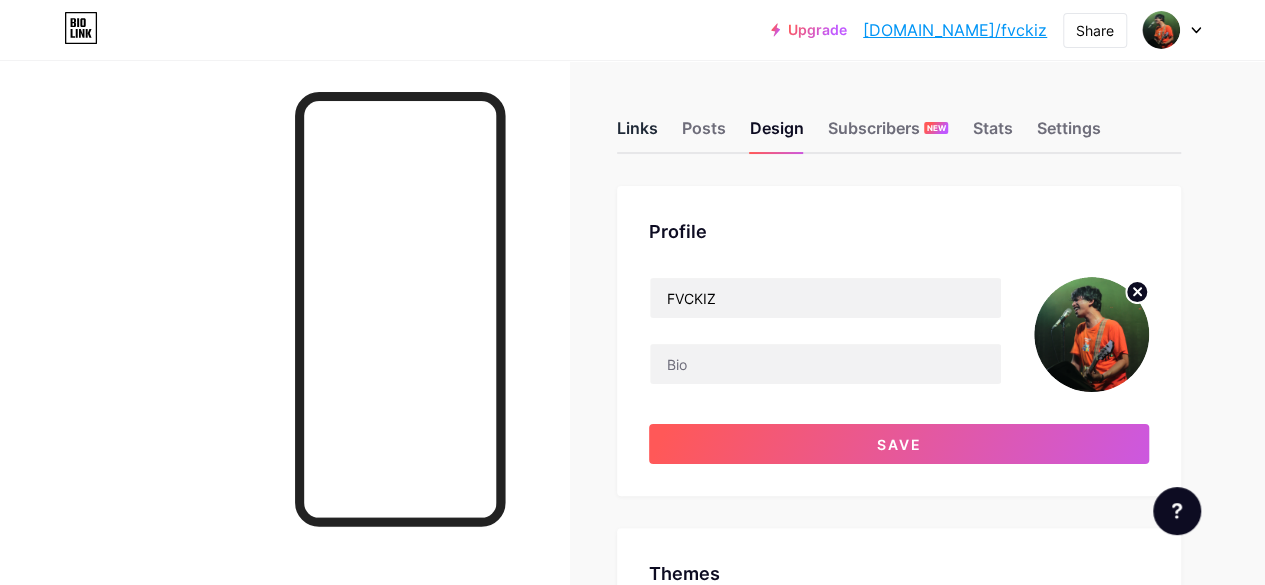 click on "Links" at bounding box center [637, 134] 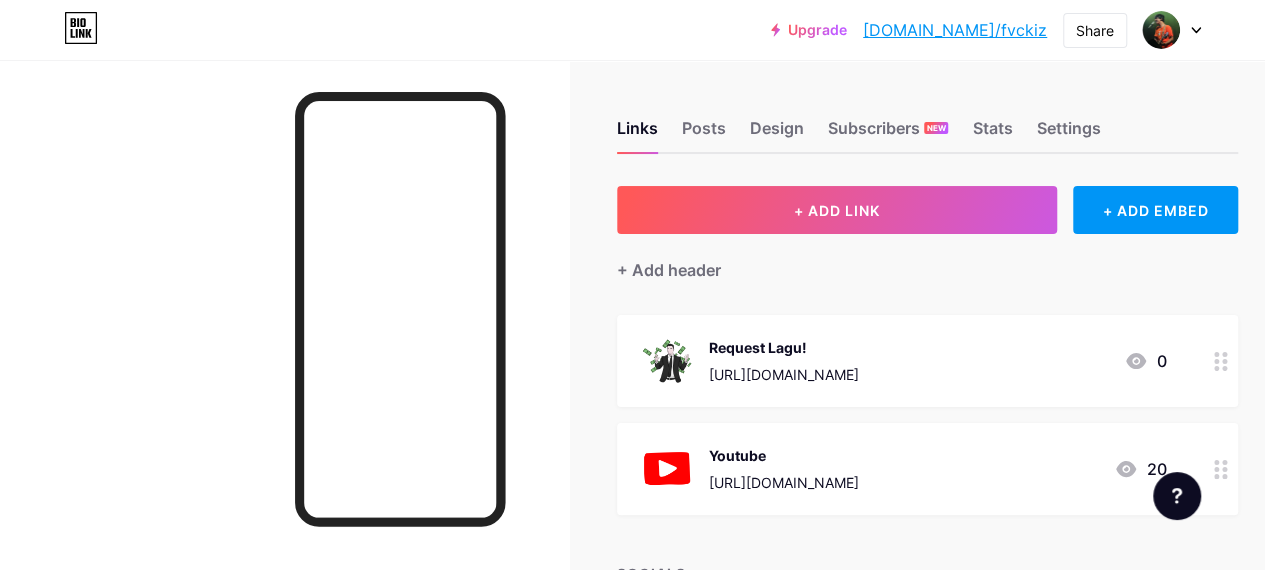 scroll, scrollTop: 177, scrollLeft: 0, axis: vertical 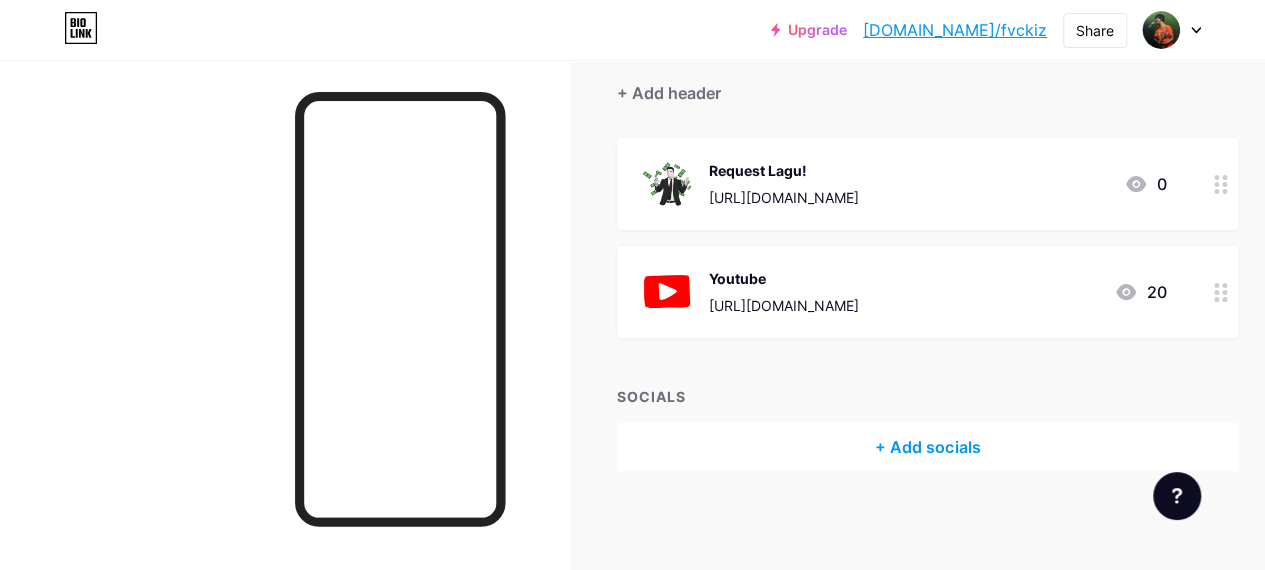 click on "+ Add socials" at bounding box center (927, 447) 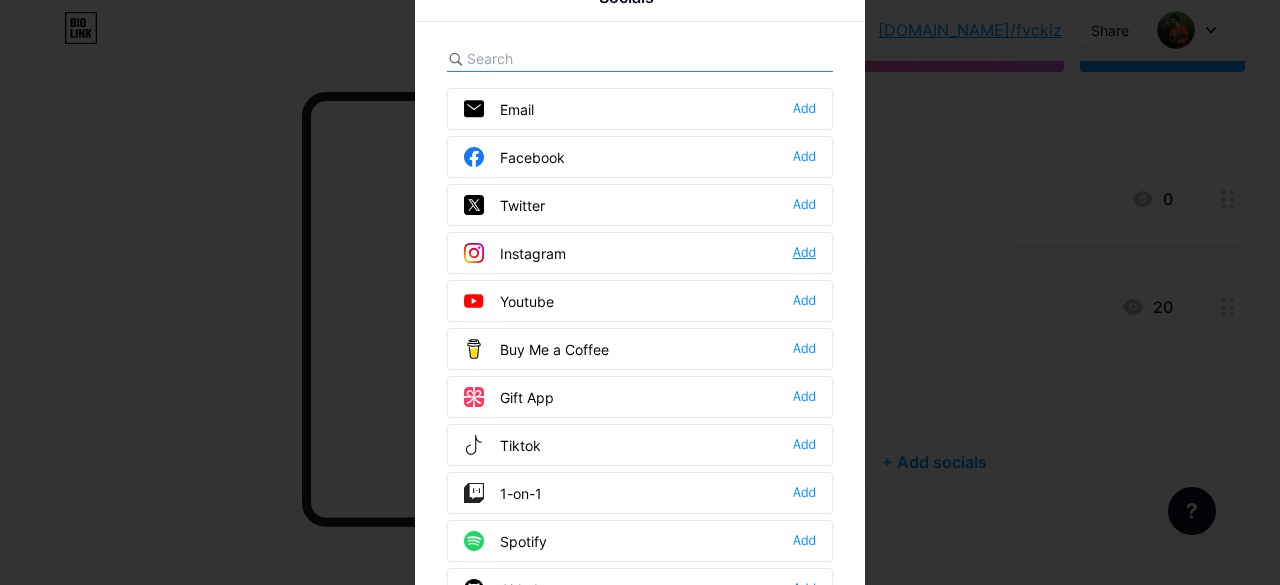 click on "Add" at bounding box center [804, 253] 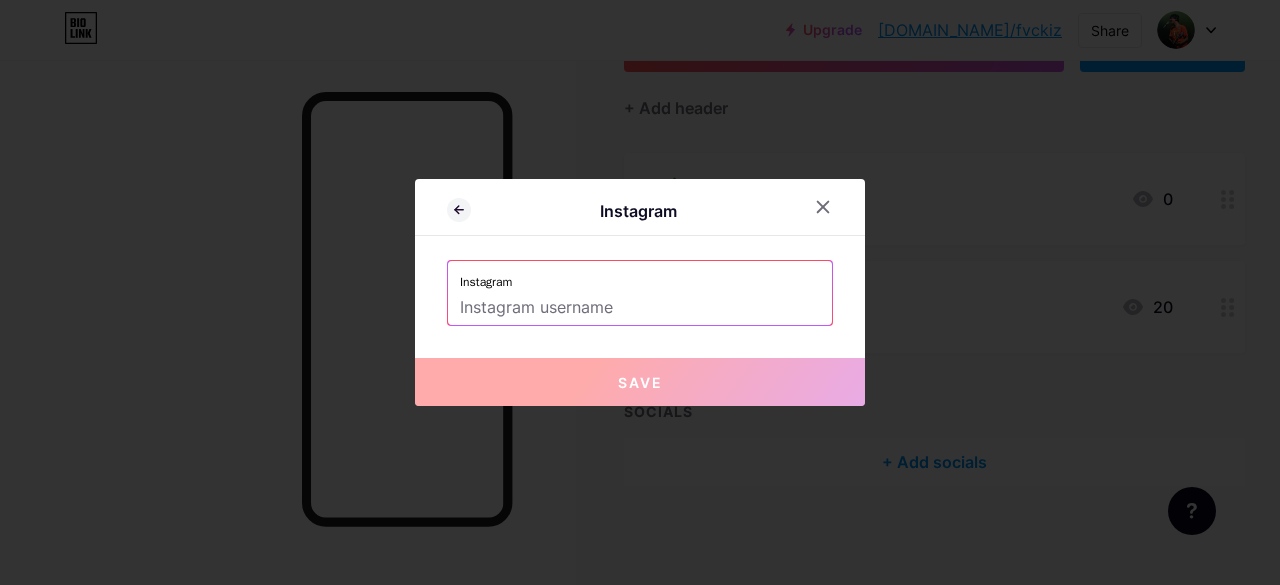 click at bounding box center (640, 308) 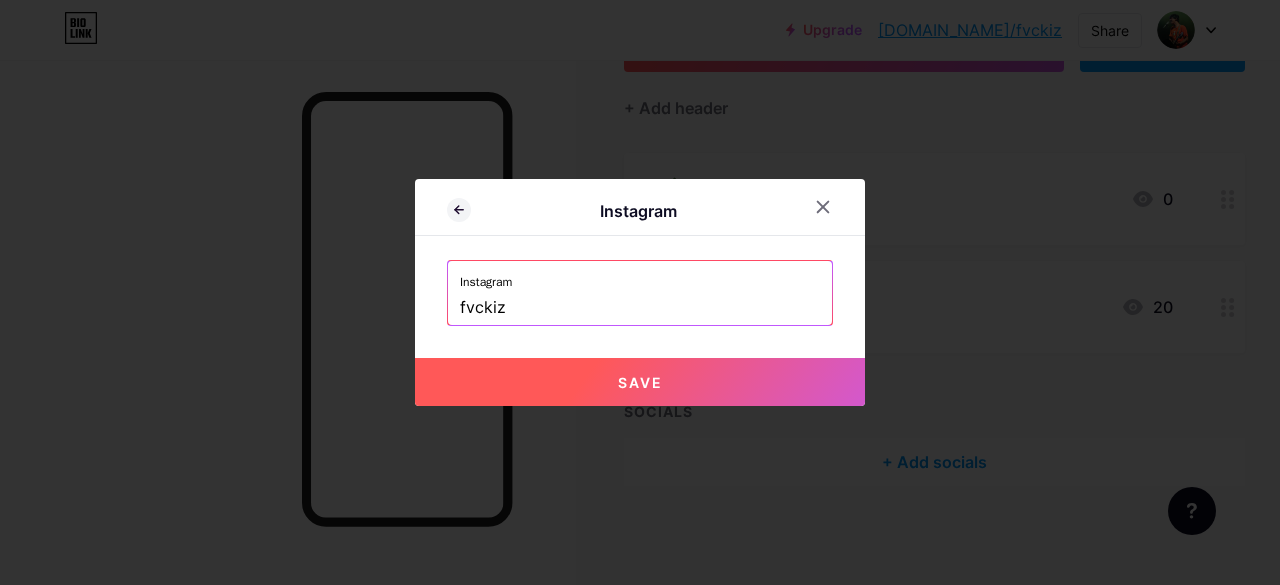 click on "Save" at bounding box center (640, 382) 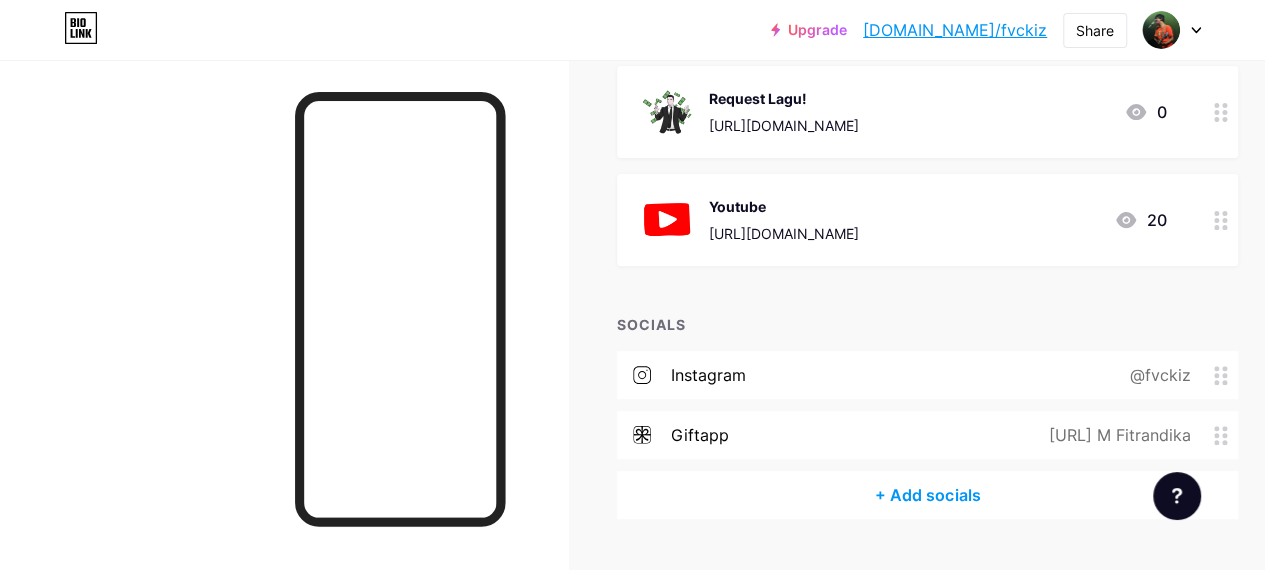 scroll, scrollTop: 254, scrollLeft: 0, axis: vertical 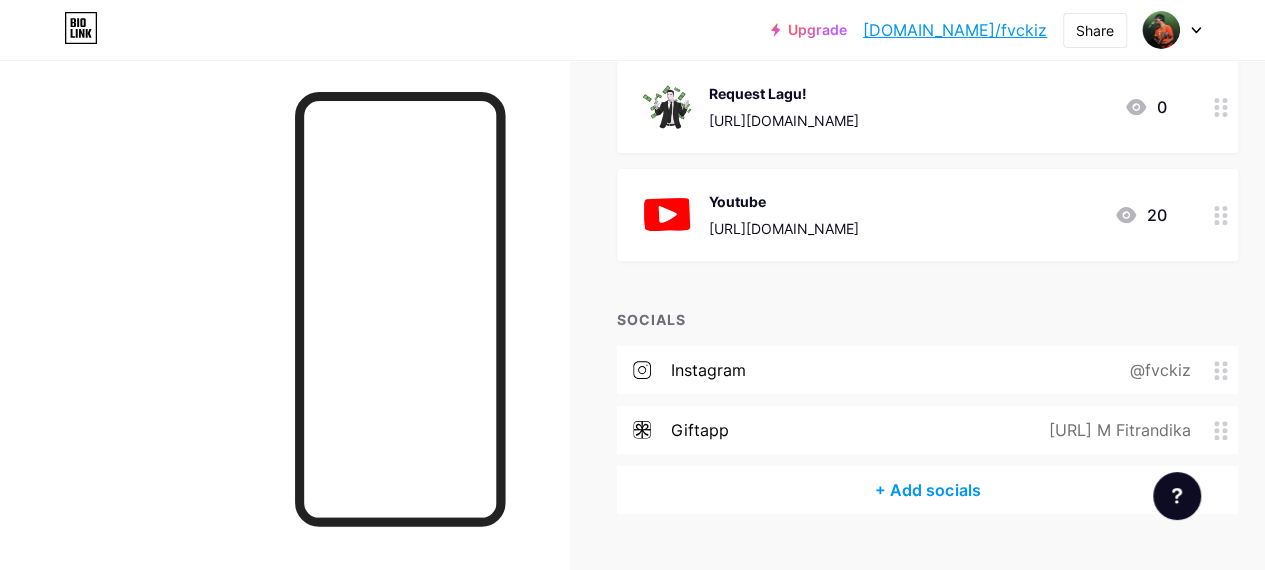 click 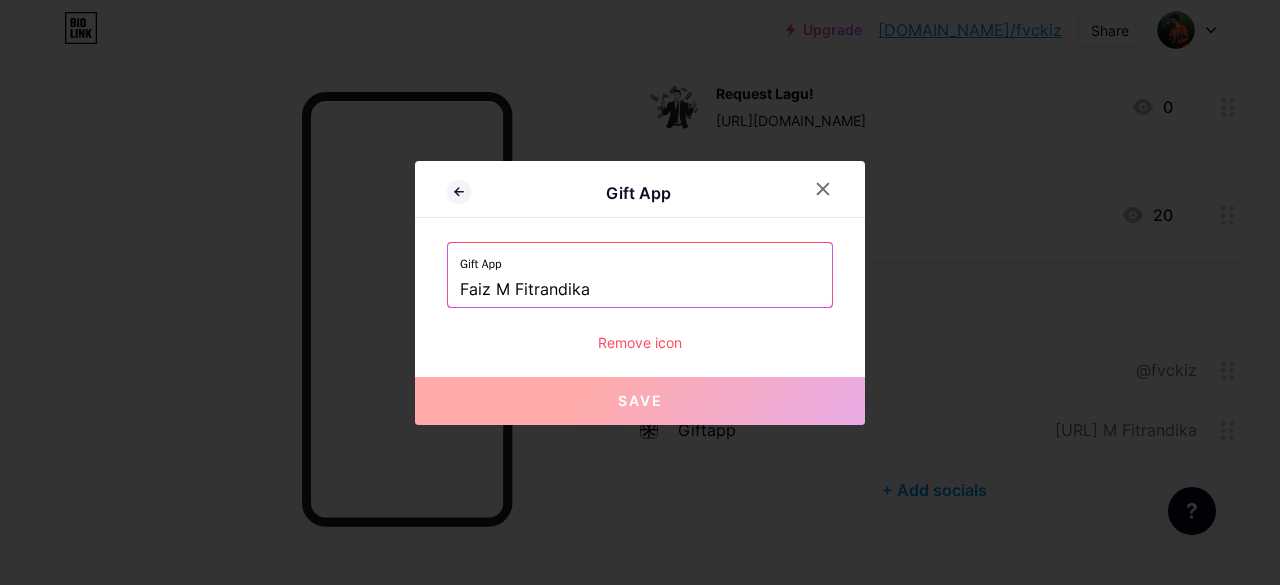 click on "Remove icon" at bounding box center [640, 342] 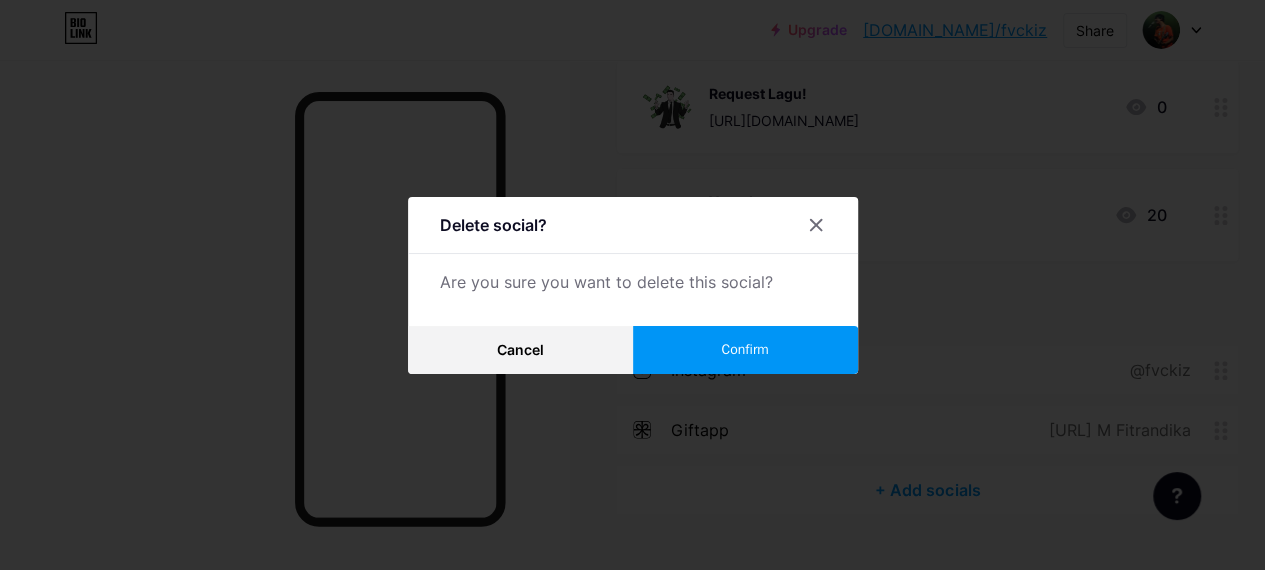 click on "Confirm" at bounding box center [745, 350] 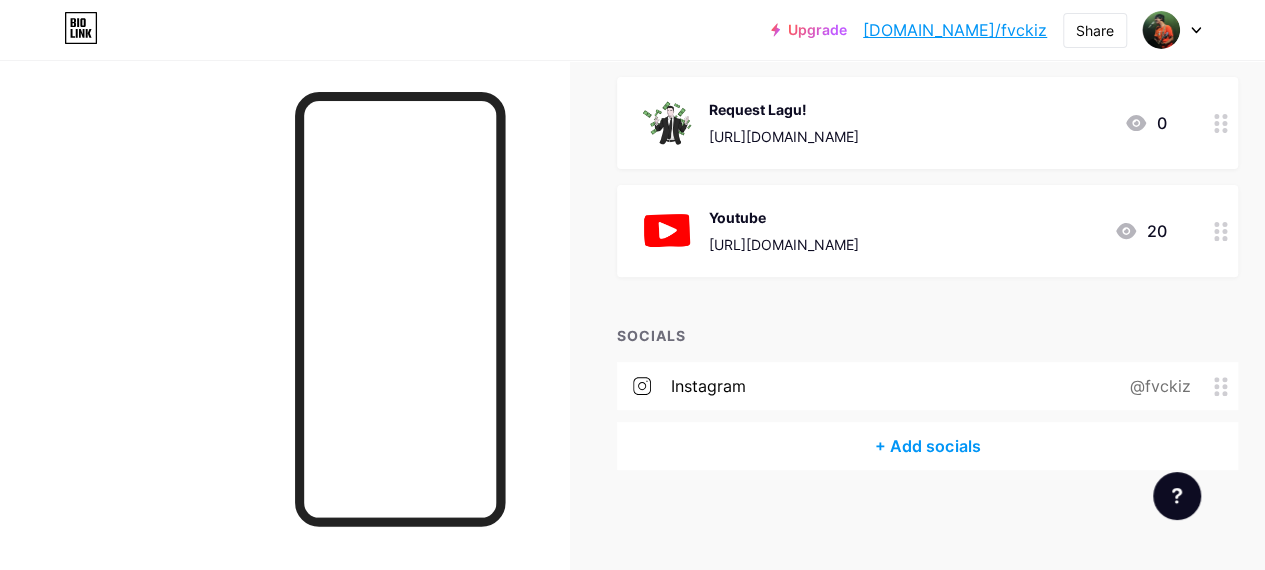 scroll, scrollTop: 237, scrollLeft: 0, axis: vertical 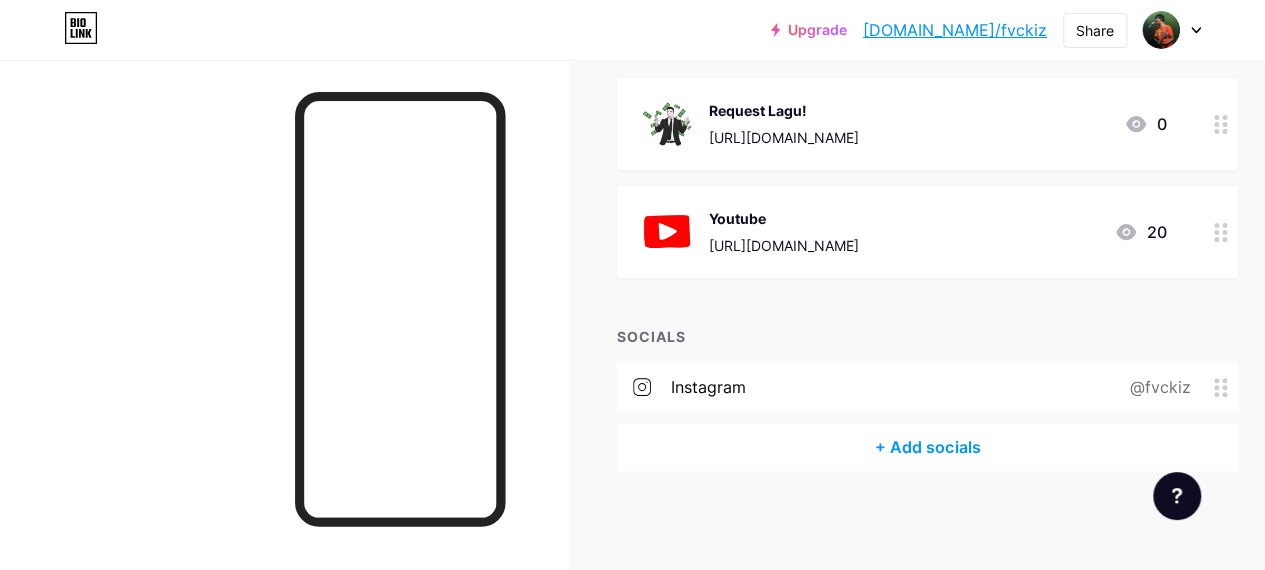 click on "+ Add socials" at bounding box center (927, 447) 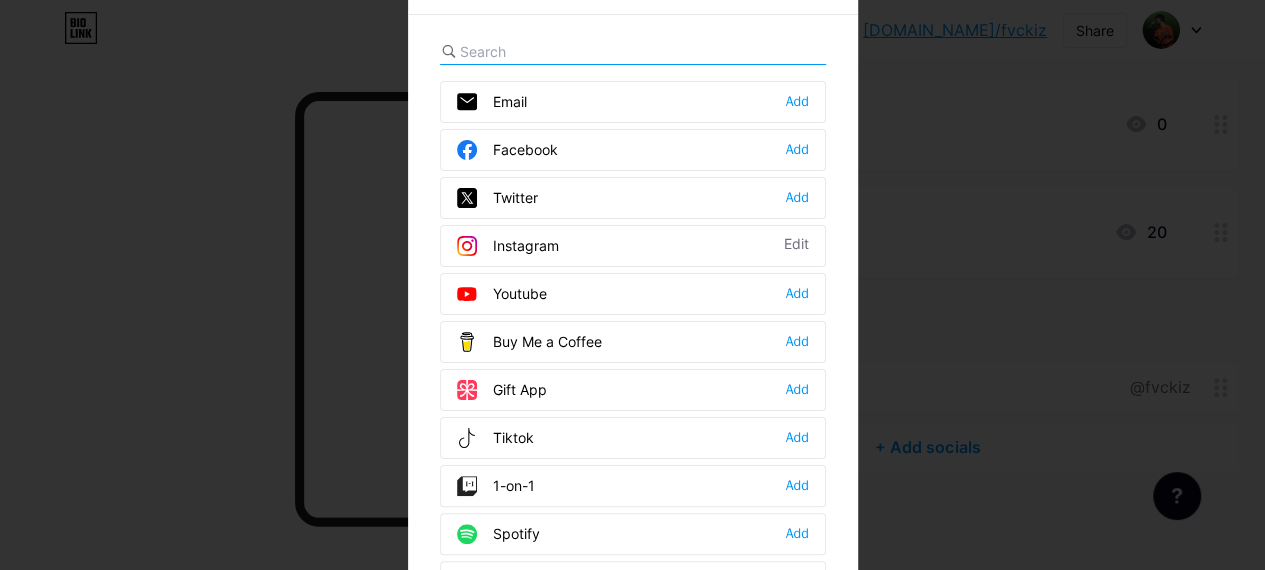 scroll, scrollTop: 222, scrollLeft: 0, axis: vertical 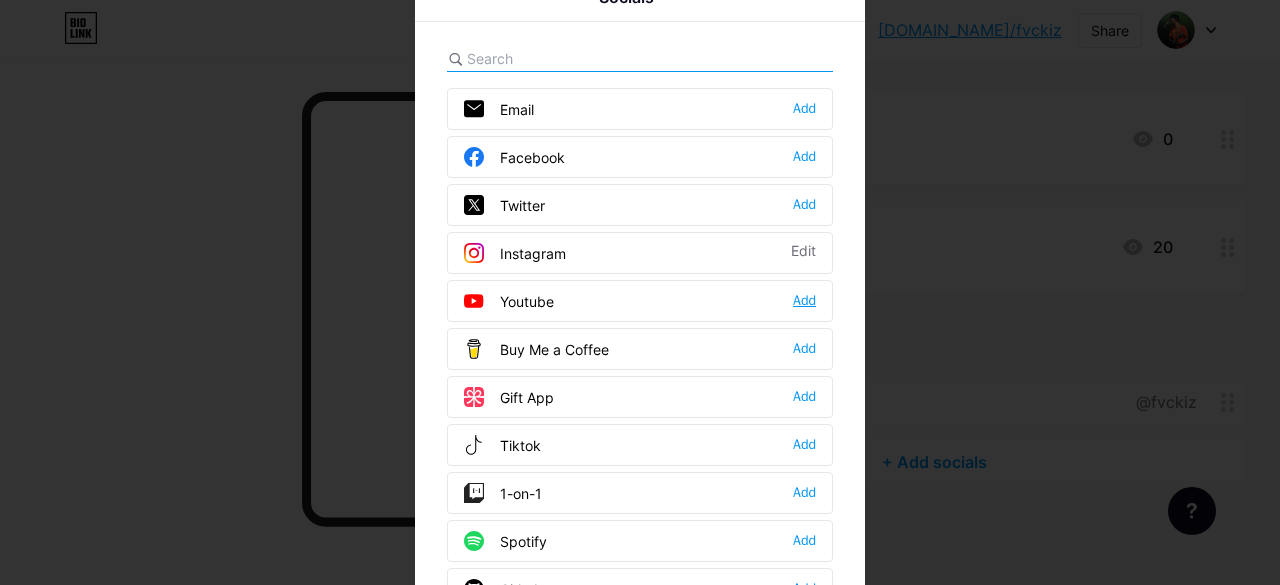 click on "Add" at bounding box center [804, 301] 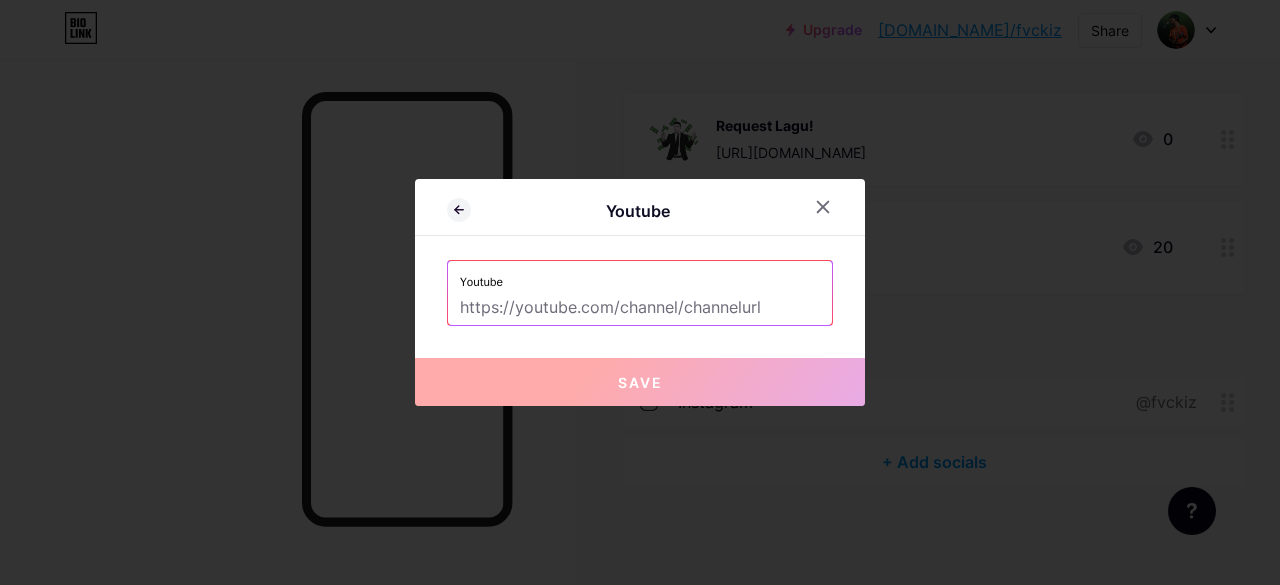 click at bounding box center [640, 308] 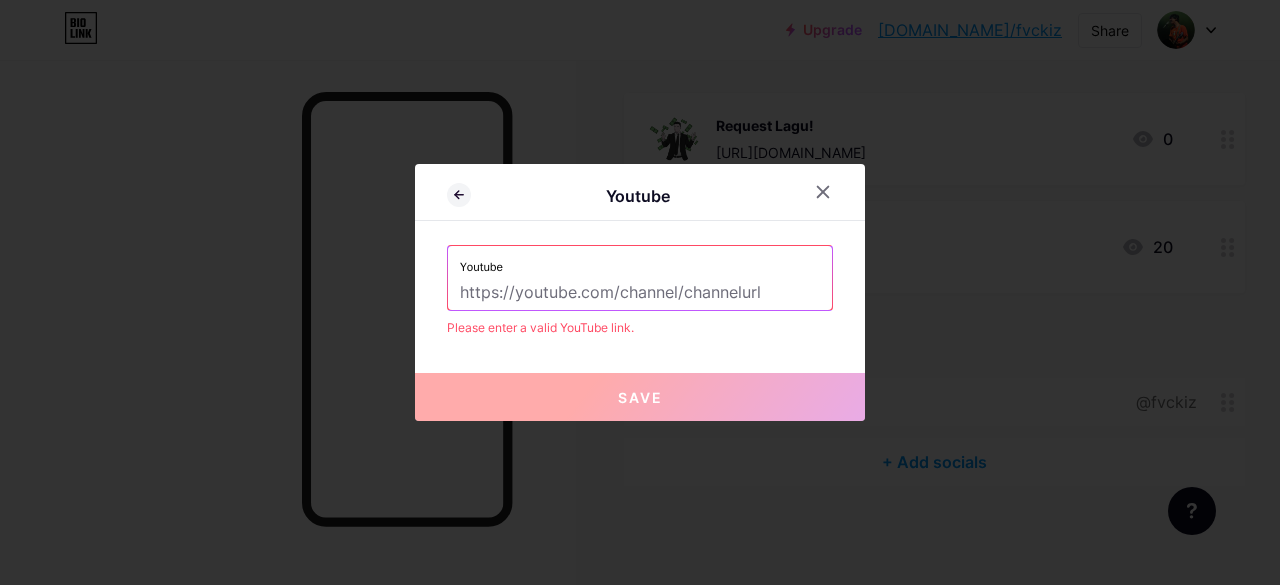 paste on "[URL][DOMAIN_NAME]" 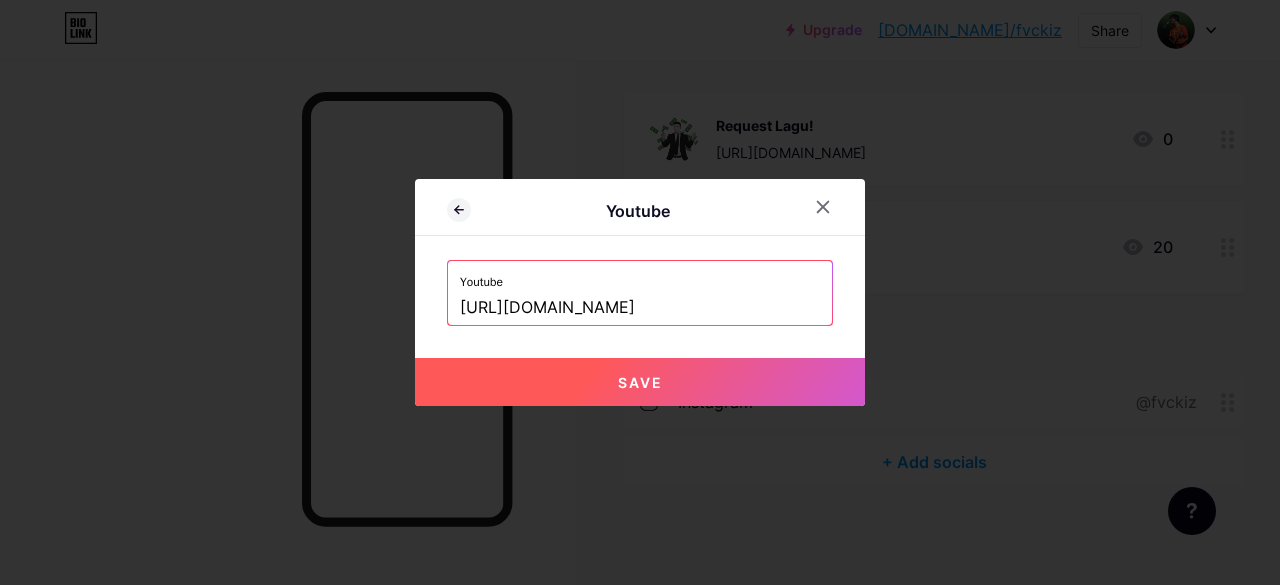 type on "[URL][DOMAIN_NAME]" 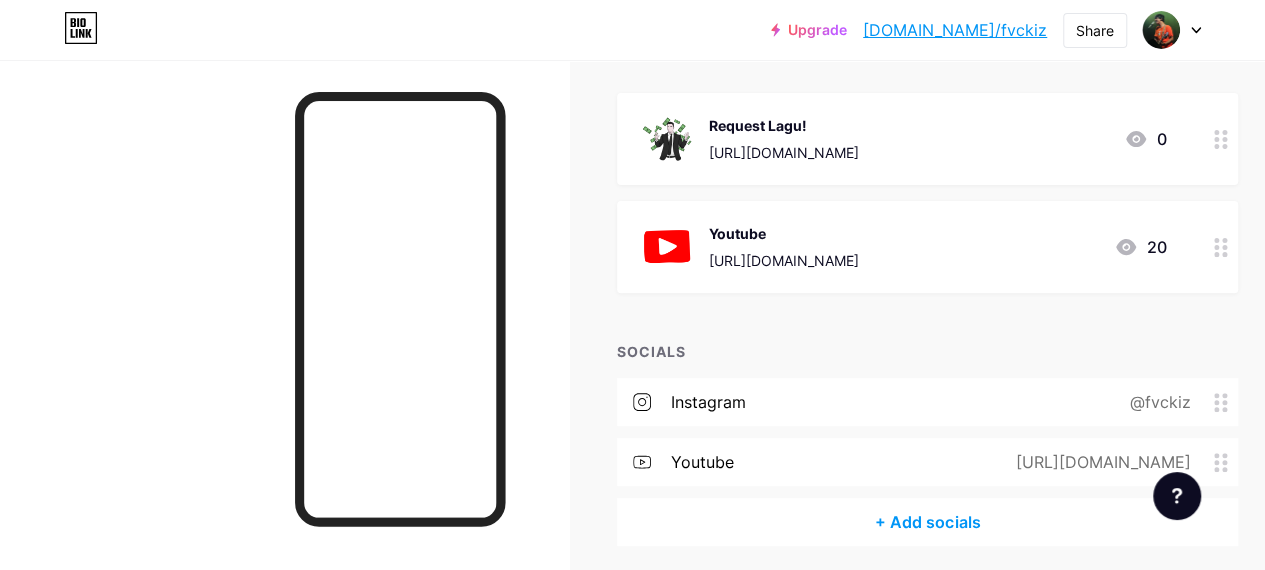 click 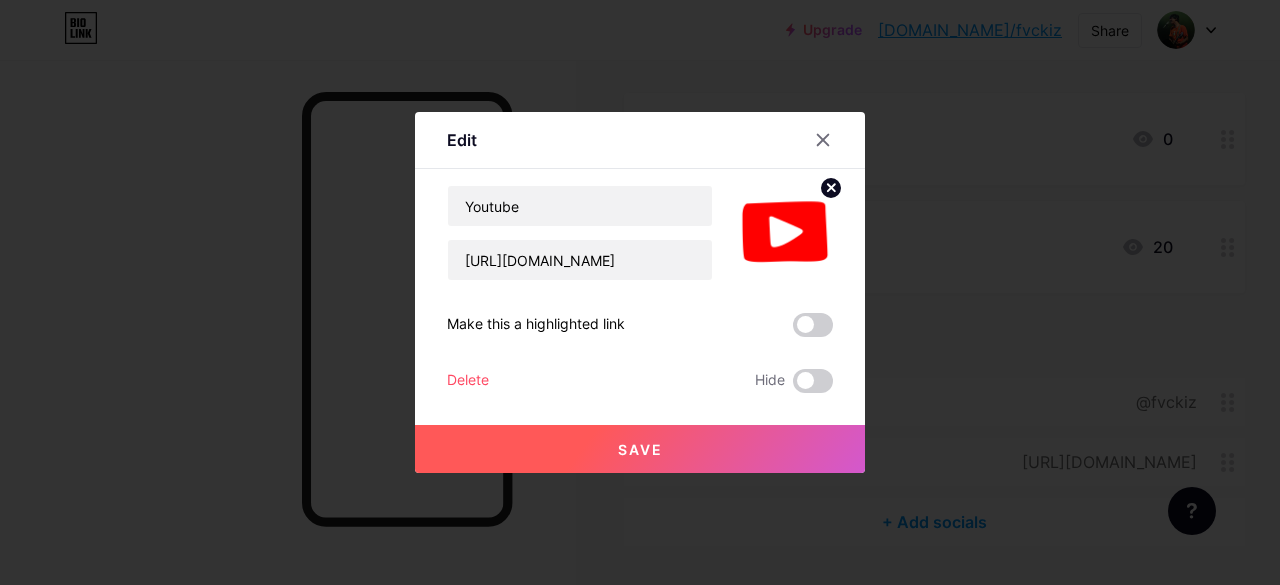 click on "Delete" at bounding box center [468, 381] 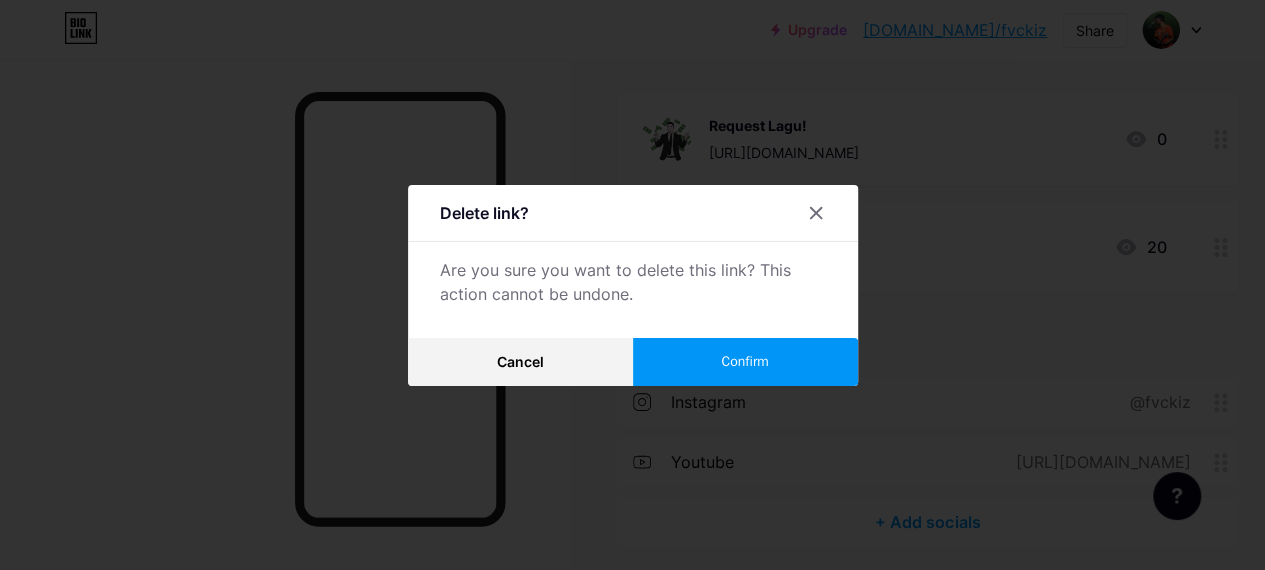 click on "Confirm" at bounding box center (745, 362) 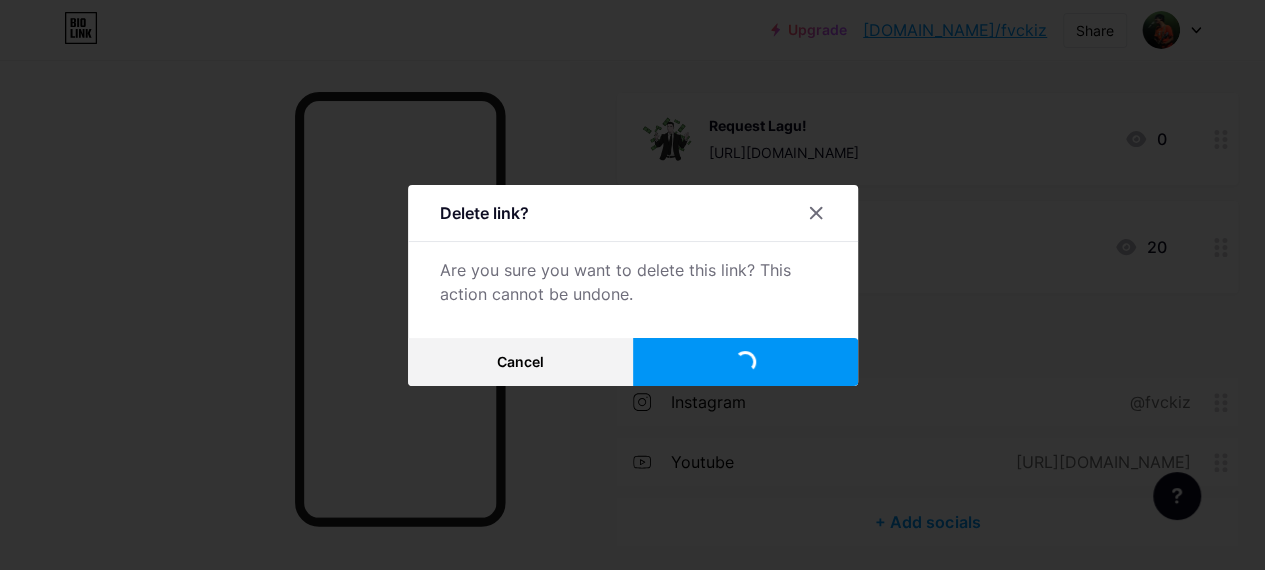 click on "Confirm" at bounding box center [745, 362] 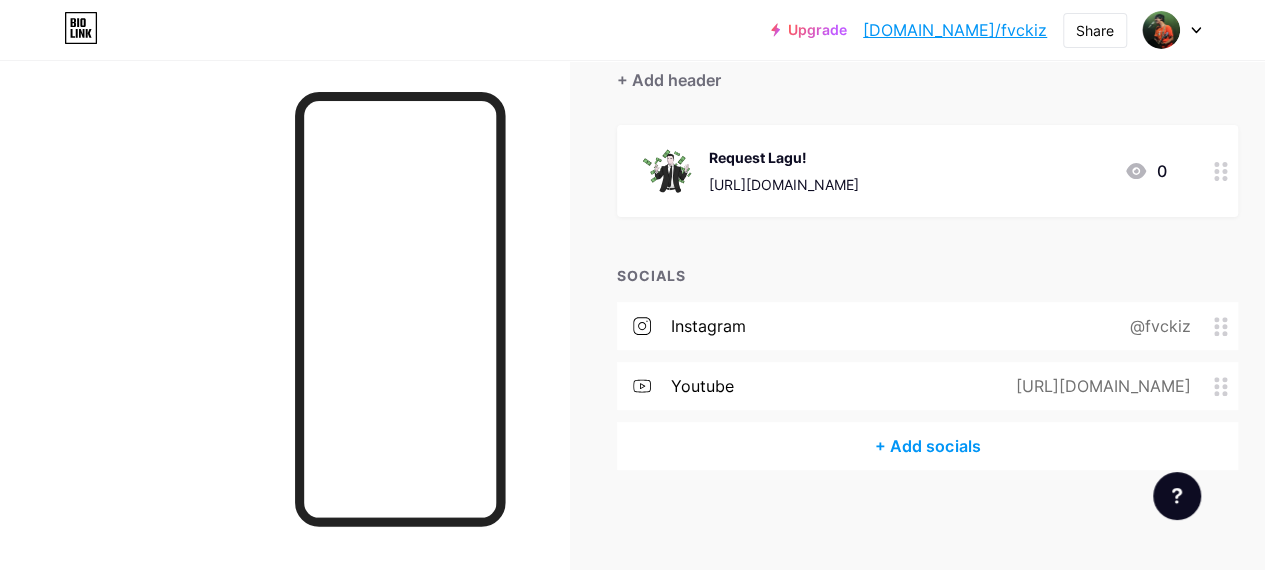 scroll, scrollTop: 189, scrollLeft: 0, axis: vertical 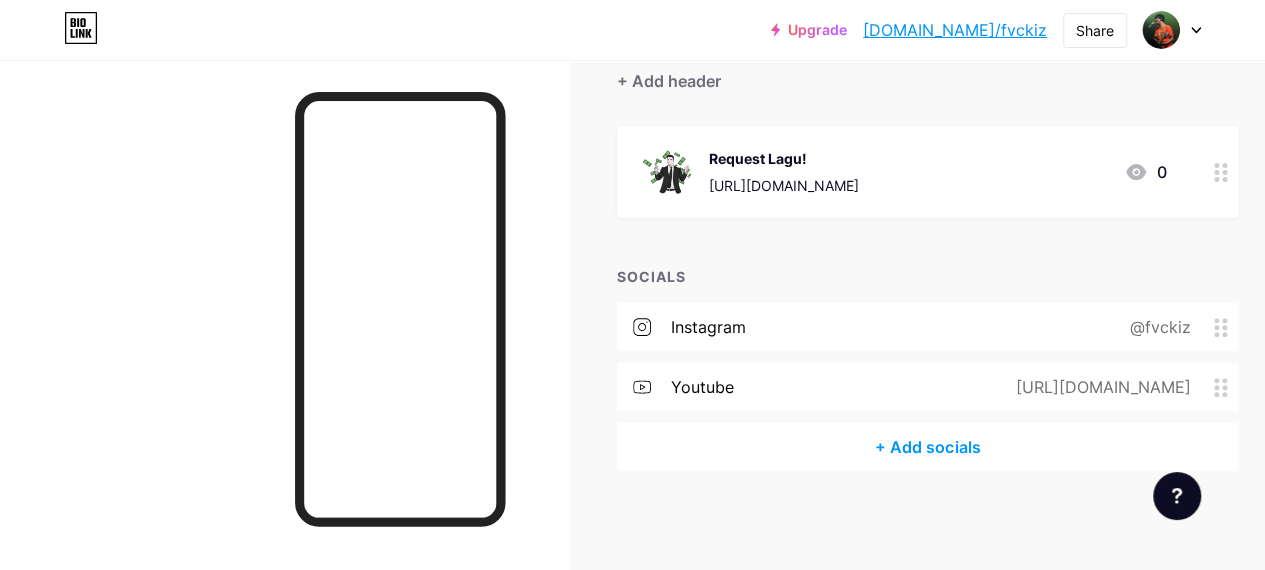 click on "+ Add socials" at bounding box center [927, 447] 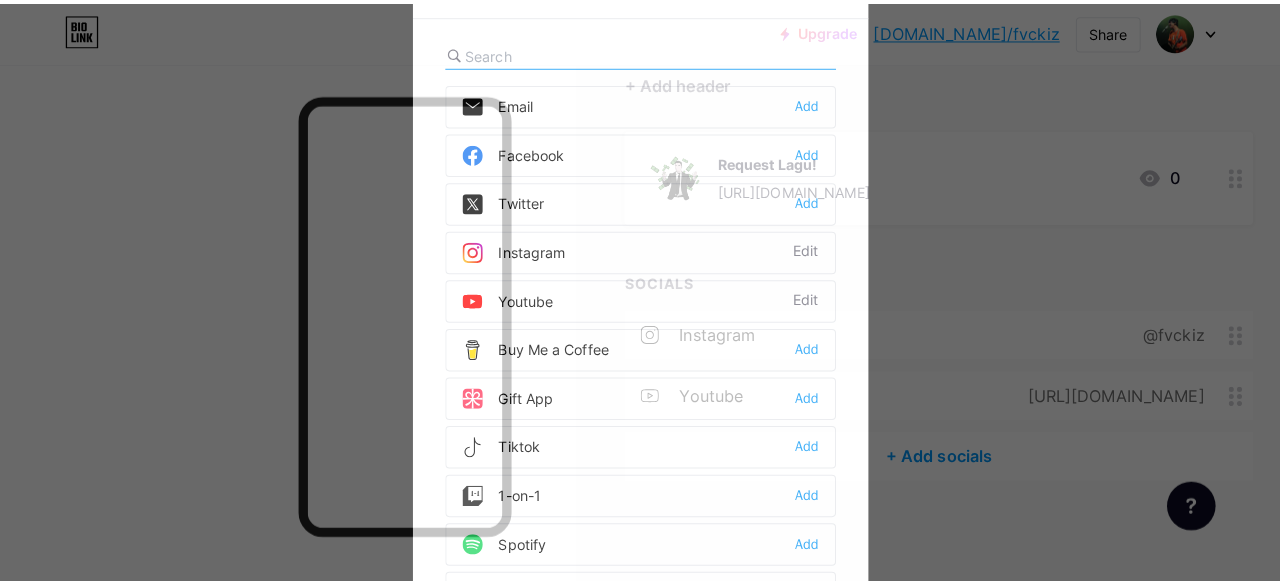 scroll, scrollTop: 174, scrollLeft: 0, axis: vertical 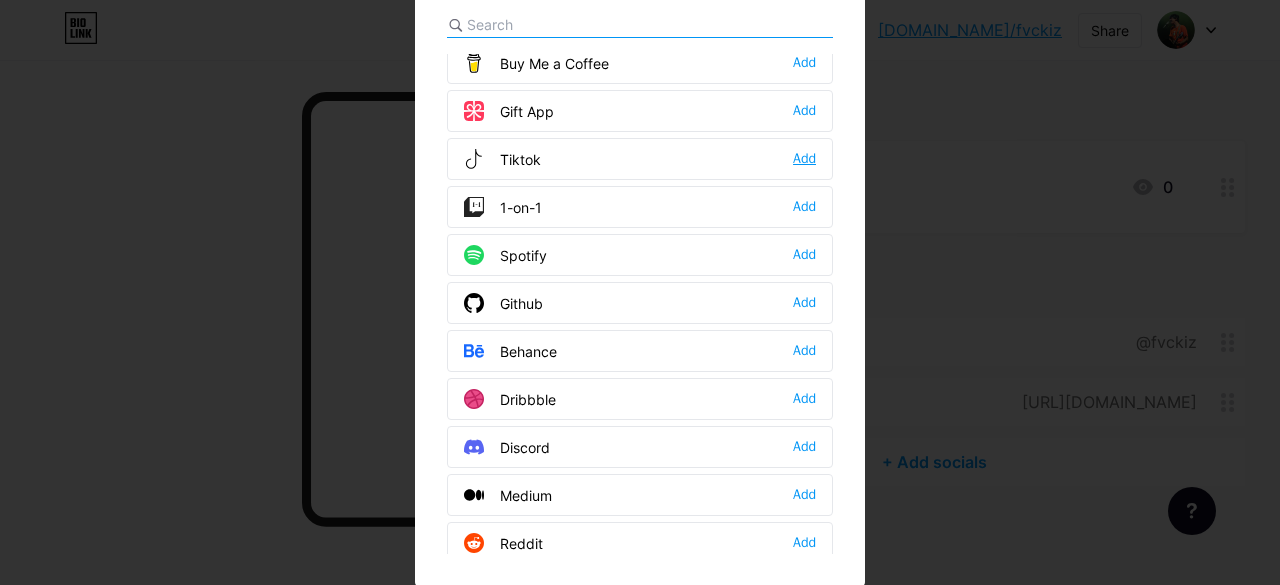 click on "Add" at bounding box center [804, 159] 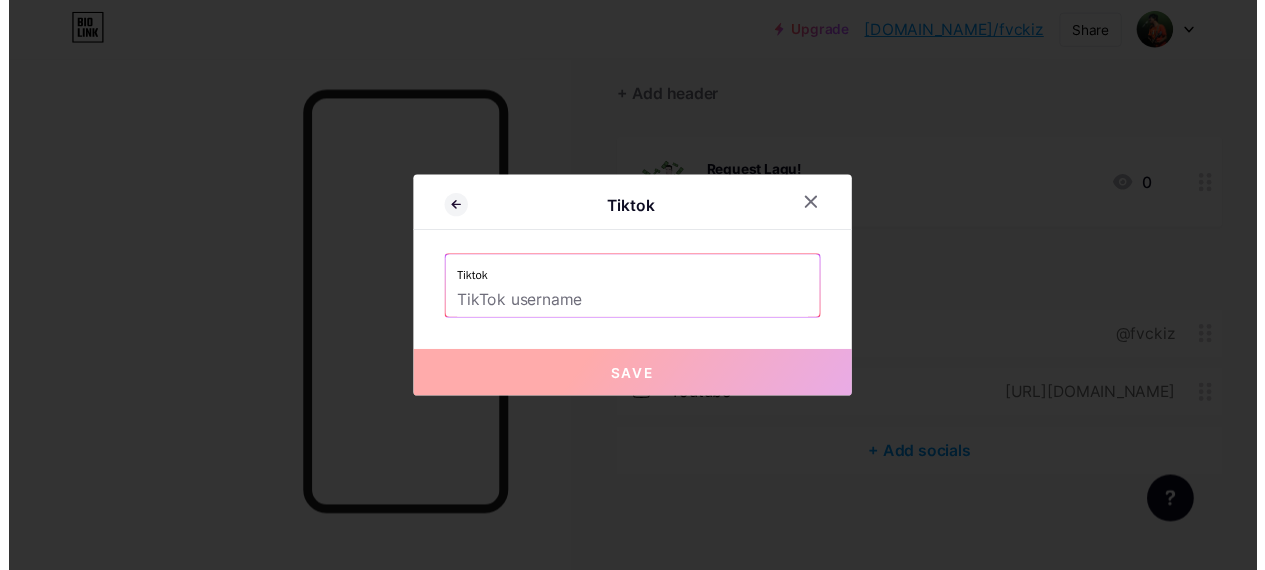 scroll, scrollTop: 0, scrollLeft: 0, axis: both 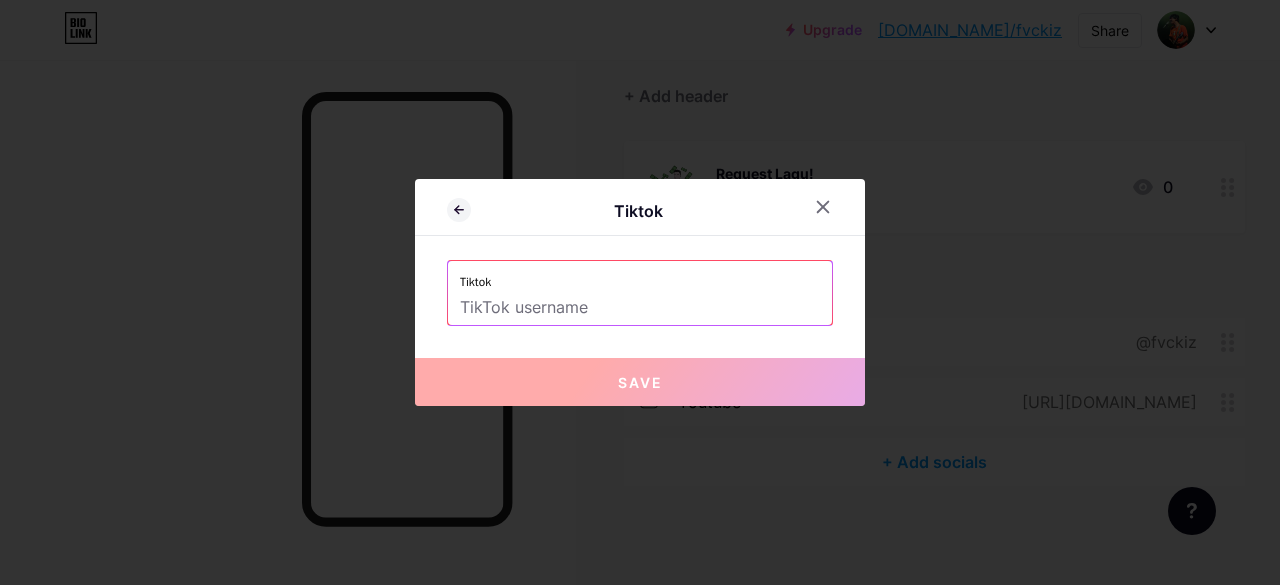 click at bounding box center (640, 308) 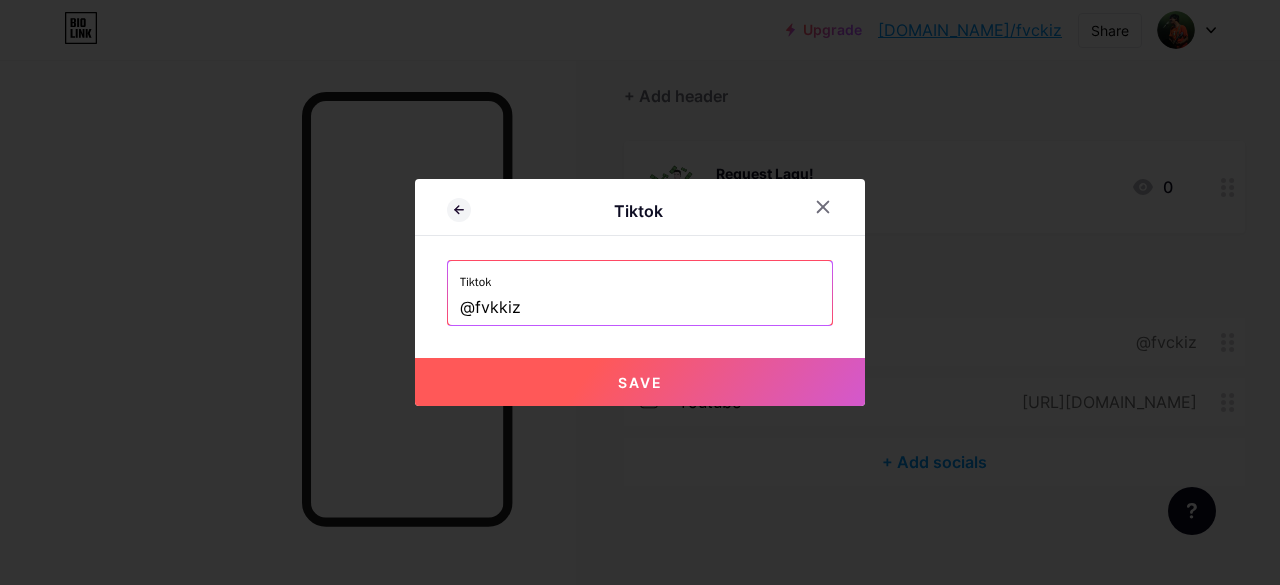 click on "Save" at bounding box center [640, 382] 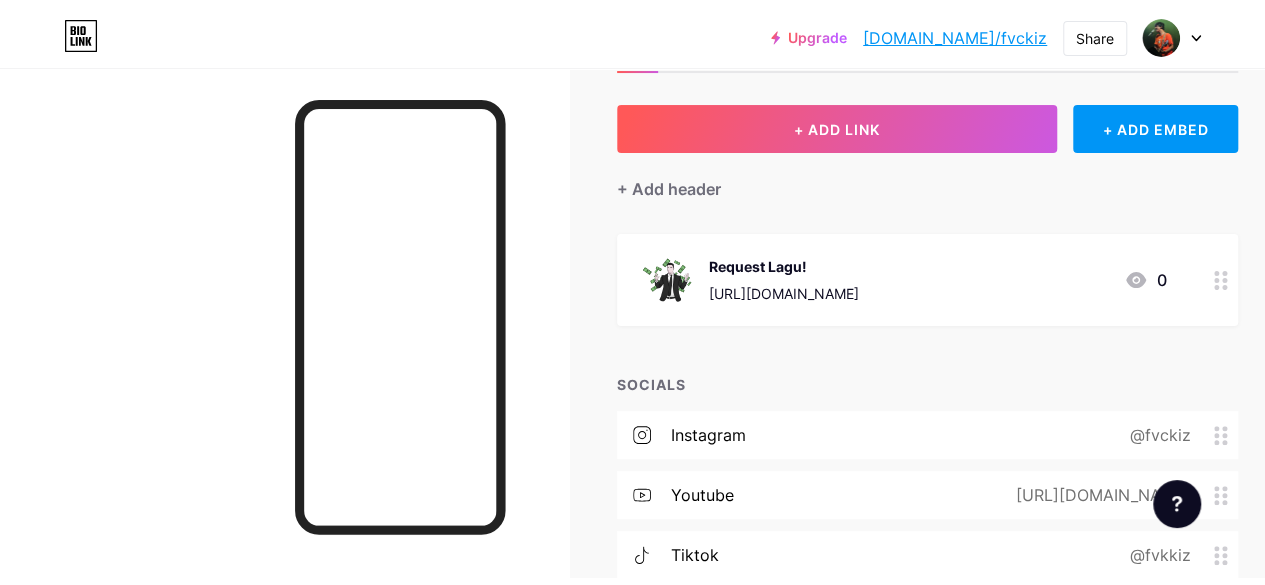 scroll, scrollTop: 0, scrollLeft: 0, axis: both 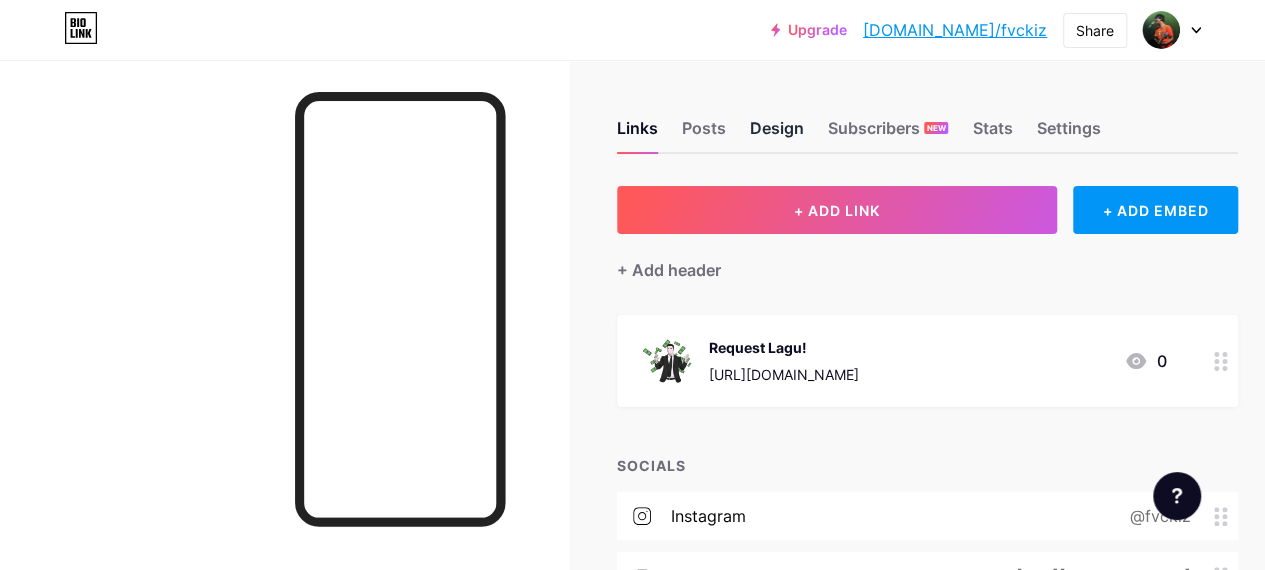 click on "Design" at bounding box center (777, 134) 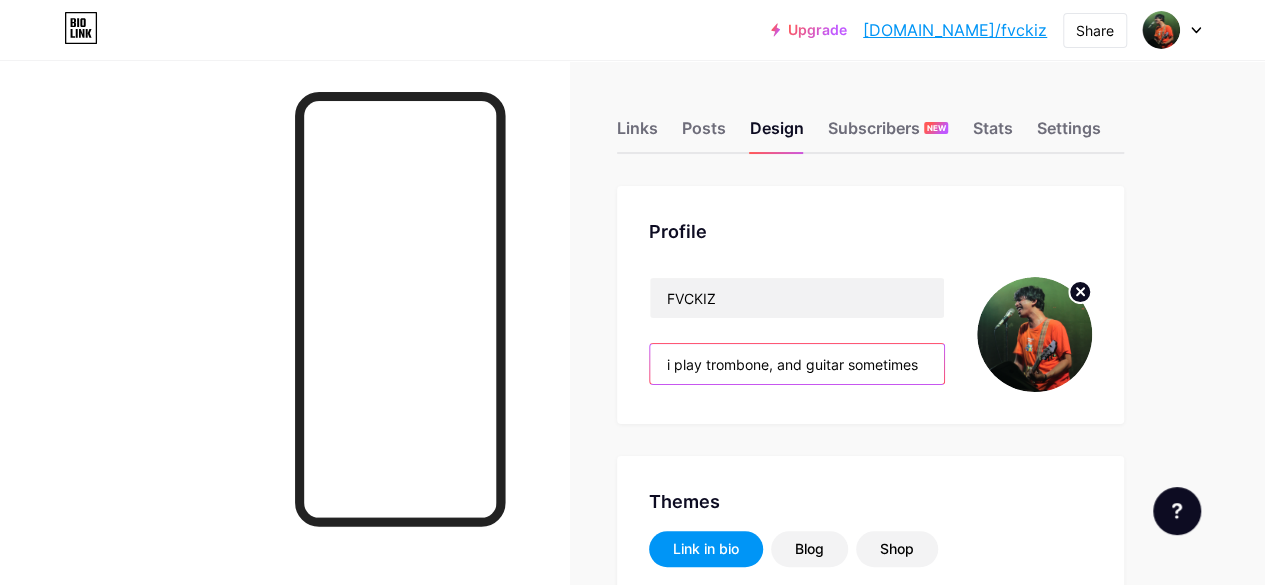 click on "i play trombone, and guitar sometimes" at bounding box center [797, 364] 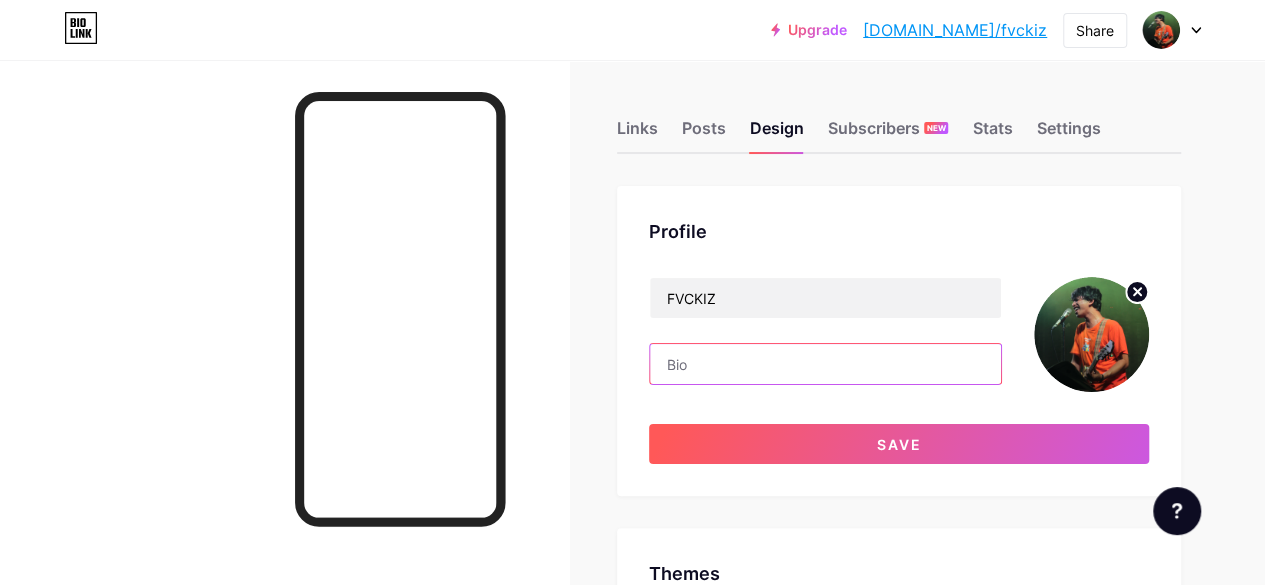 type on "#ffffff" 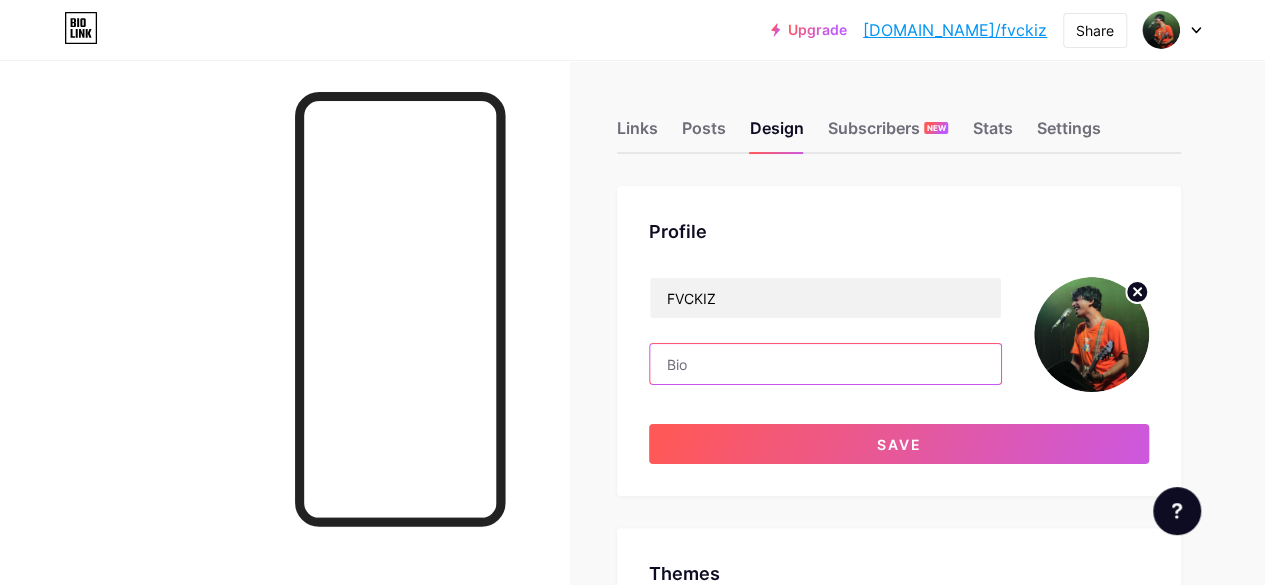 type on "#ffffff" 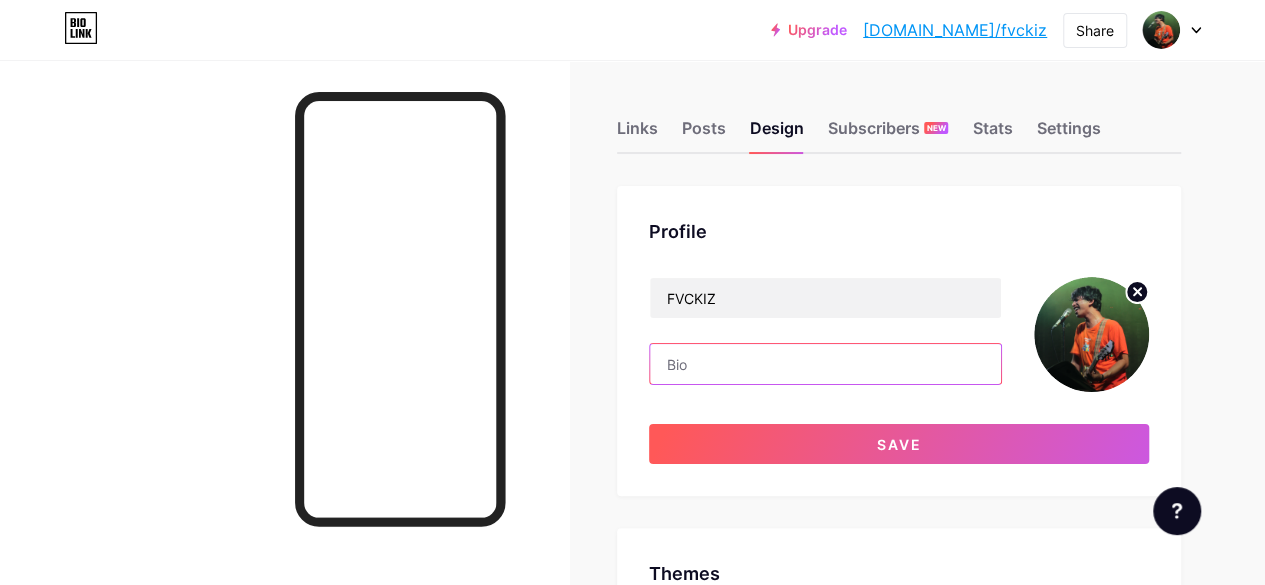 type 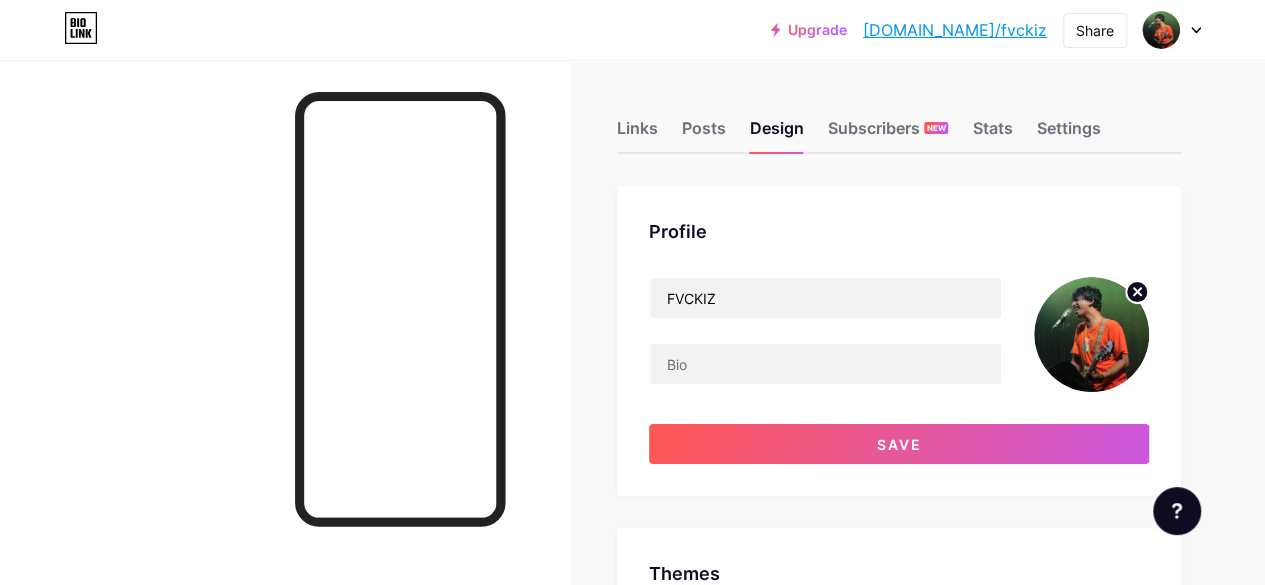 click on "FVCKIZ                       Save" at bounding box center [899, 370] 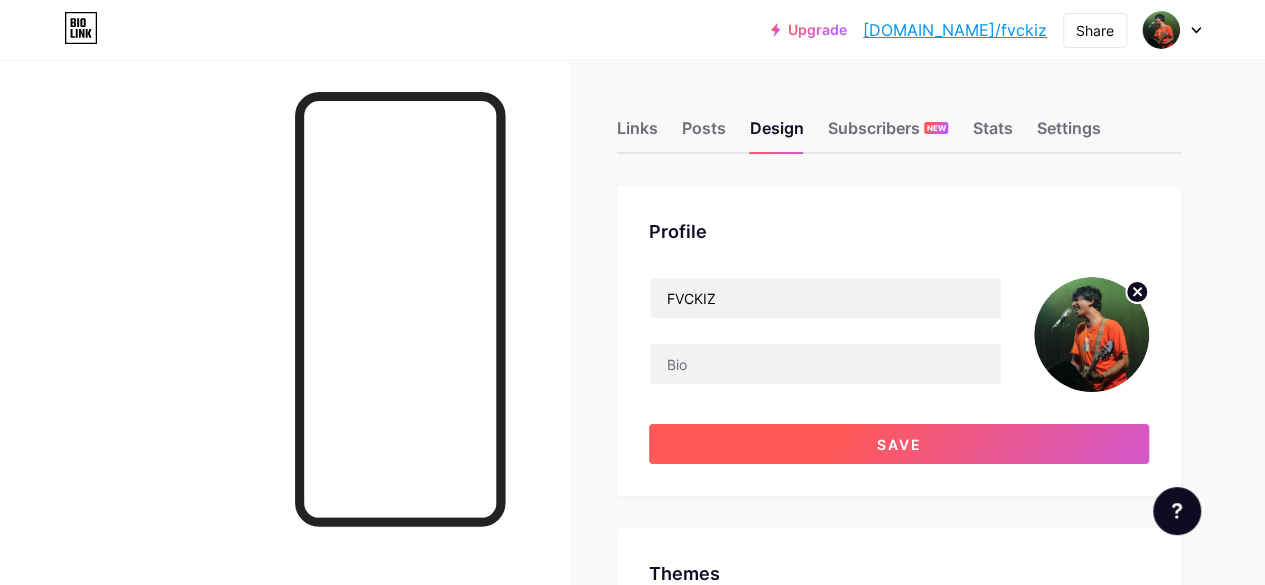 click on "Save" at bounding box center [899, 444] 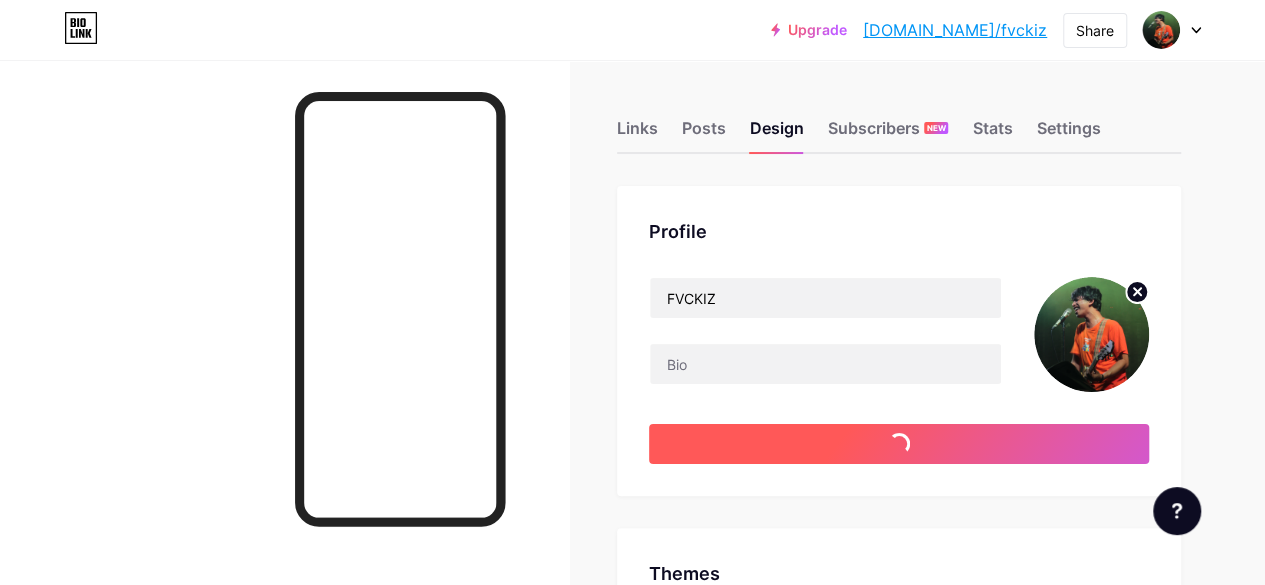 type on "#ffffff" 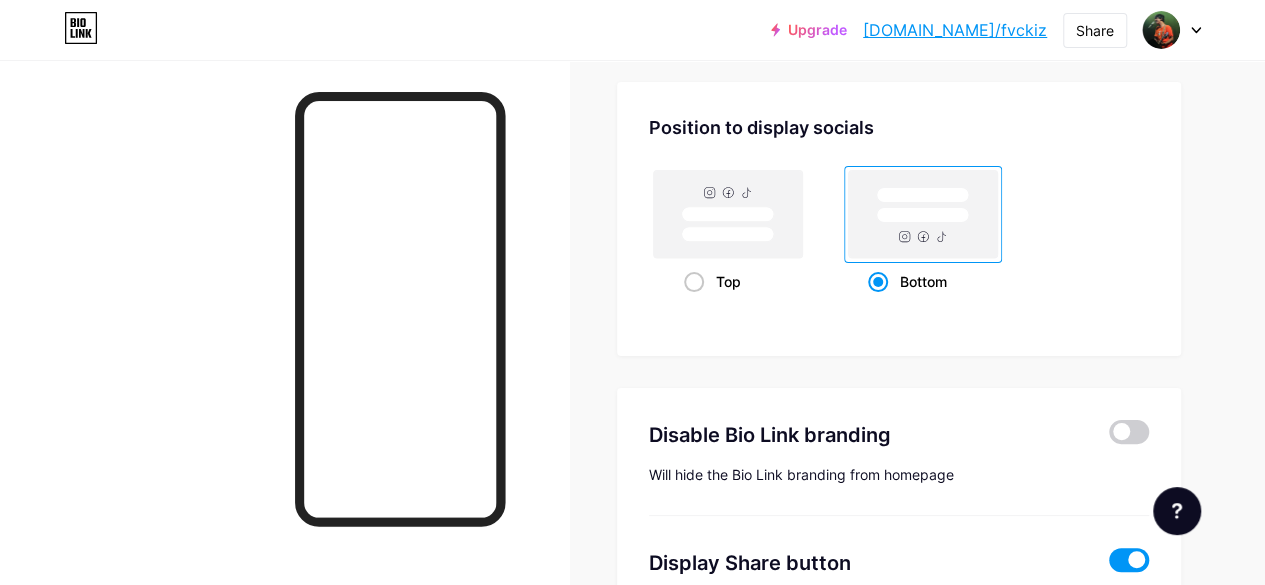 scroll, scrollTop: 3842, scrollLeft: 0, axis: vertical 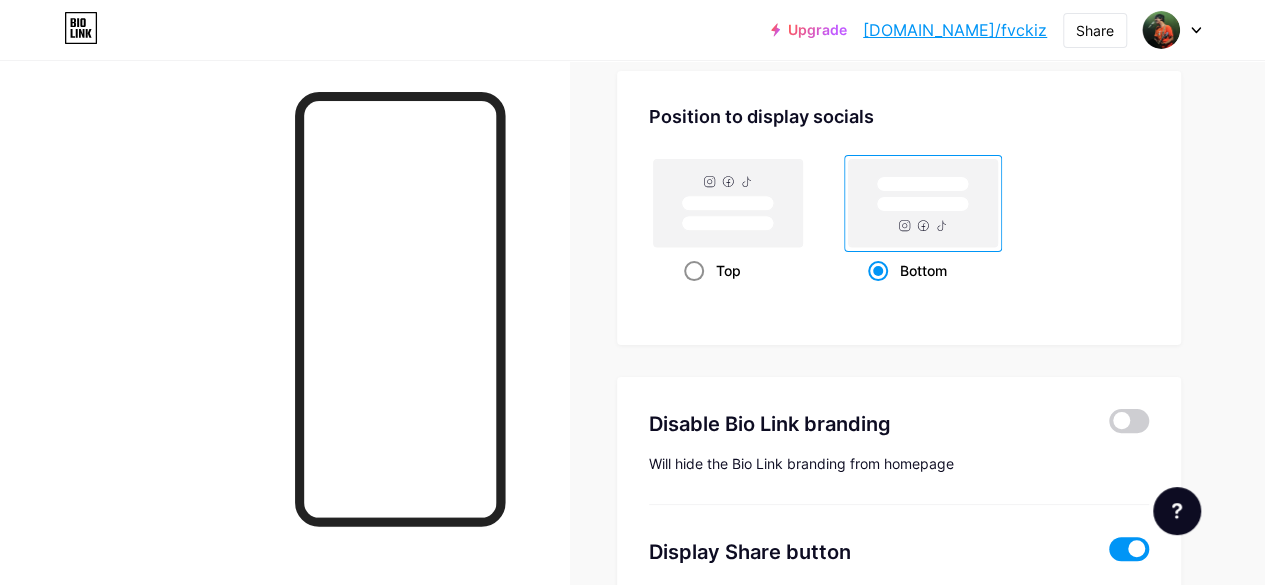 click on "Top" at bounding box center (728, 270) 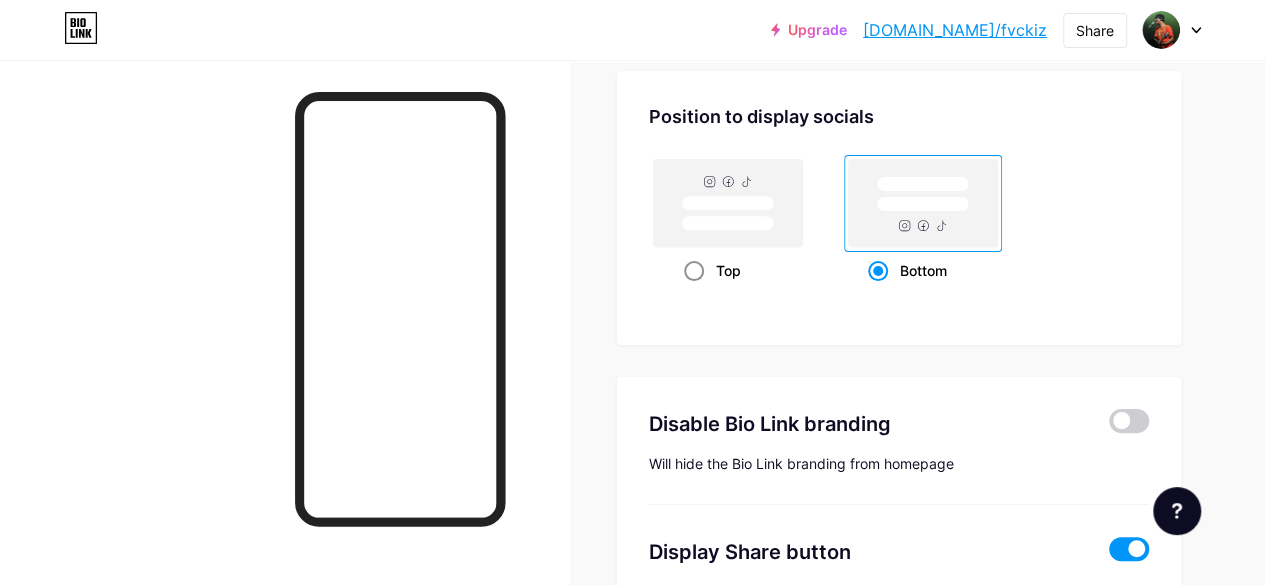 click on "Top" at bounding box center (690, 295) 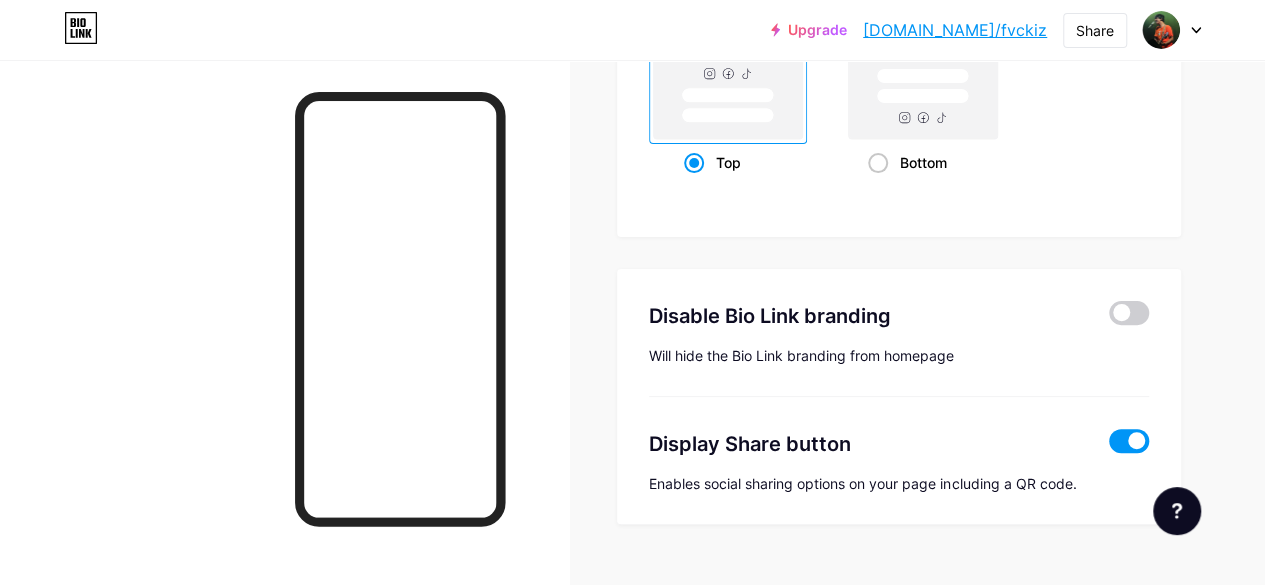 scroll, scrollTop: 3988, scrollLeft: 0, axis: vertical 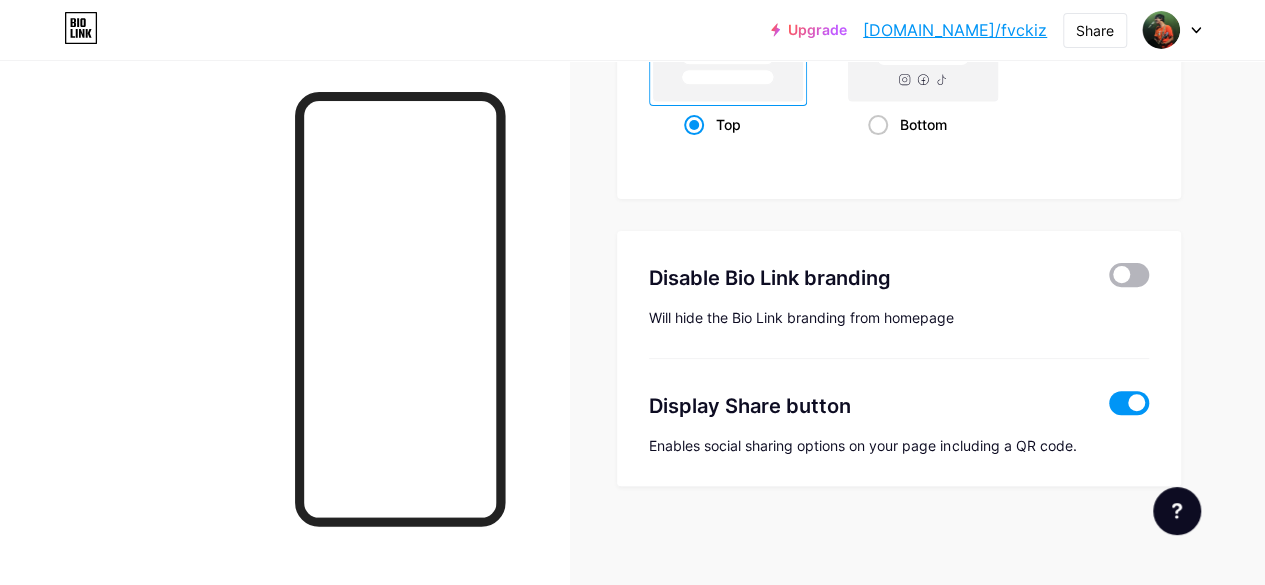 click at bounding box center (1129, 275) 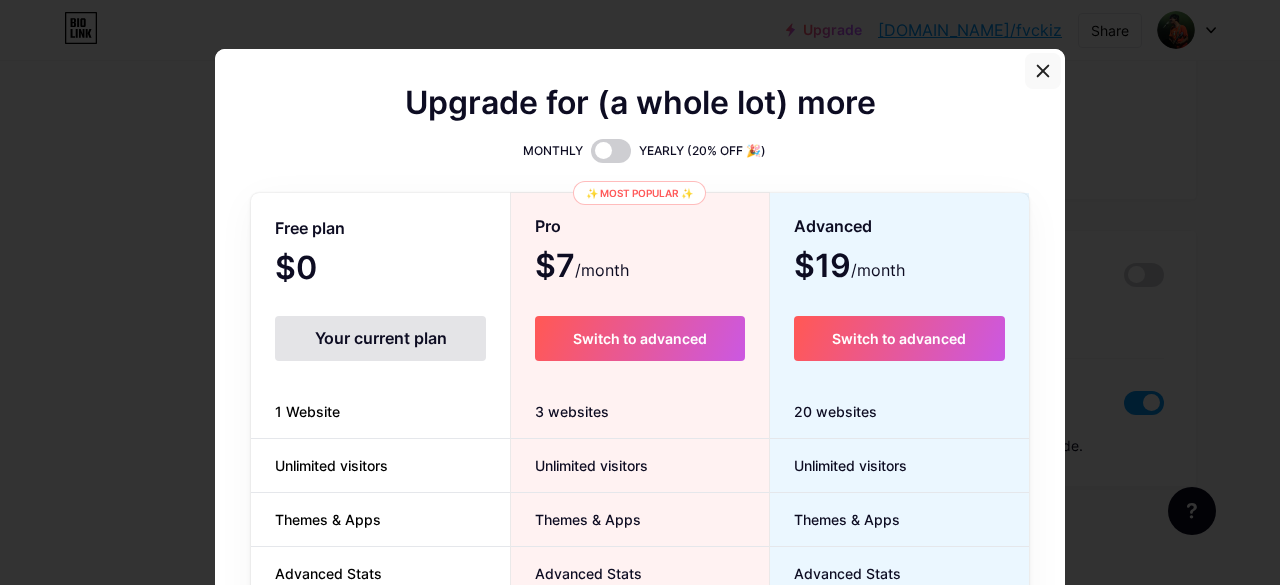 click at bounding box center [1043, 71] 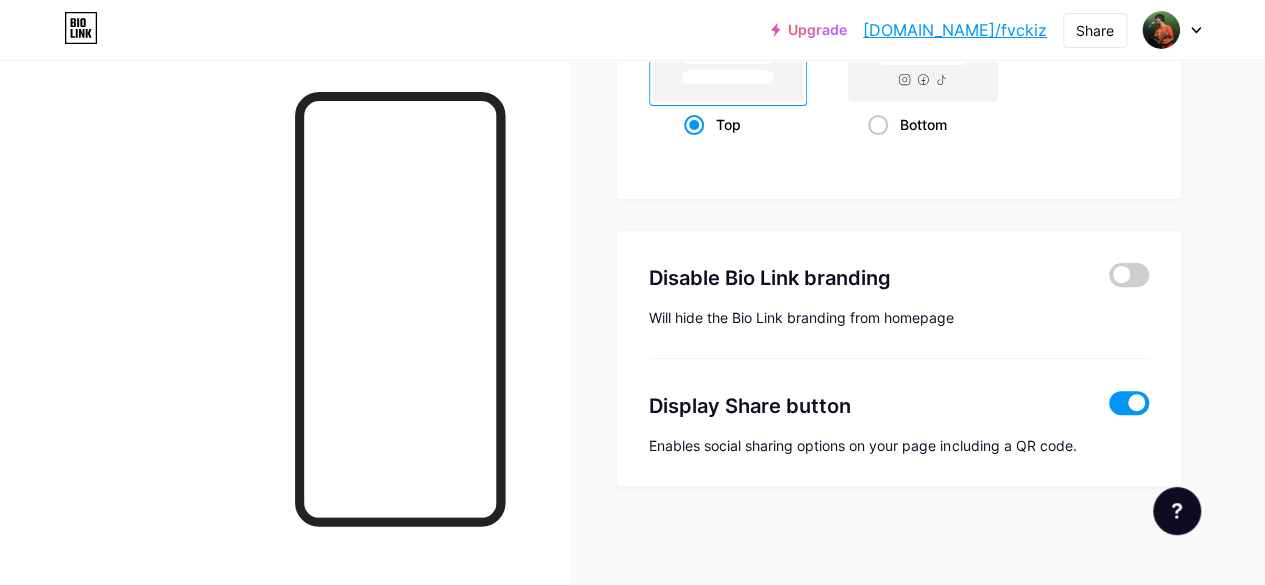 click at bounding box center [1129, 403] 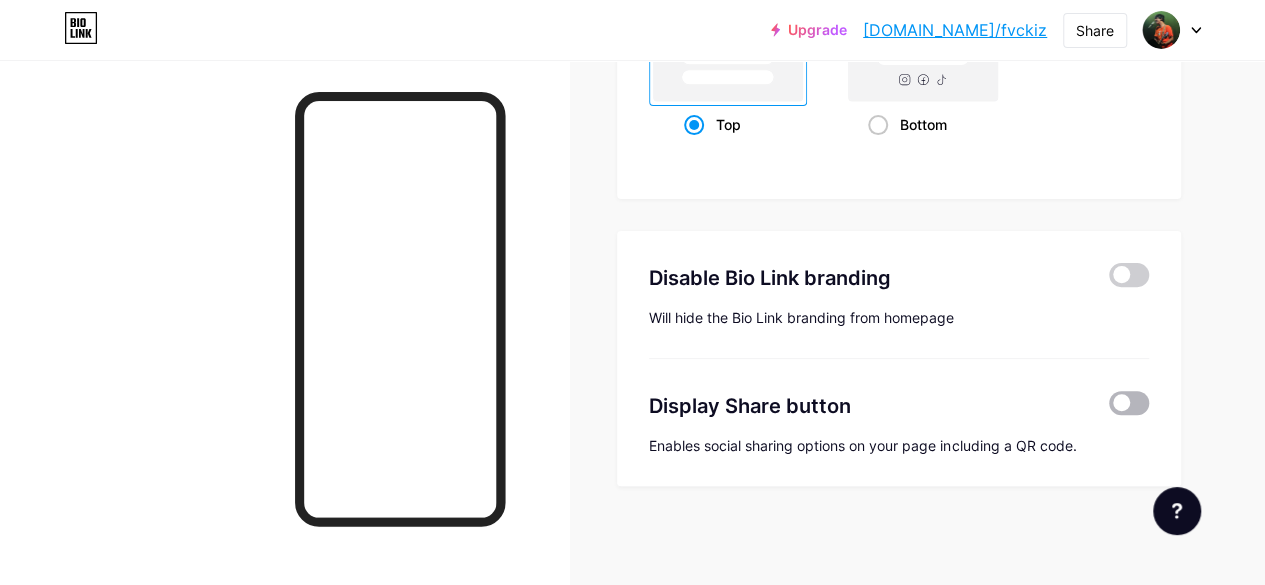 click at bounding box center (1129, 403) 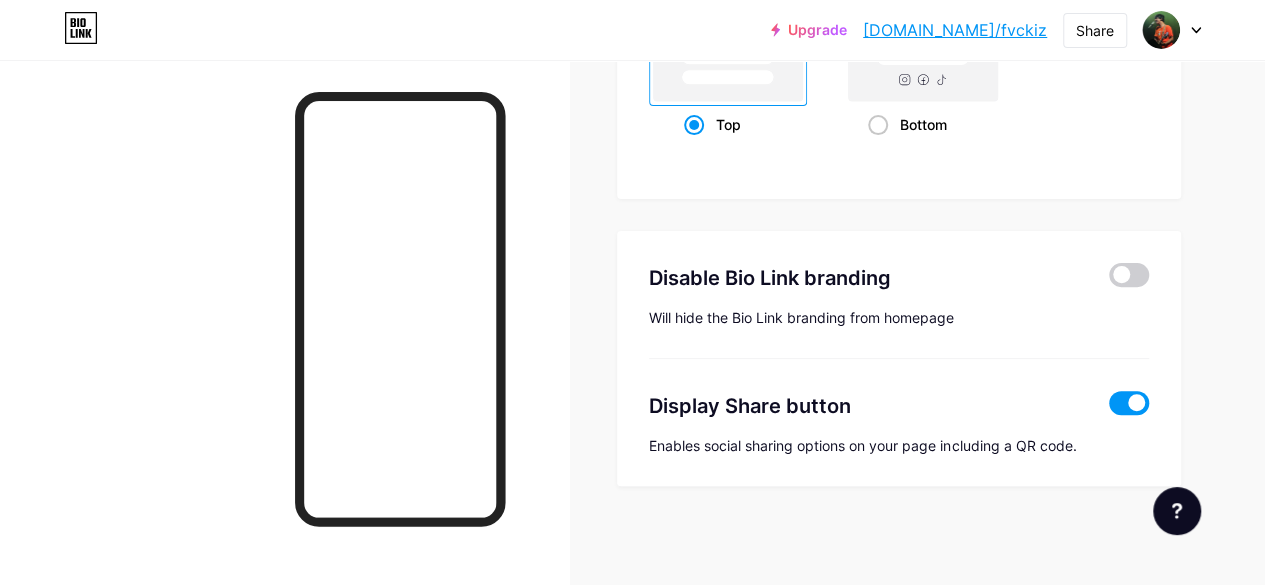click at bounding box center (1129, 403) 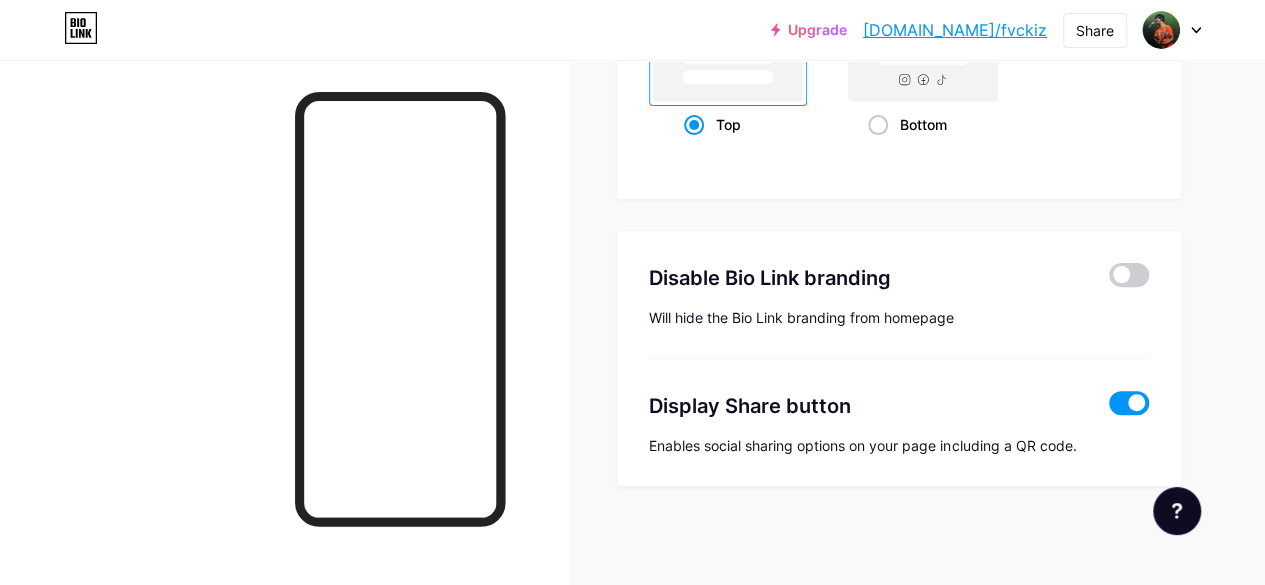 click at bounding box center (1109, 408) 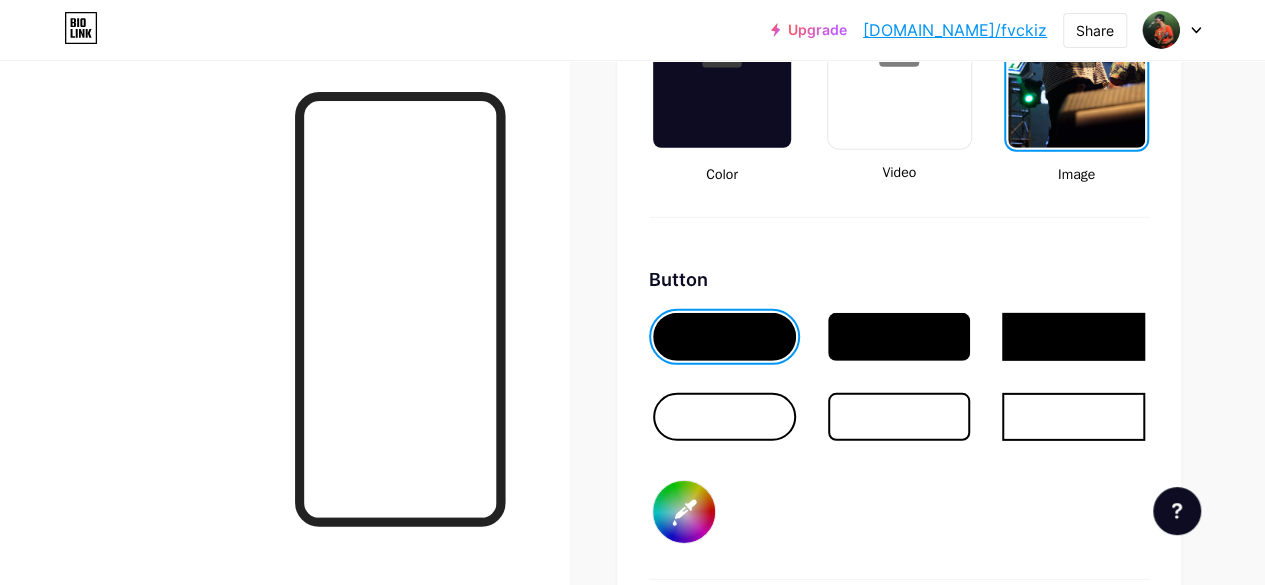 scroll, scrollTop: 2872, scrollLeft: 0, axis: vertical 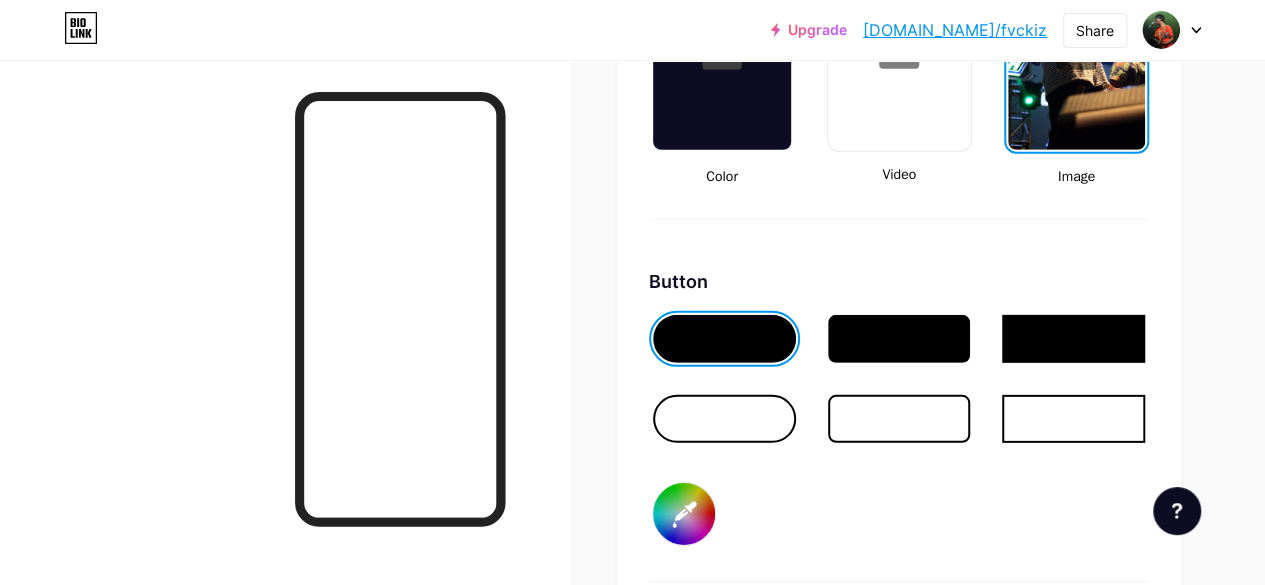 click at bounding box center [724, 419] 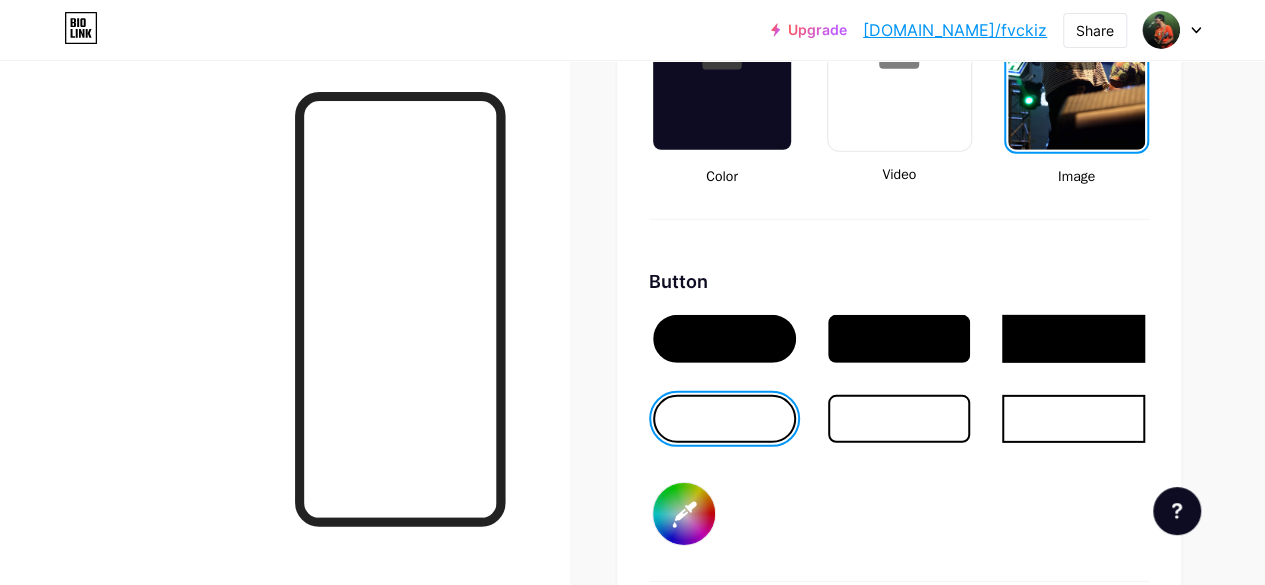 click at bounding box center (724, 339) 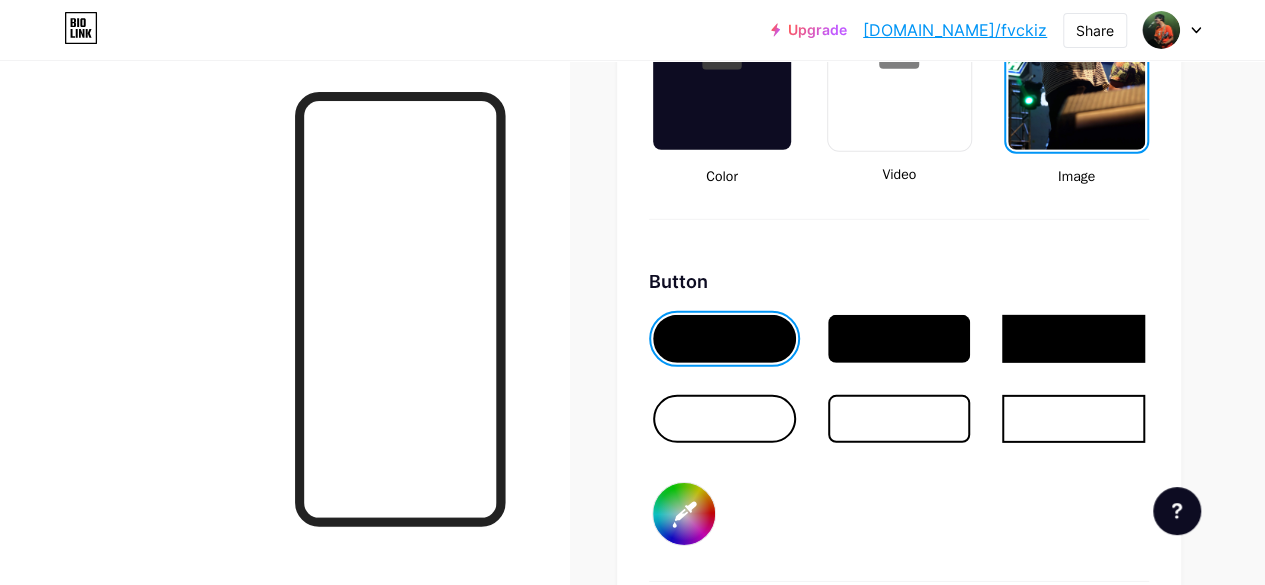 drag, startPoint x: 772, startPoint y: 349, endPoint x: 918, endPoint y: 347, distance: 146.0137 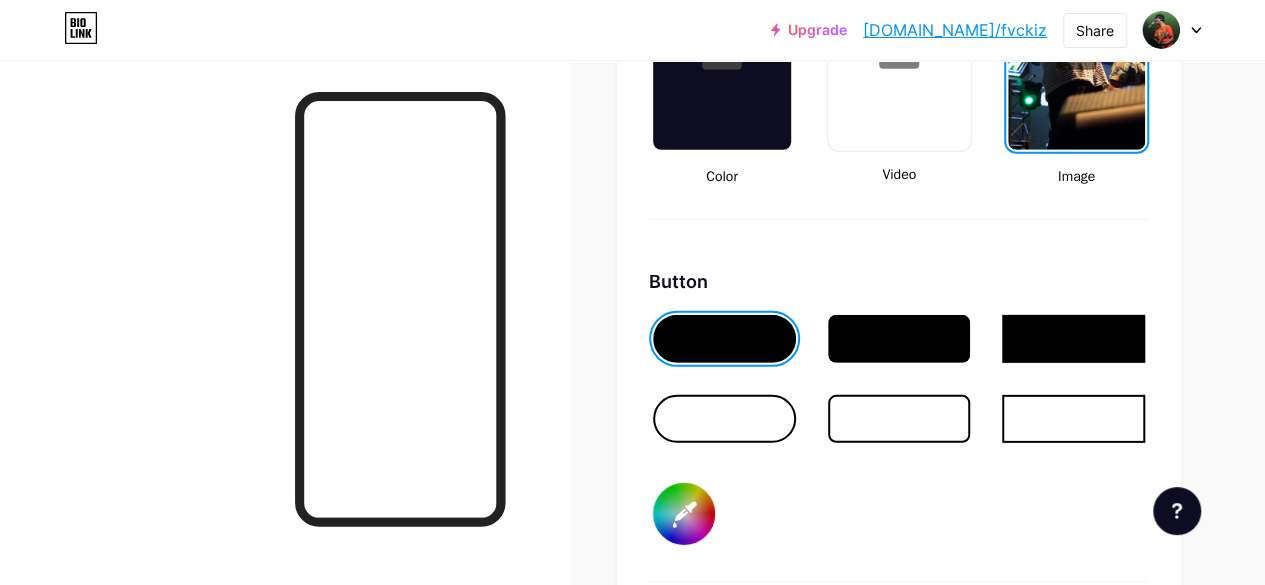 click at bounding box center (899, 391) 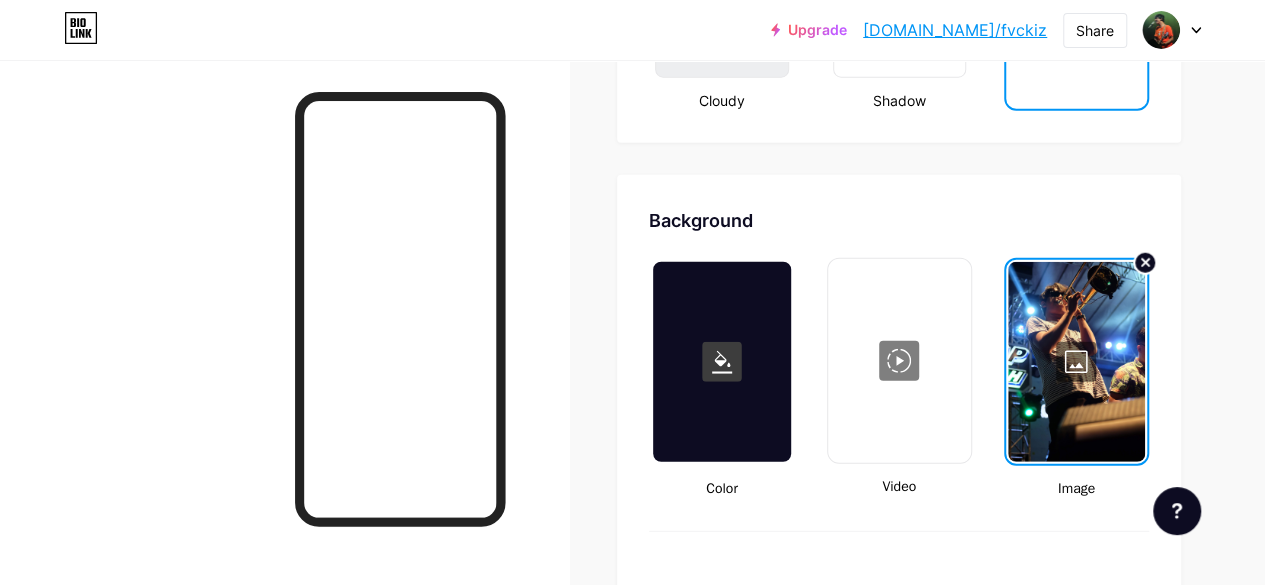 scroll, scrollTop: 2560, scrollLeft: 0, axis: vertical 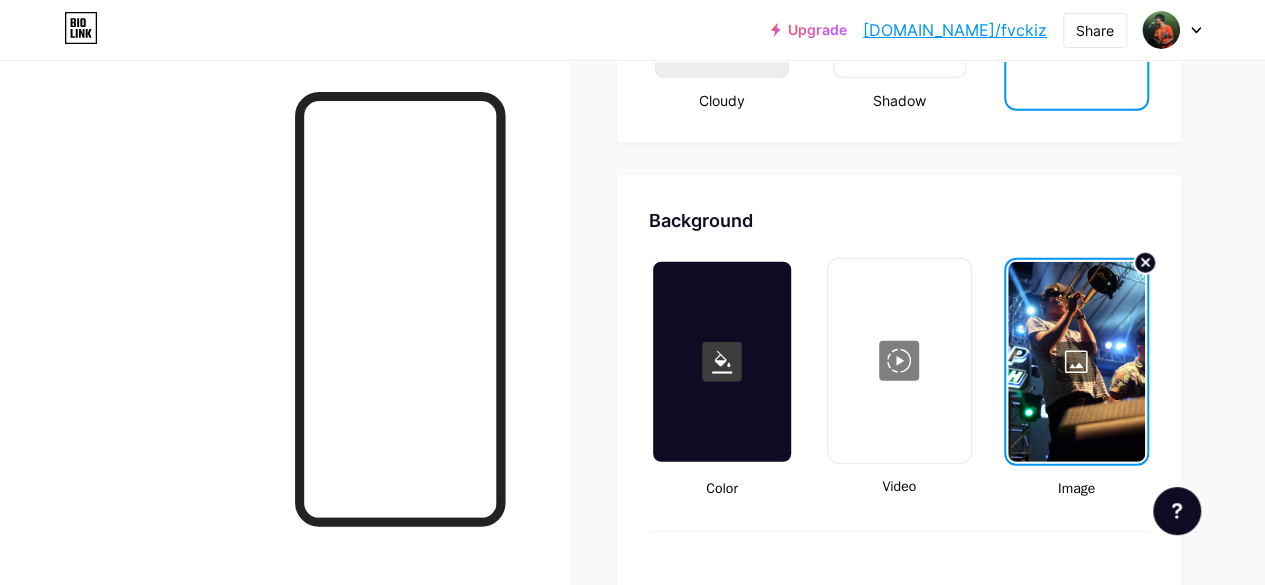 click at bounding box center [899, 361] 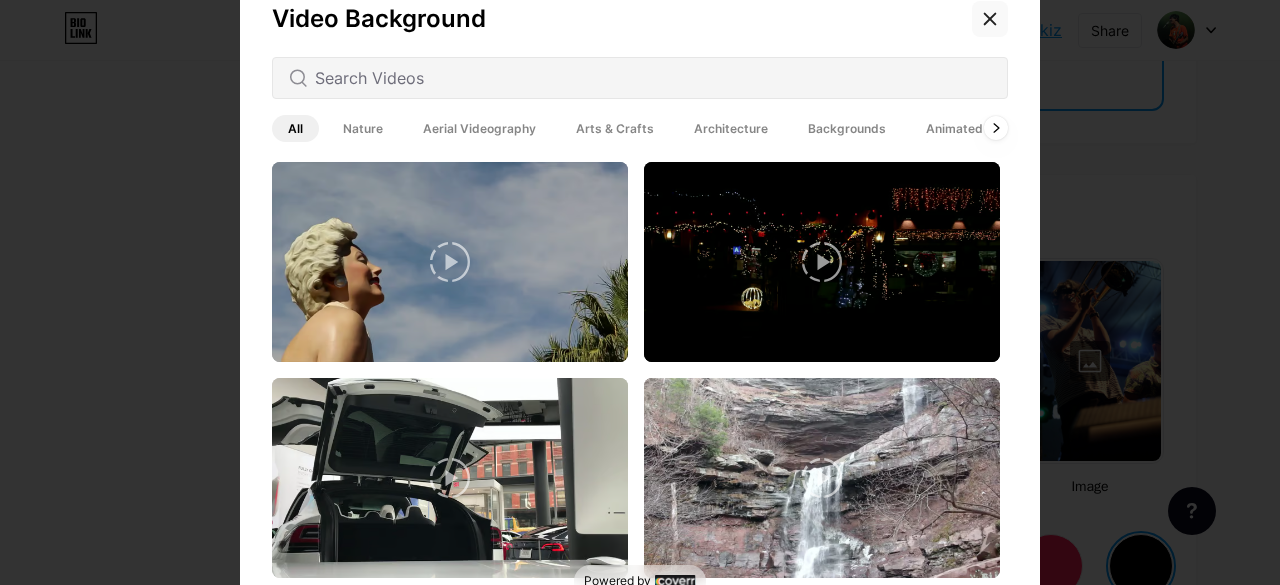 click on "Video Background
All
Nature
Aerial Videography
Arts & Crafts
Architecture
Backgrounds
Animated" at bounding box center [640, 297] 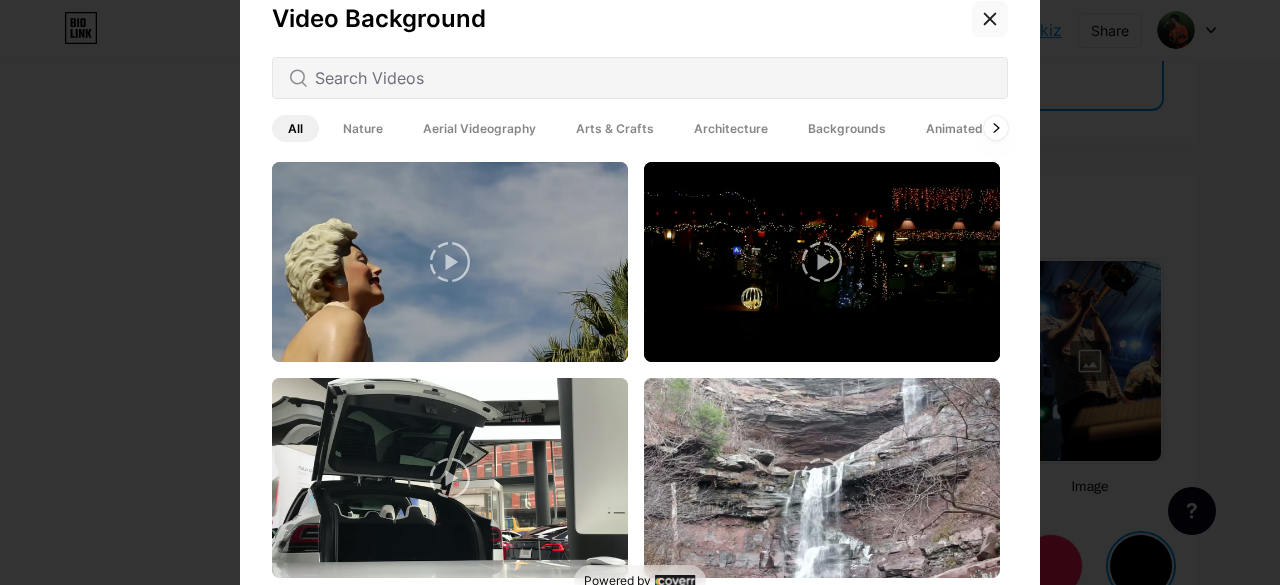 click at bounding box center (990, 19) 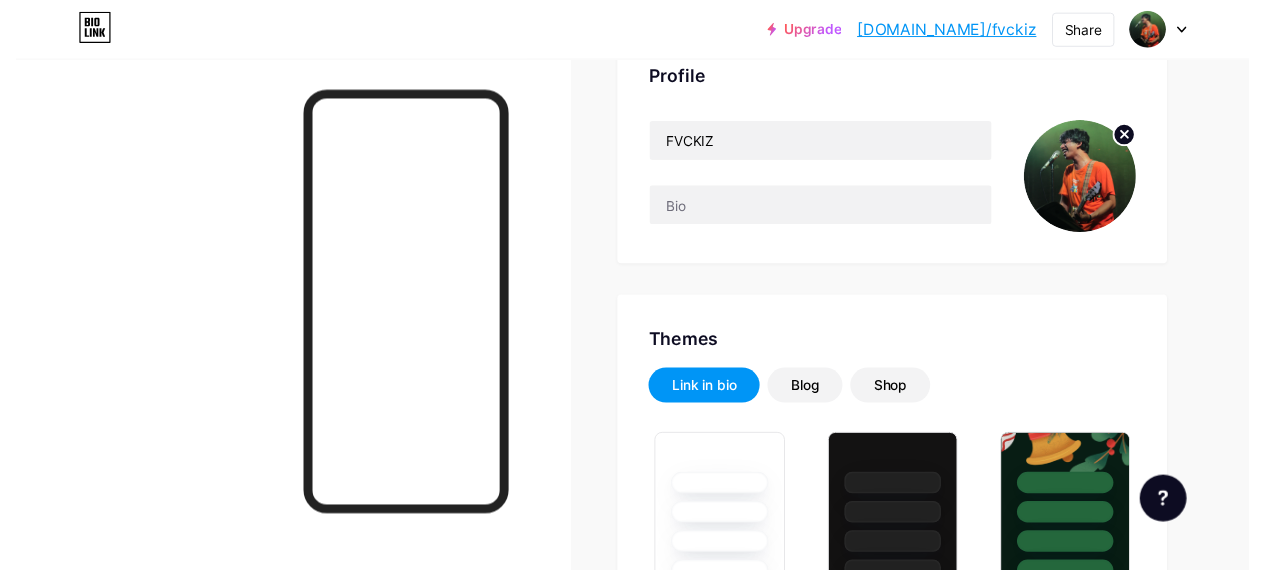 scroll, scrollTop: 0, scrollLeft: 0, axis: both 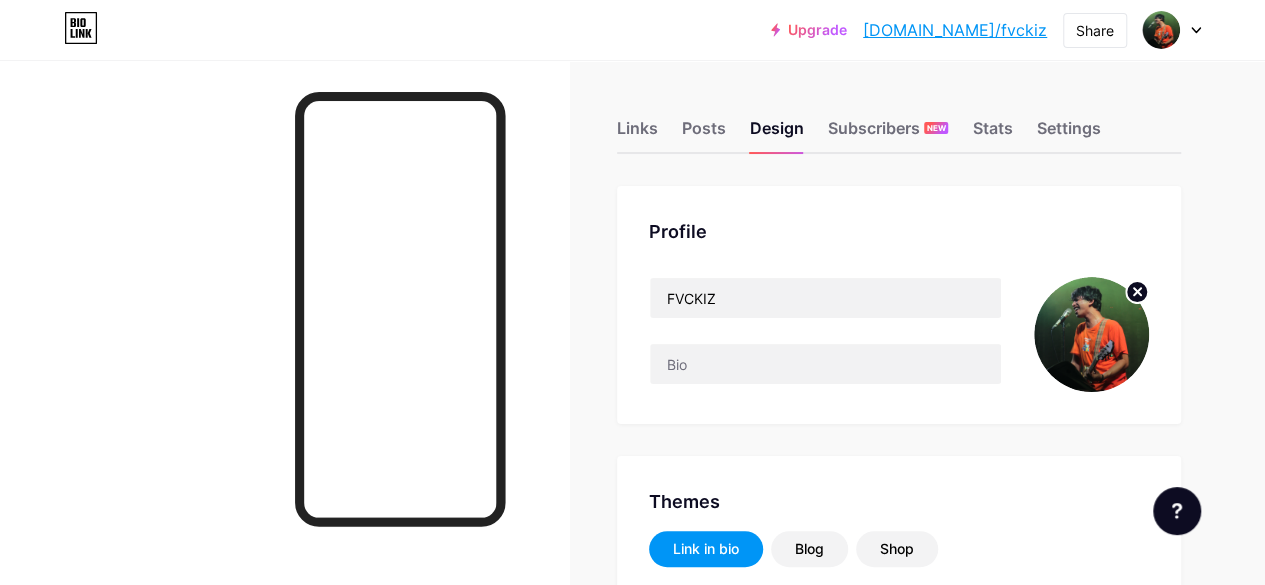 click on "Links
Posts
Design
Subscribers
NEW
Stats
Settings" at bounding box center [899, 119] 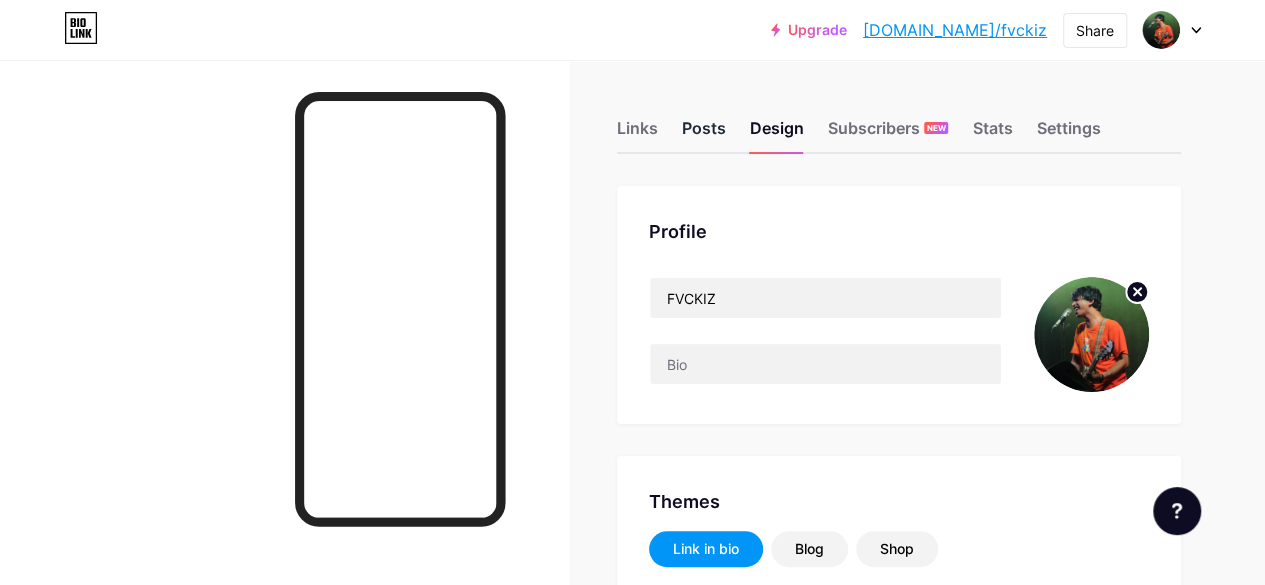 click on "Posts" at bounding box center (704, 134) 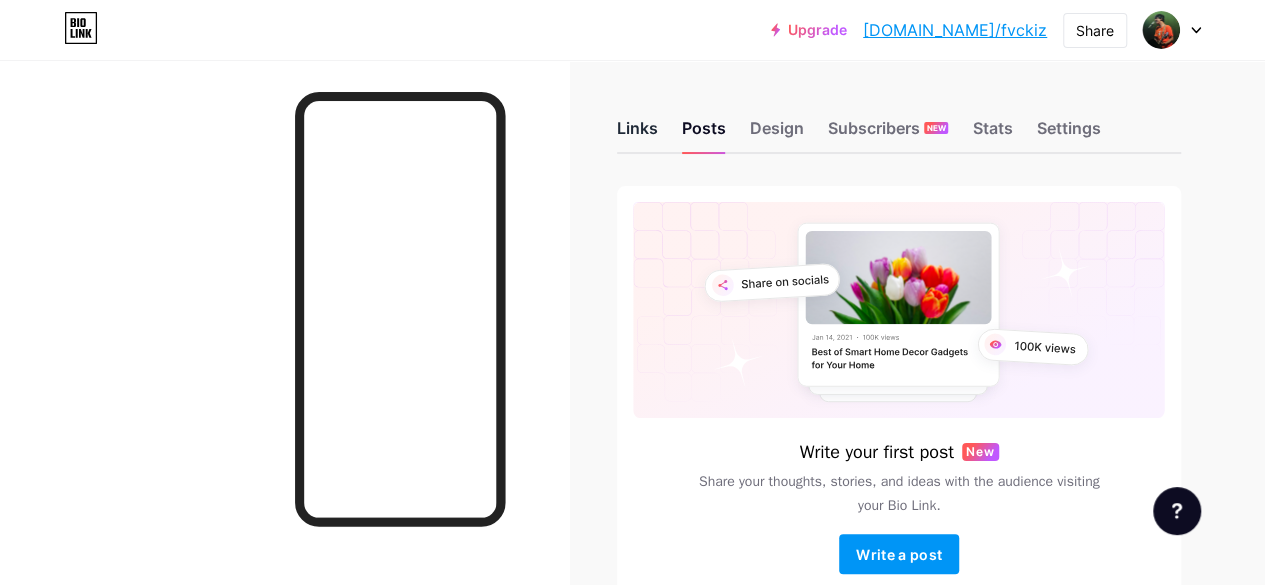 click on "Links" at bounding box center (637, 134) 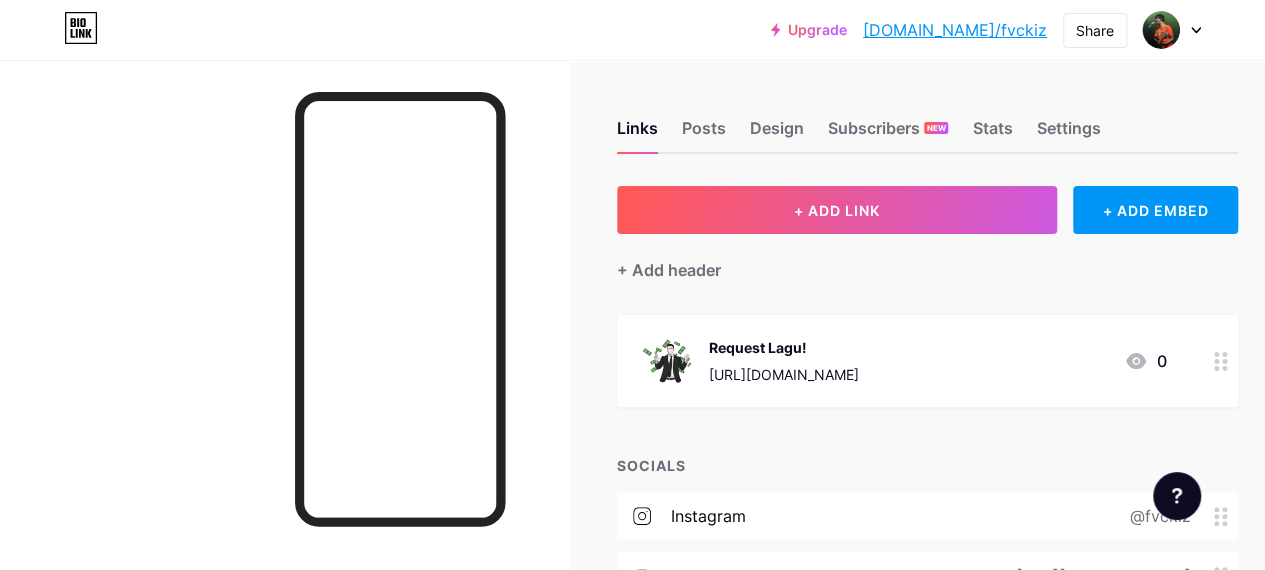 click at bounding box center [1221, 361] 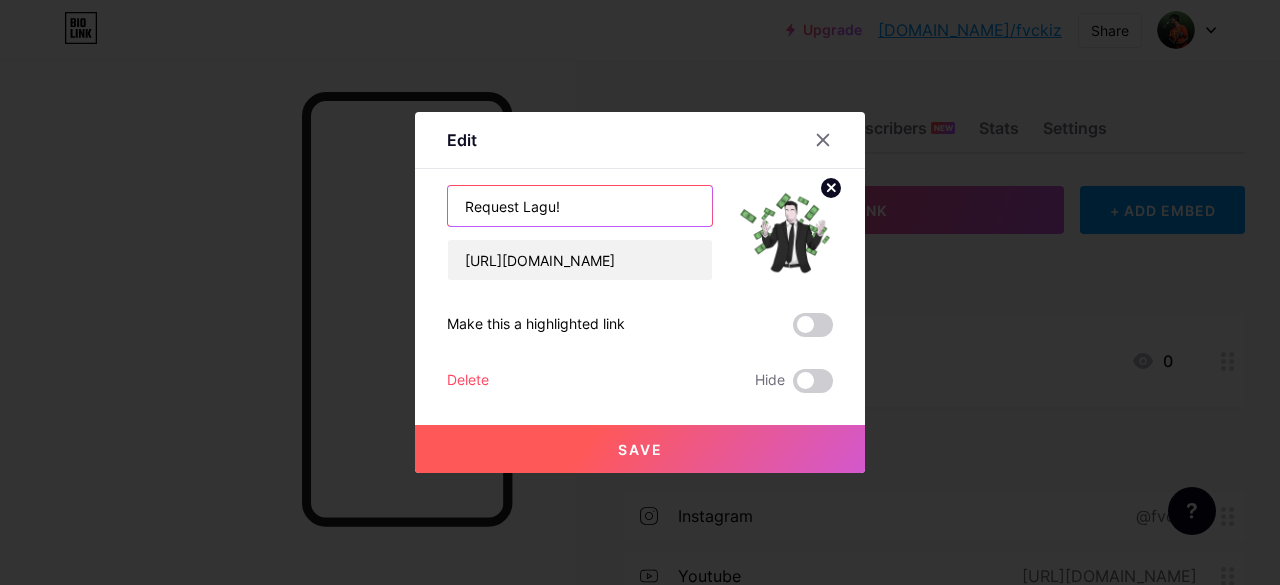 drag, startPoint x: 614, startPoint y: 211, endPoint x: 317, endPoint y: 241, distance: 298.5113 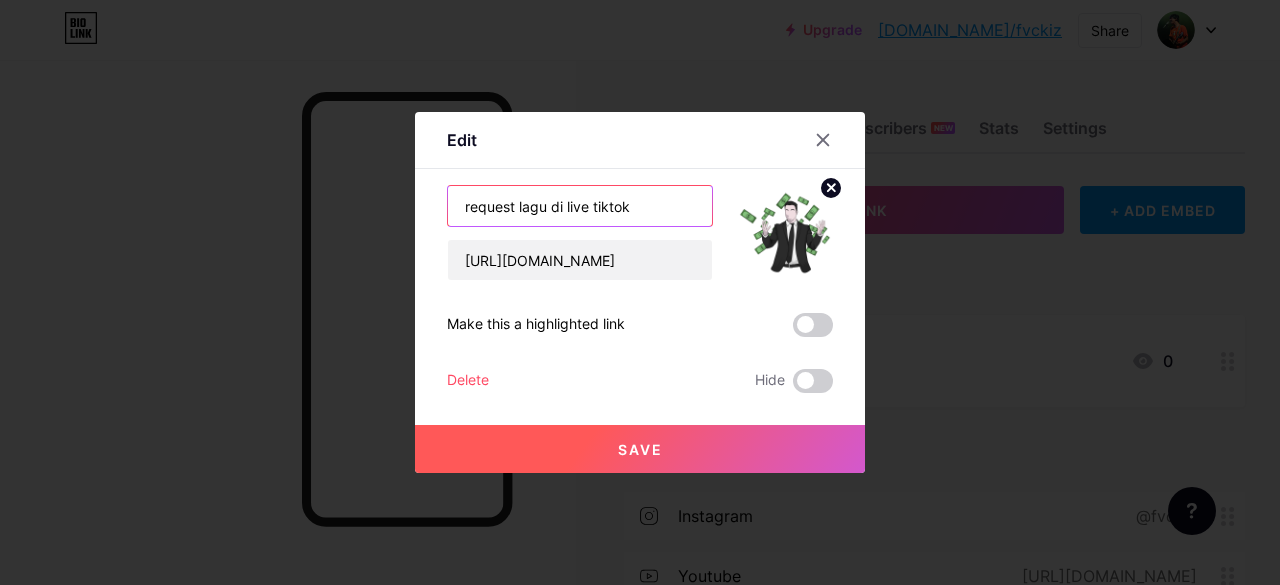 type on "request lagu di live tiktok" 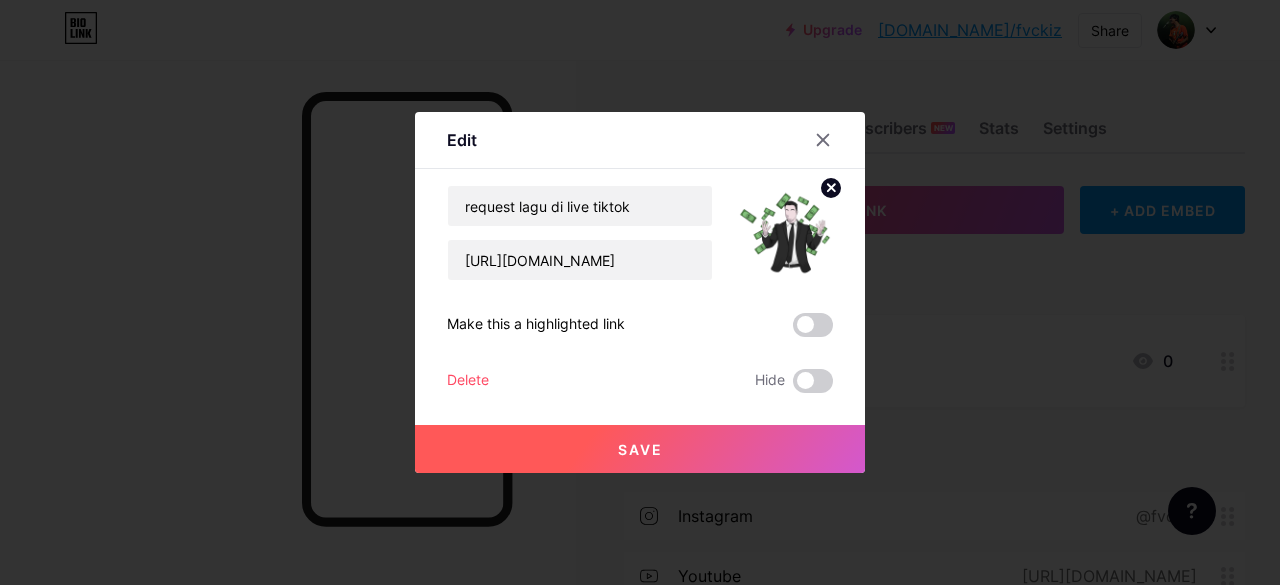 click on "Save" at bounding box center [640, 449] 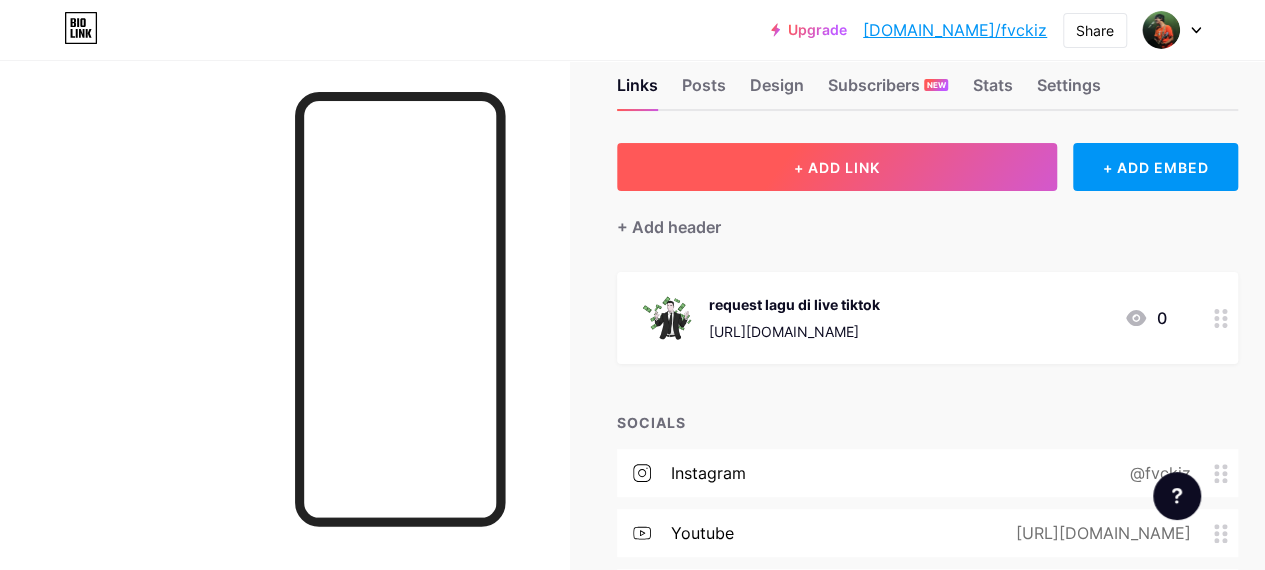 scroll, scrollTop: 46, scrollLeft: 0, axis: vertical 